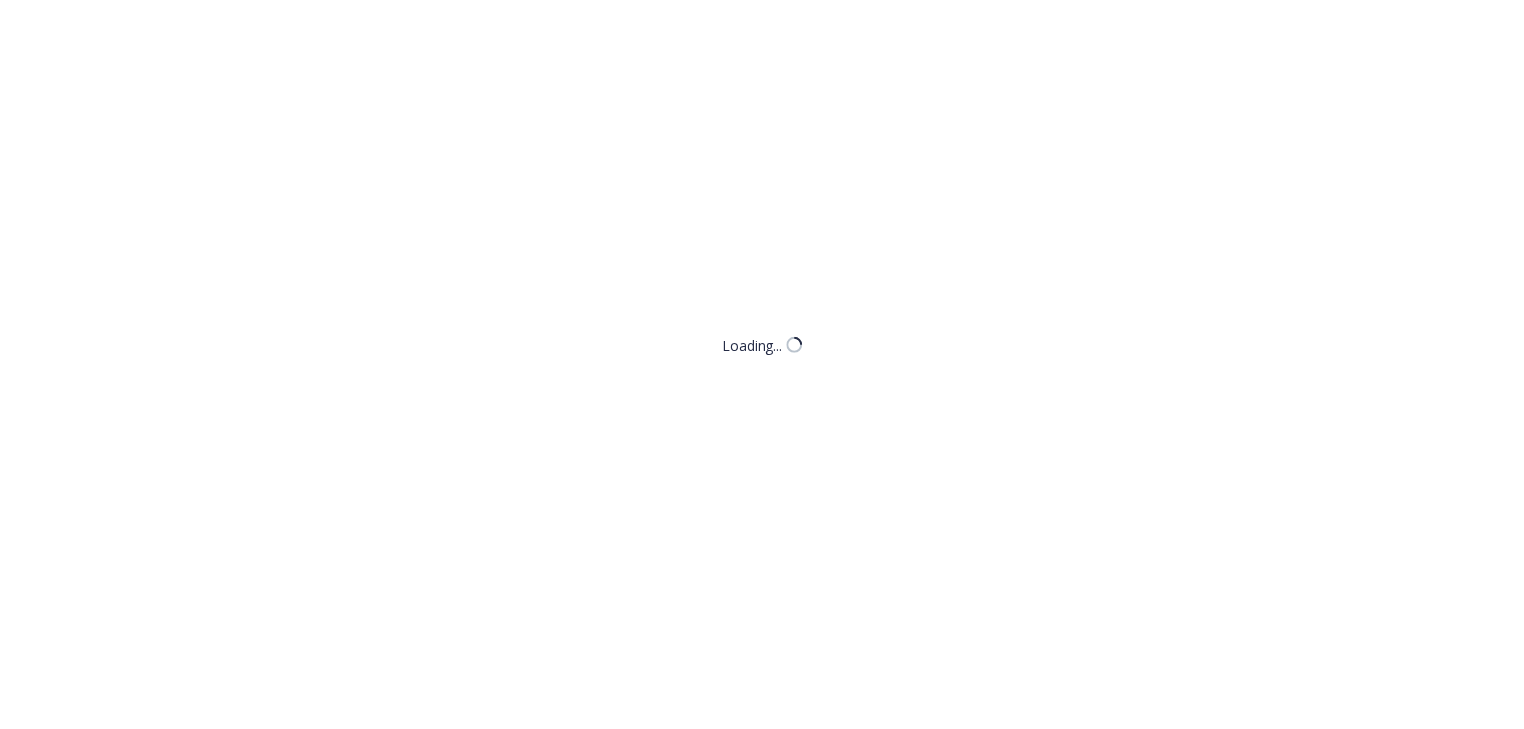 scroll, scrollTop: 0, scrollLeft: 0, axis: both 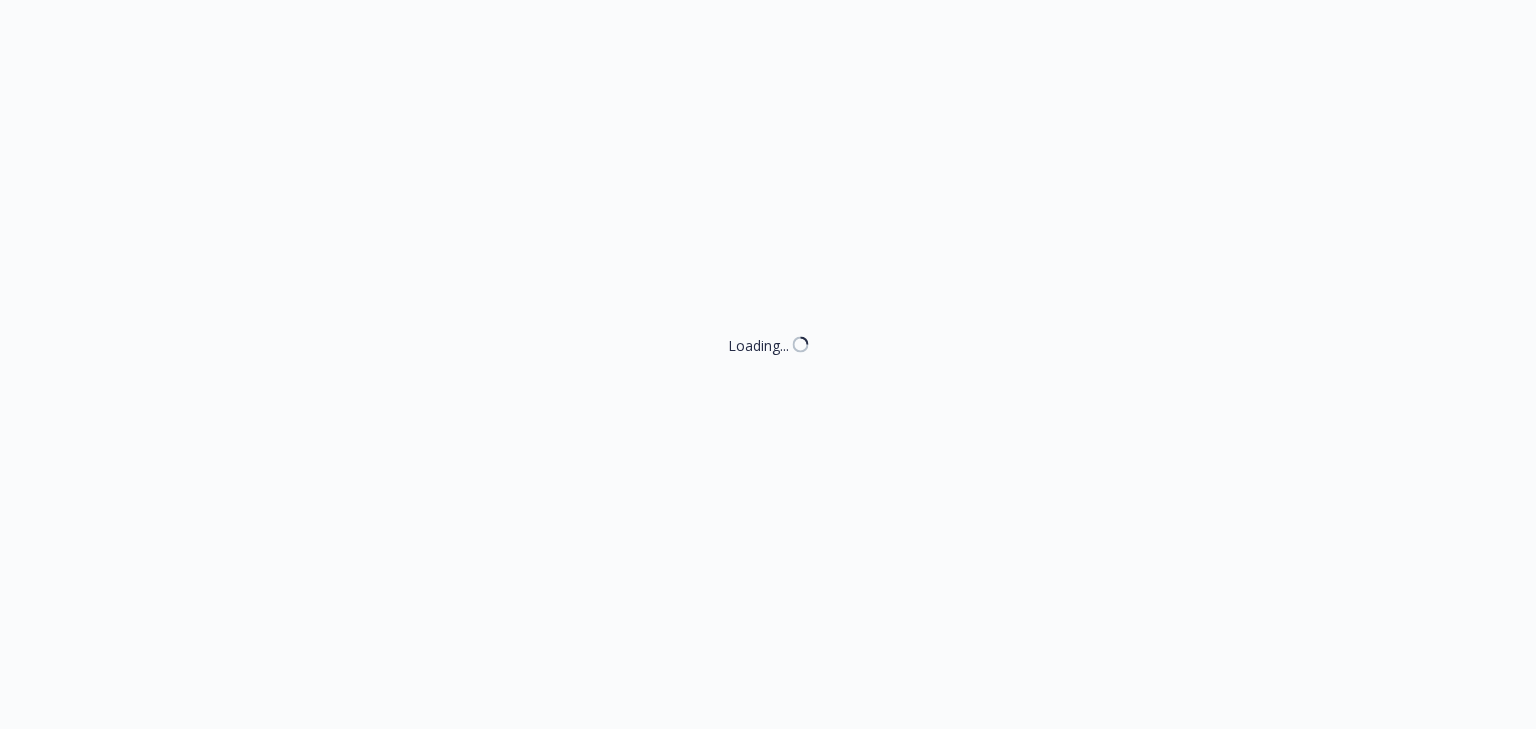 select on "ACCEPTED" 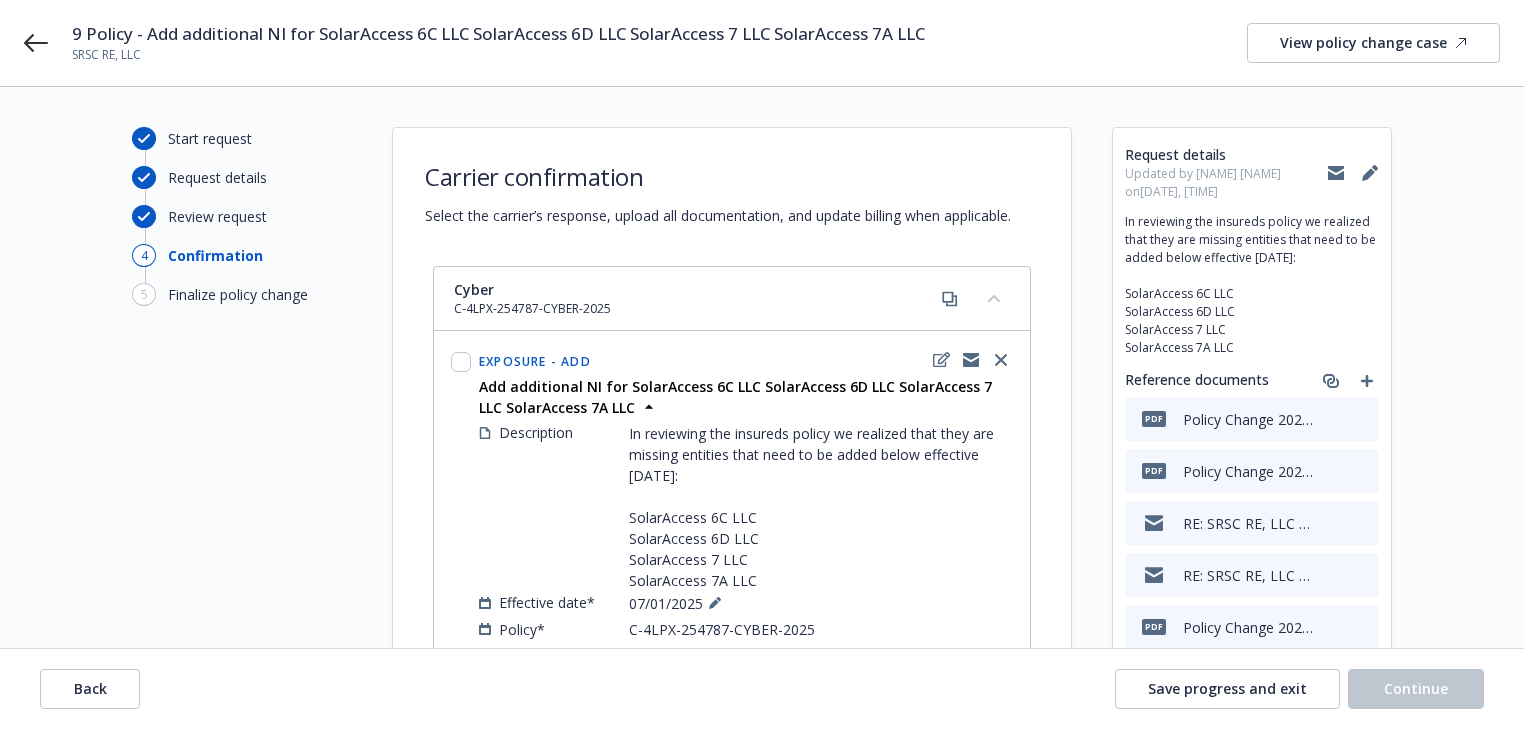 click on "Start request Request details Review request 4 Confirmation   5 Finalize policy change" at bounding box center (242, 4042) 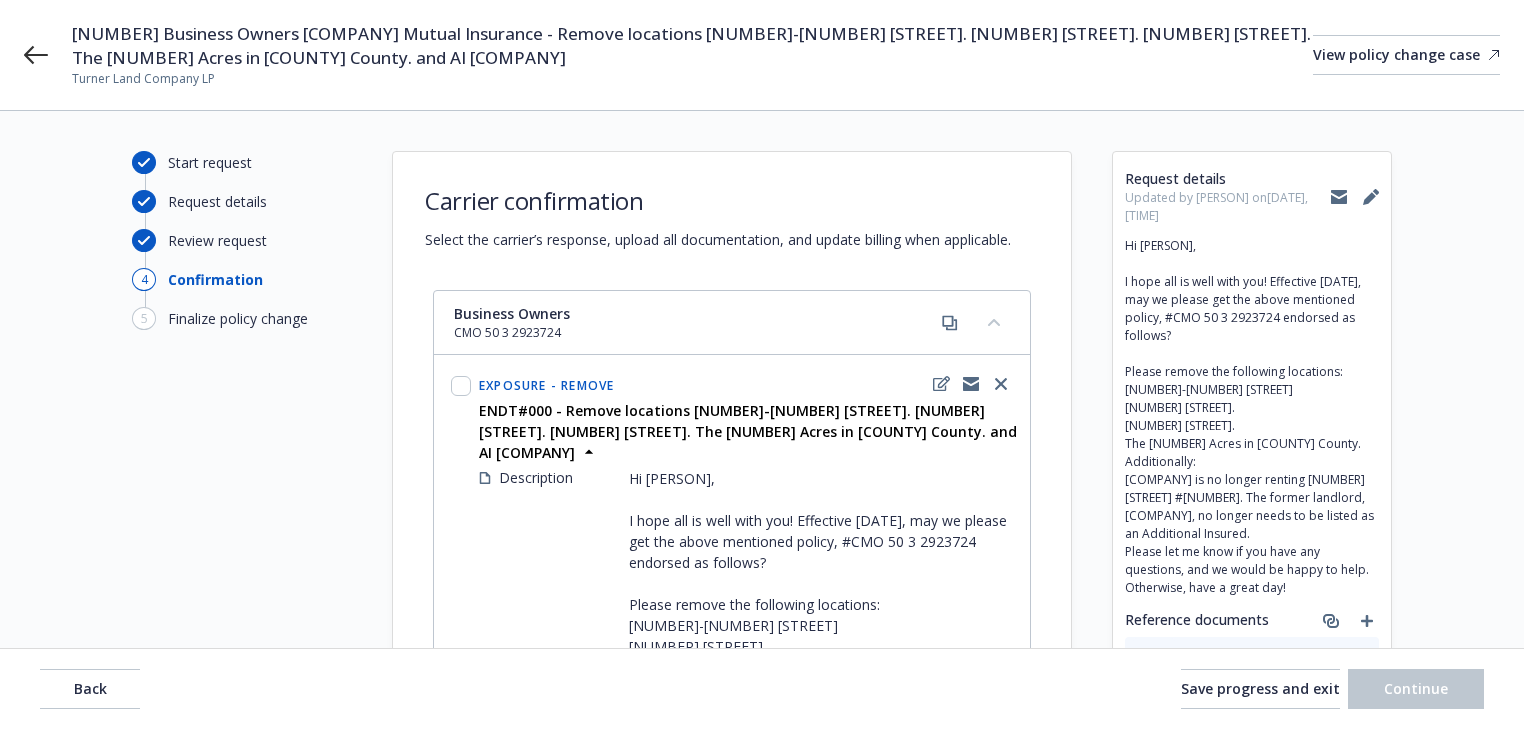 select on "ACCEPTED" 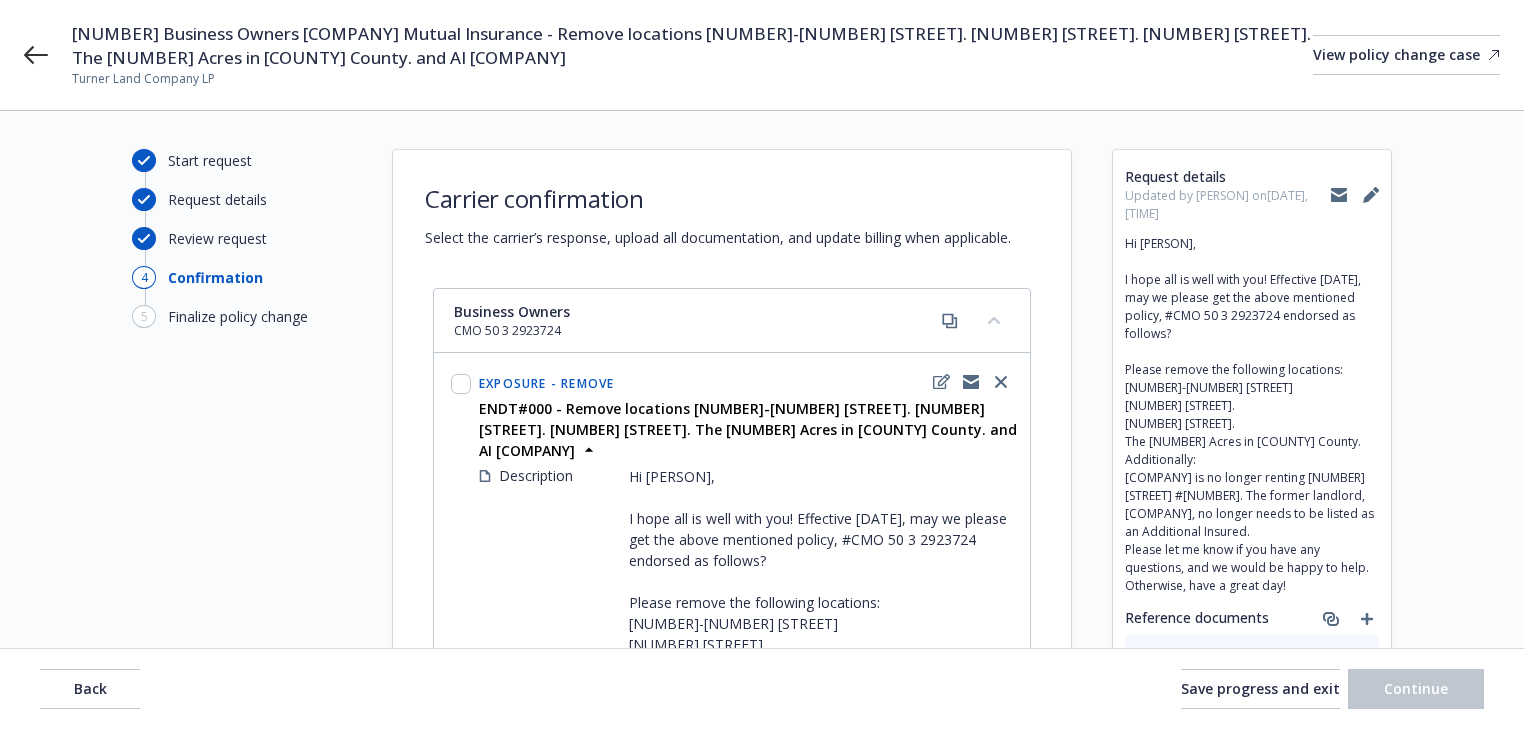 scroll, scrollTop: 0, scrollLeft: 0, axis: both 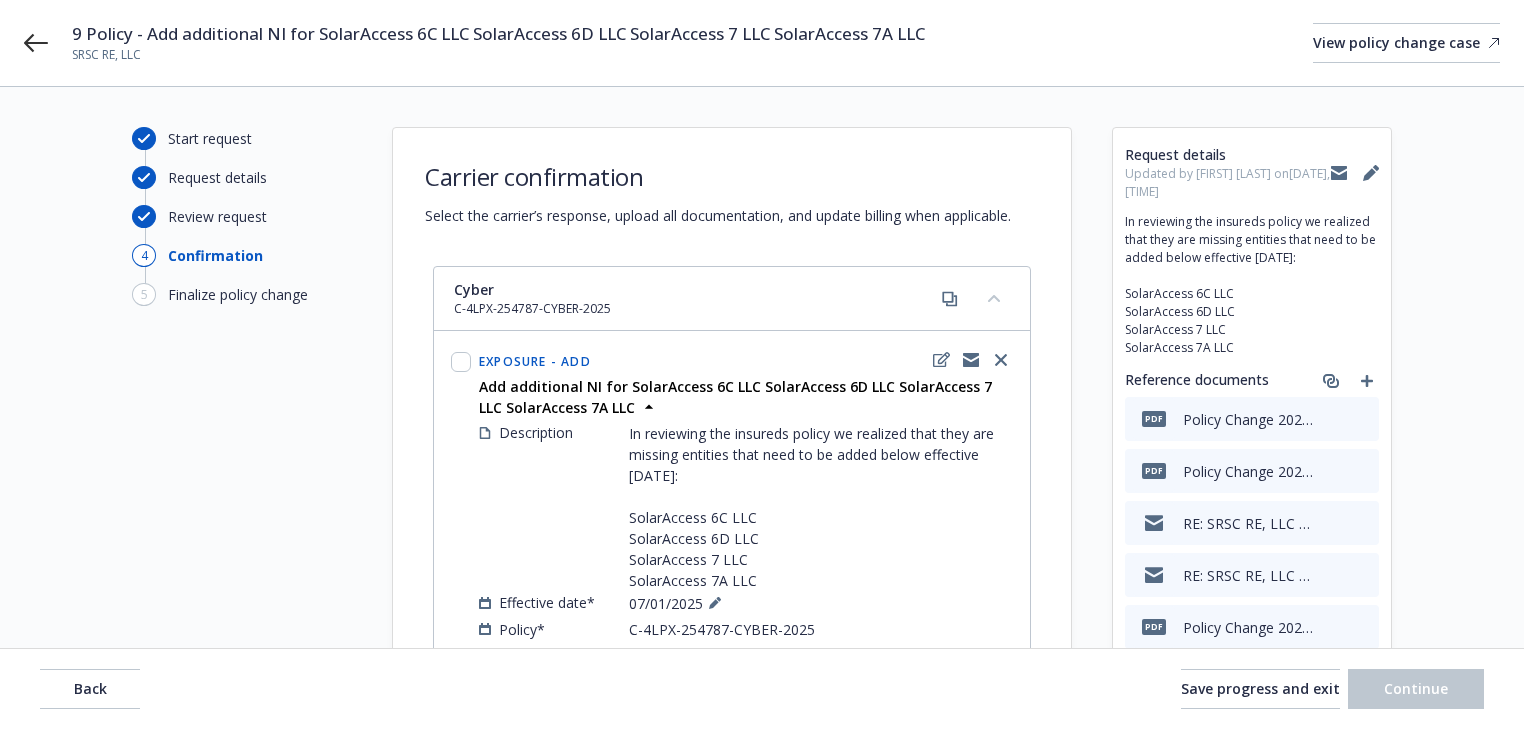 select on "ACCEPTED" 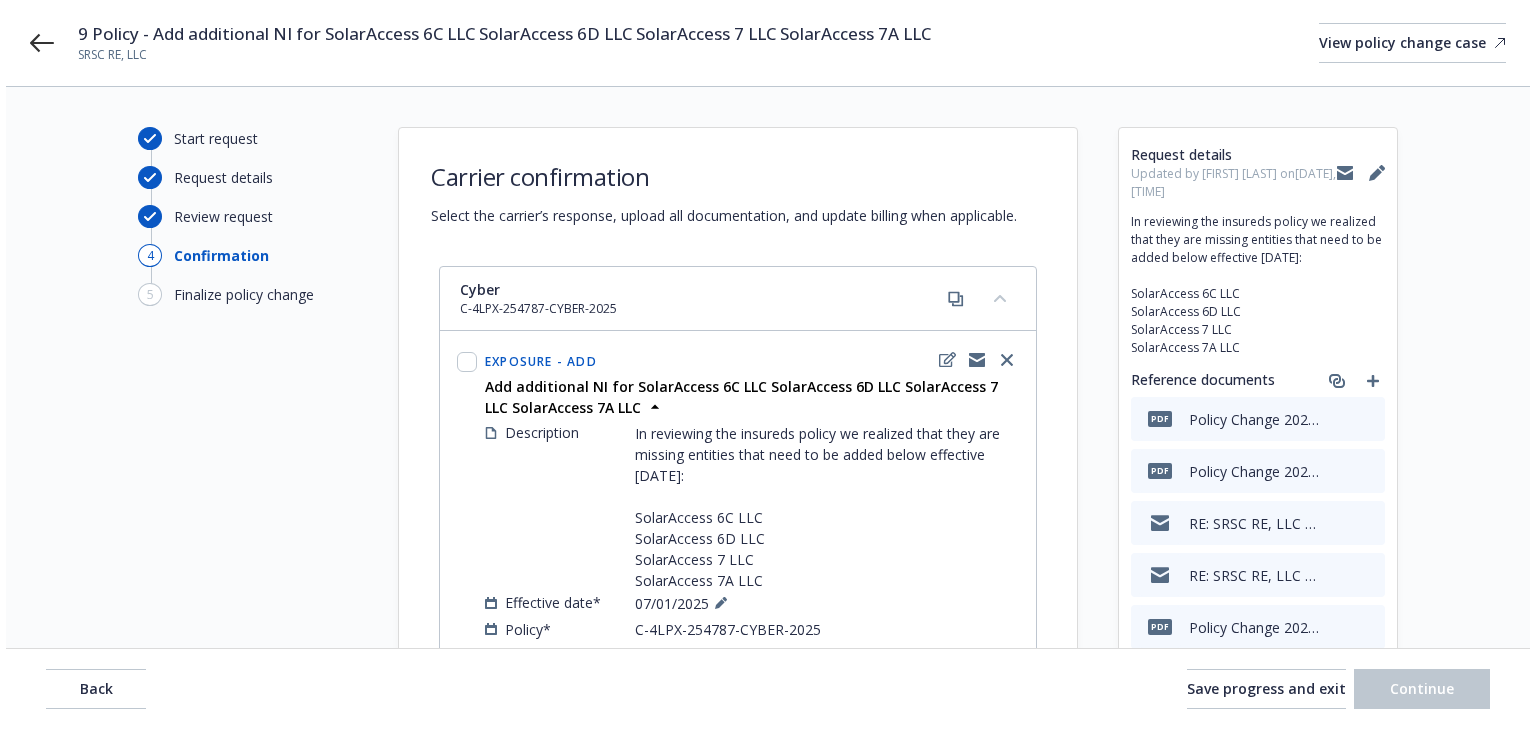 scroll, scrollTop: 0, scrollLeft: 0, axis: both 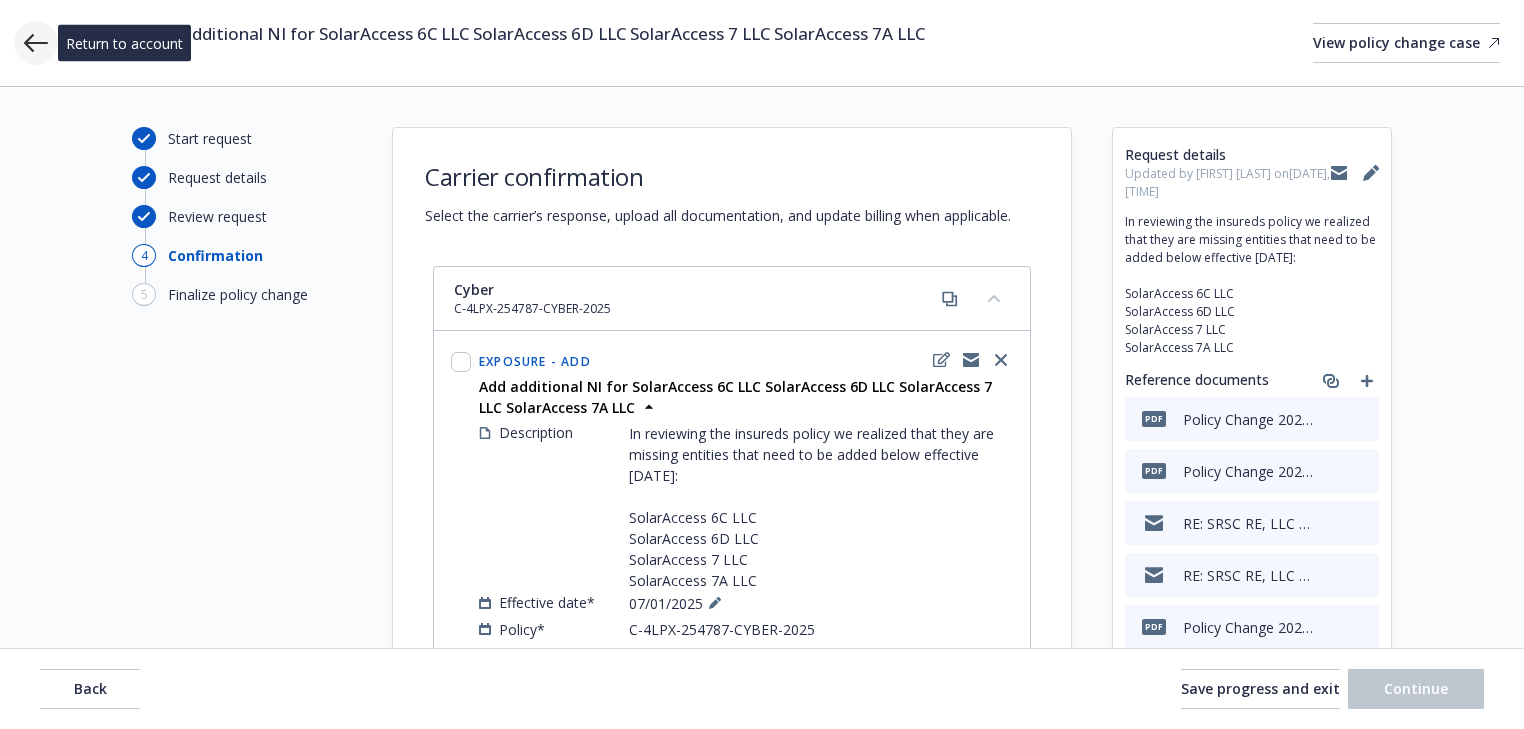 click 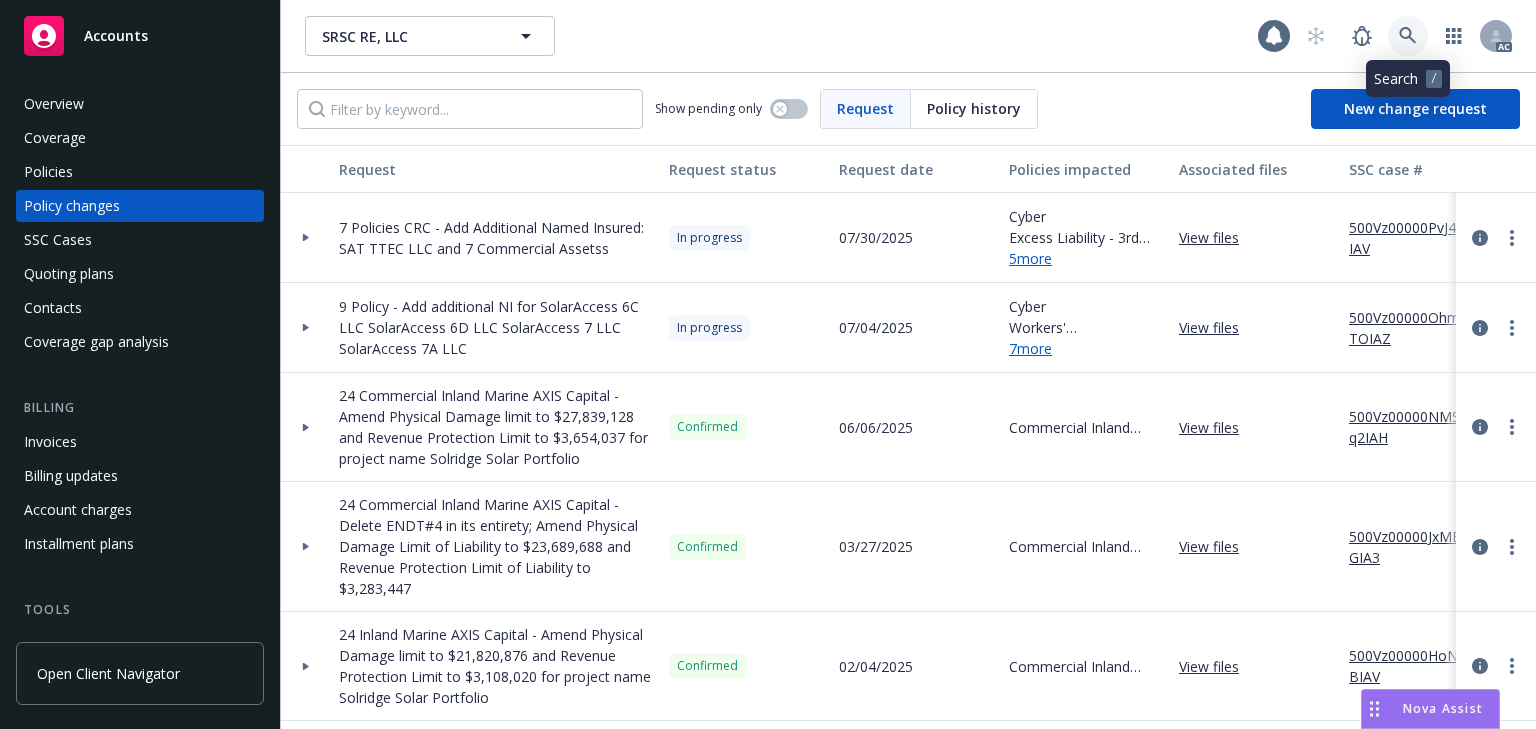 click 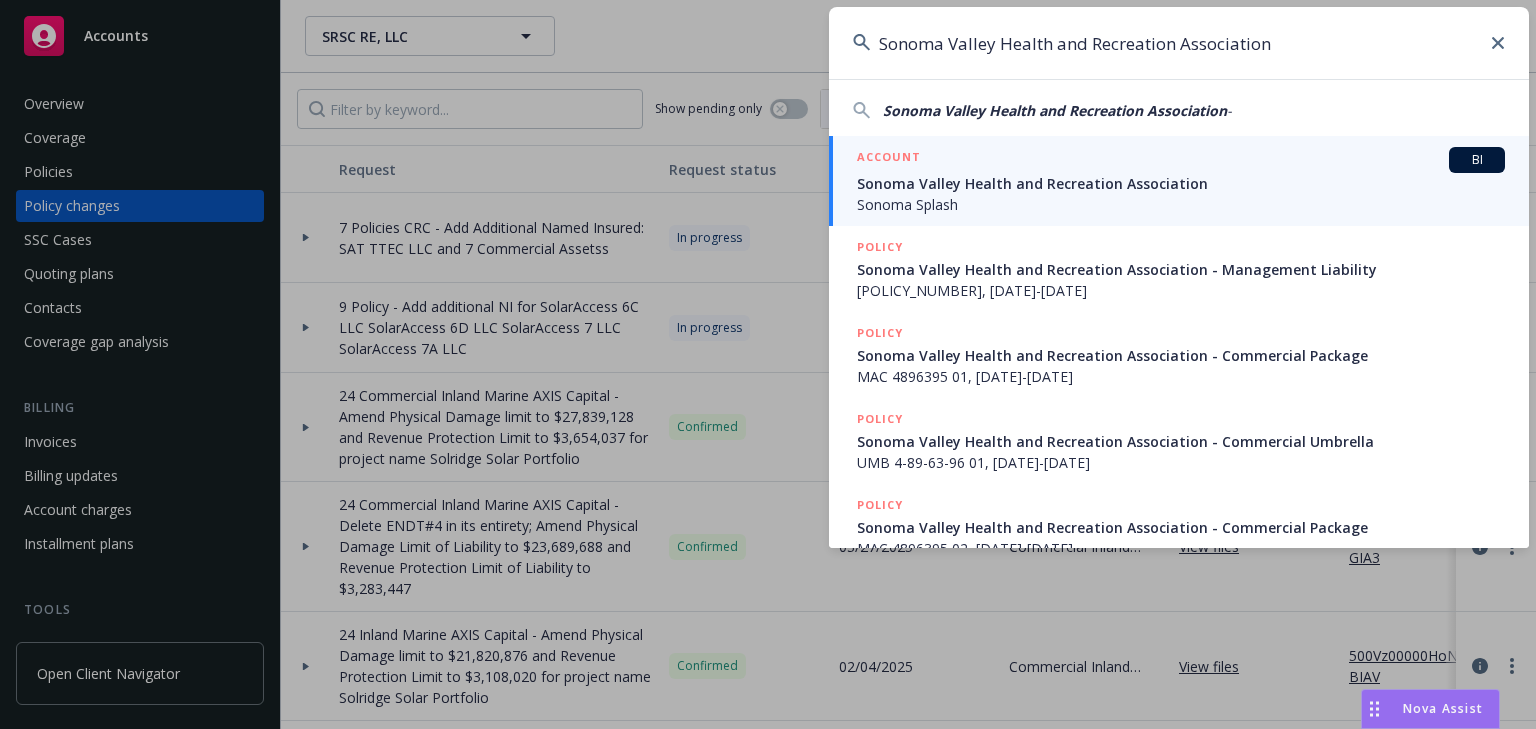 type on "Sonoma Valley Health and Recreation Association" 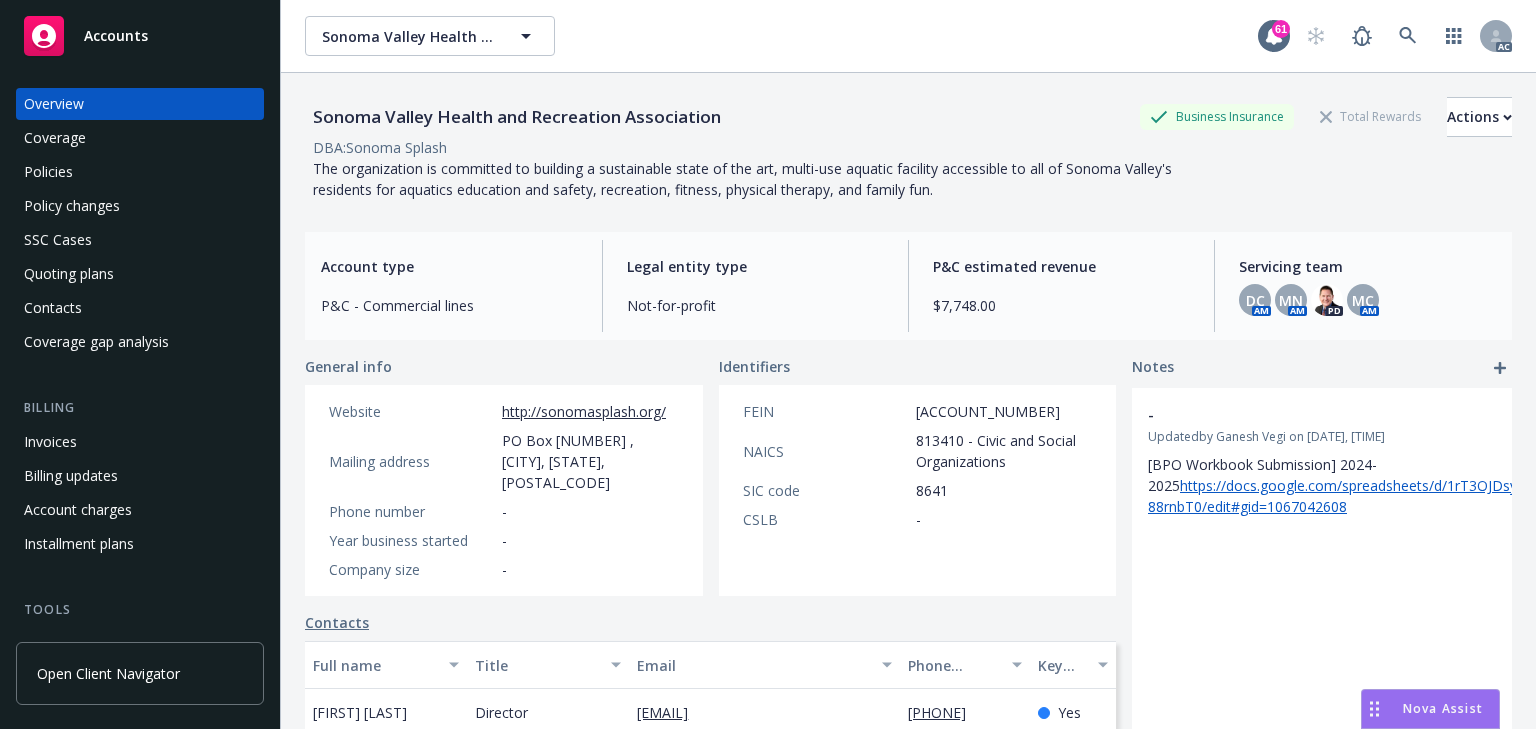 click on "Overview Coverage Policies Policy changes SSC Cases Quoting plans Contacts Coverage gap analysis" at bounding box center [140, 223] 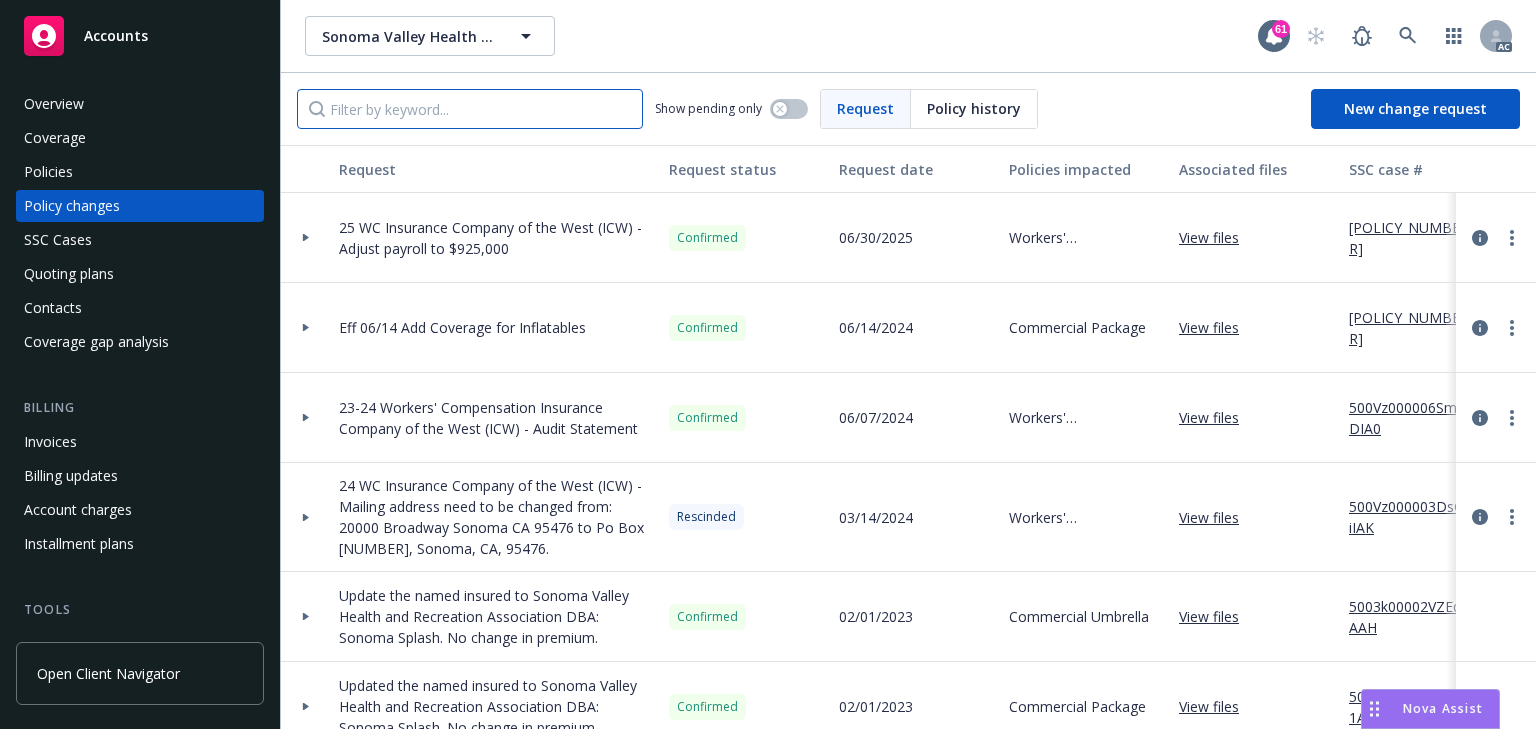 click at bounding box center [470, 109] 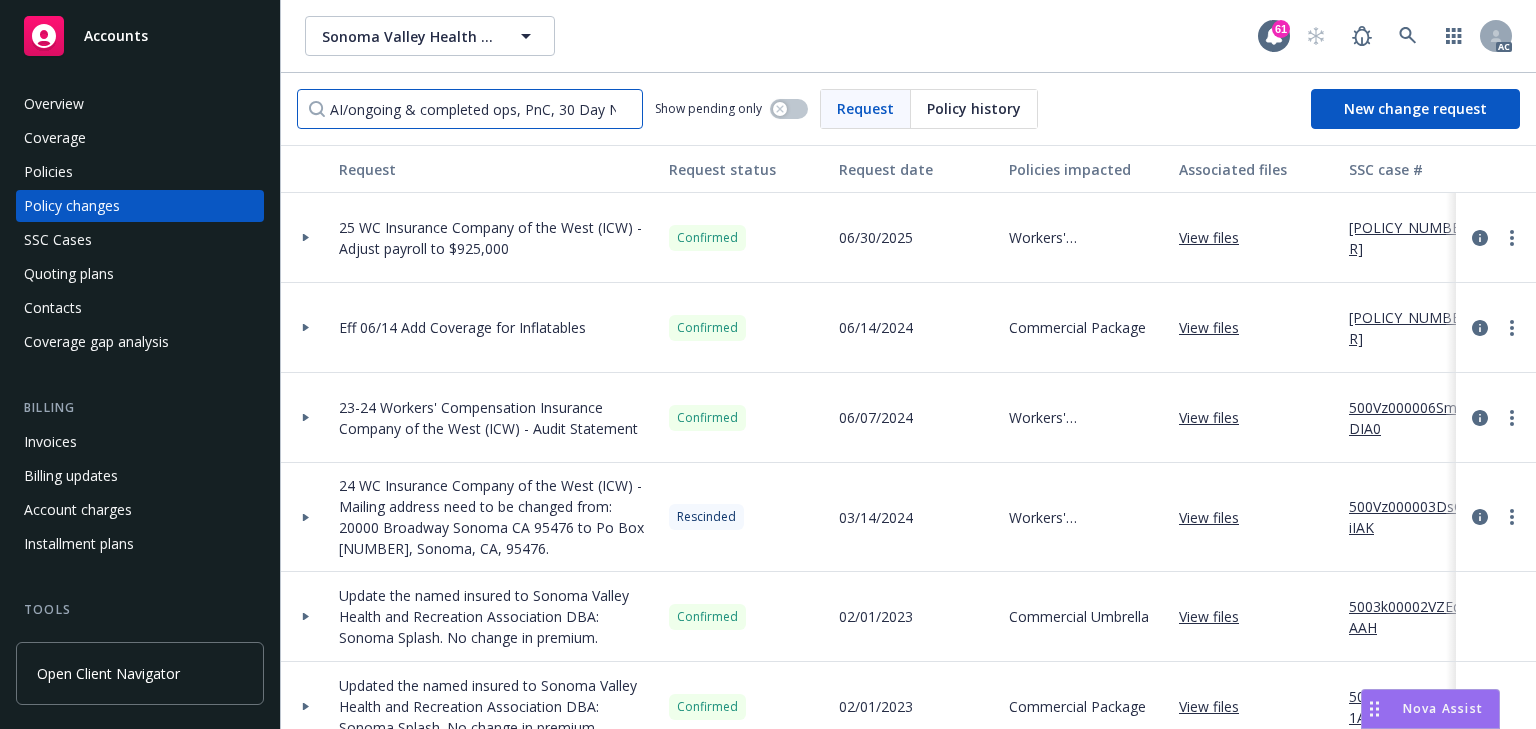 scroll, scrollTop: 0, scrollLeft: 141, axis: horizontal 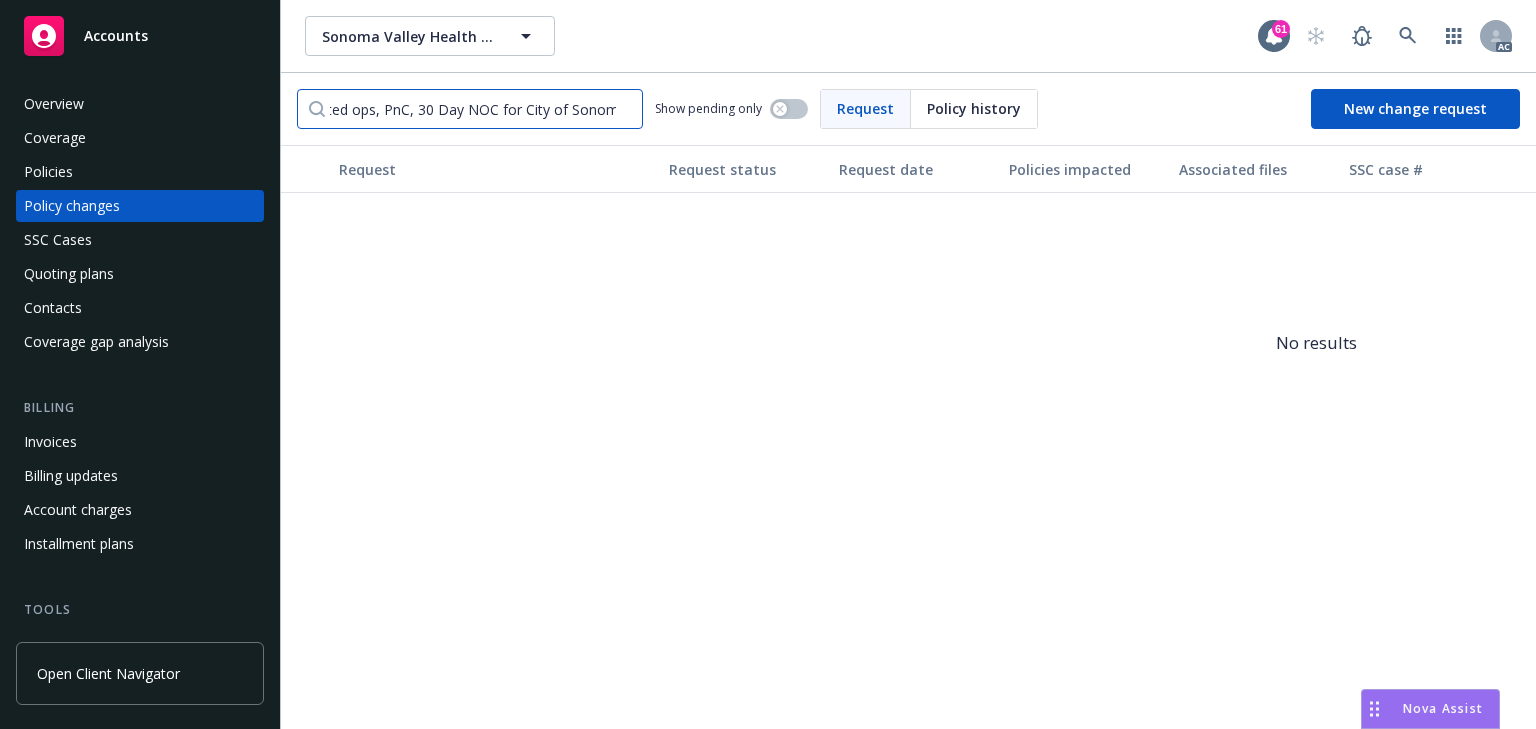 click on "AI/ongoing & completed ops, PnC, 30 Day NOC for City of Sonoma" at bounding box center (470, 109) 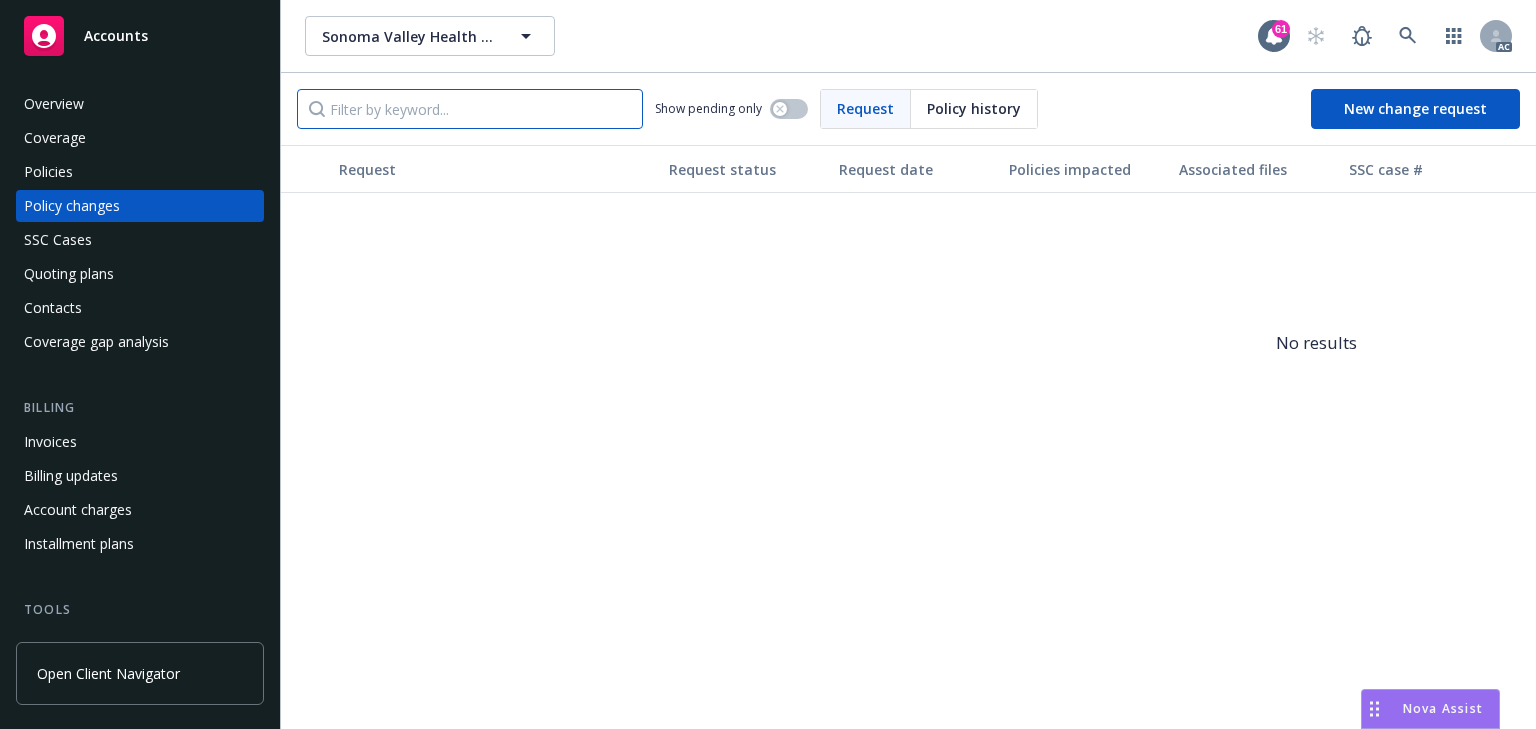 scroll, scrollTop: 0, scrollLeft: 0, axis: both 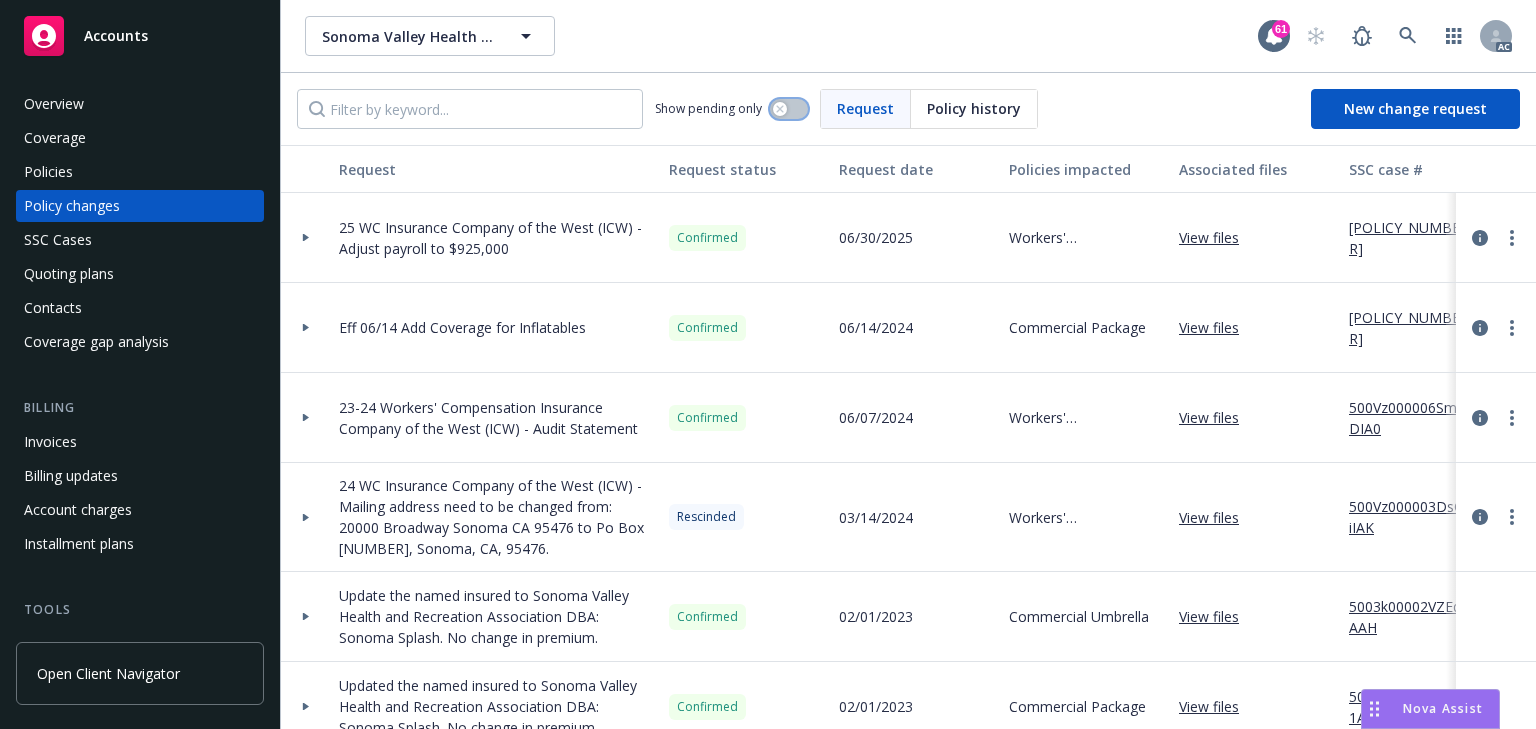 click 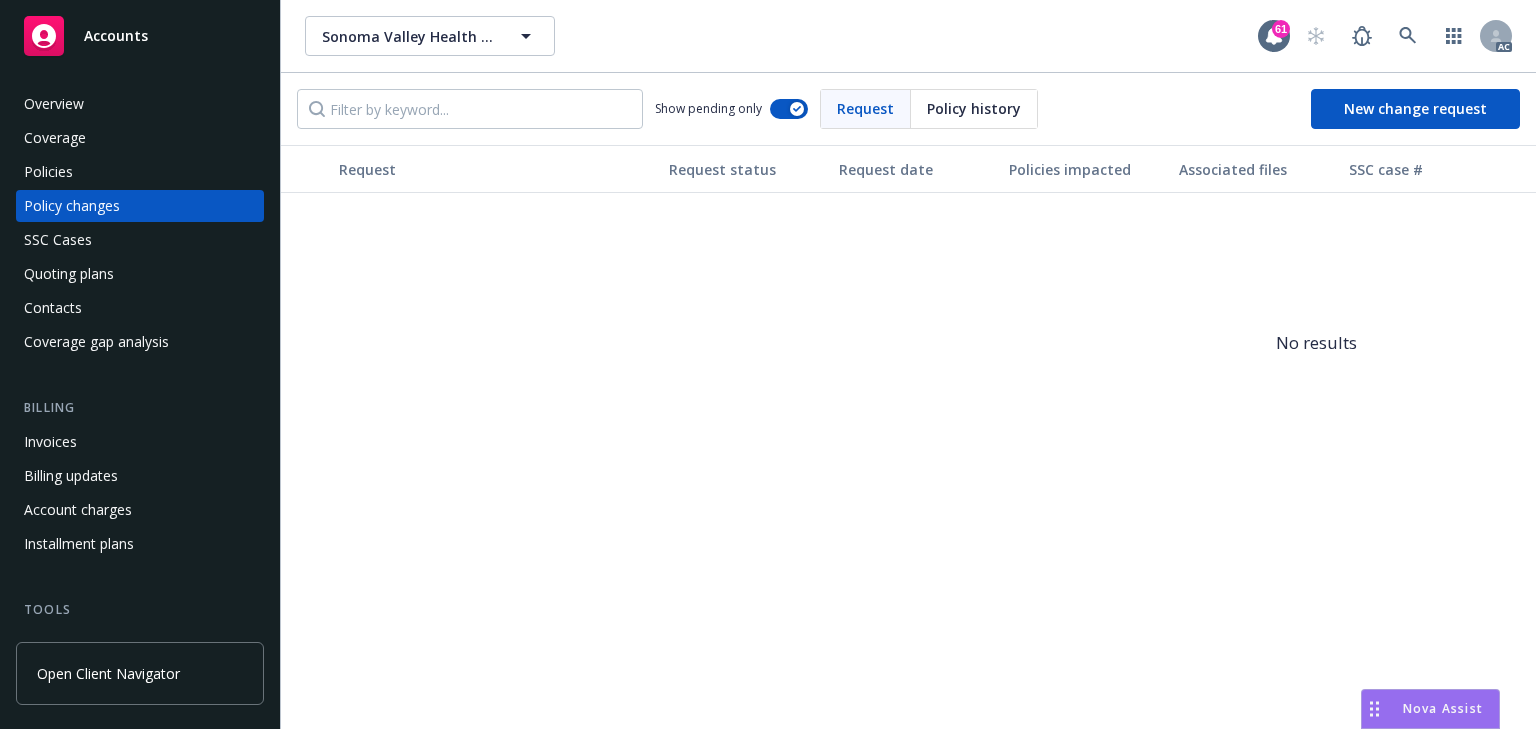 click on "Policies" at bounding box center [140, 172] 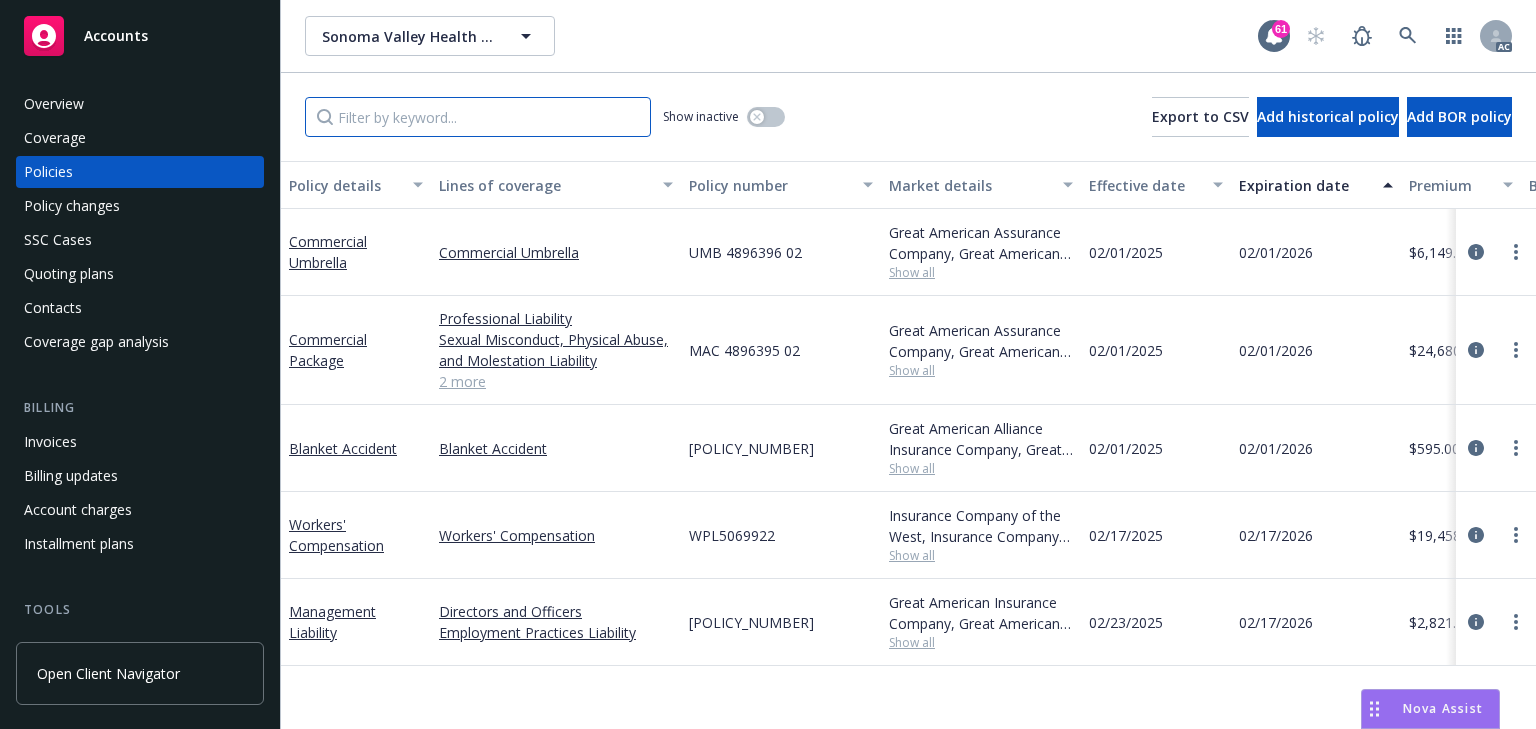 click at bounding box center (478, 117) 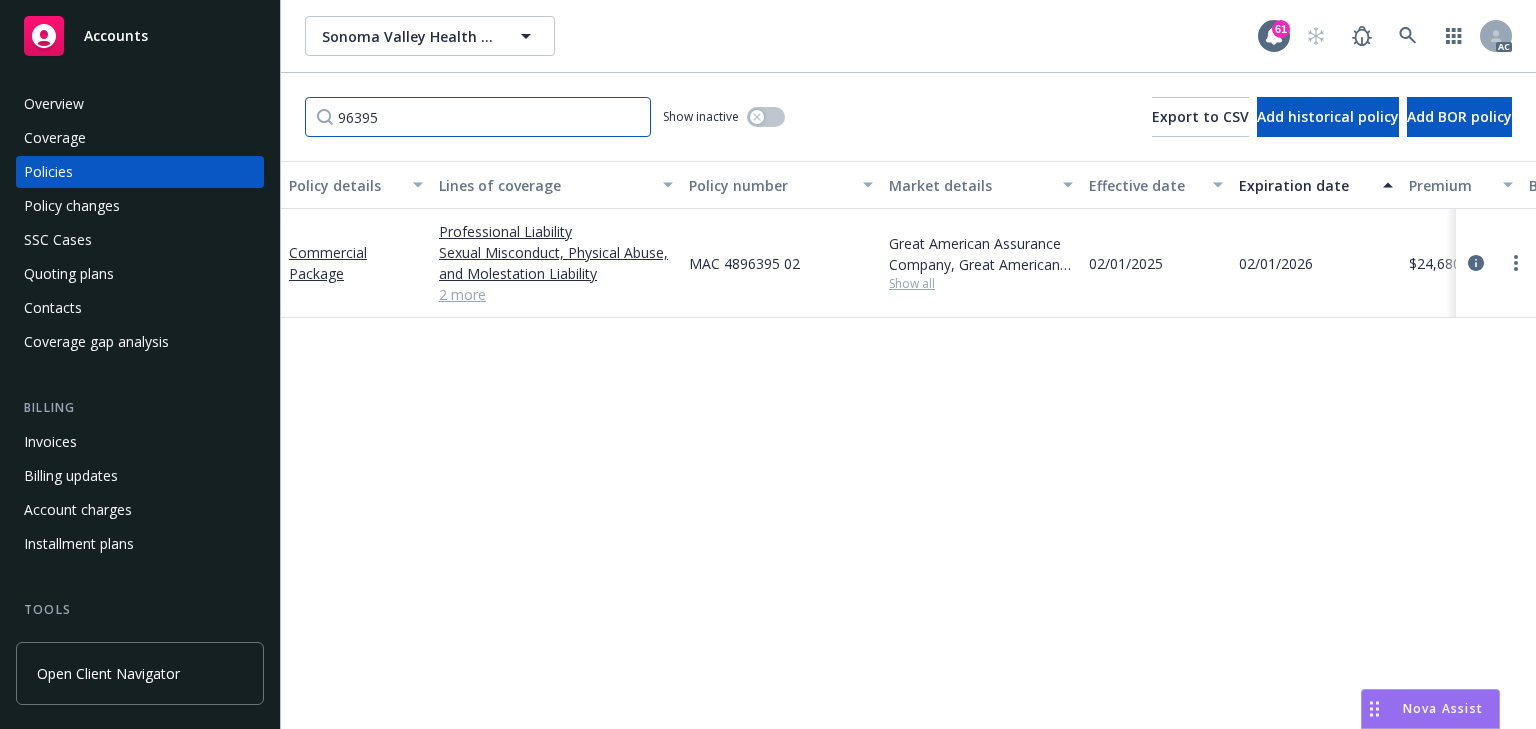 type on "96395" 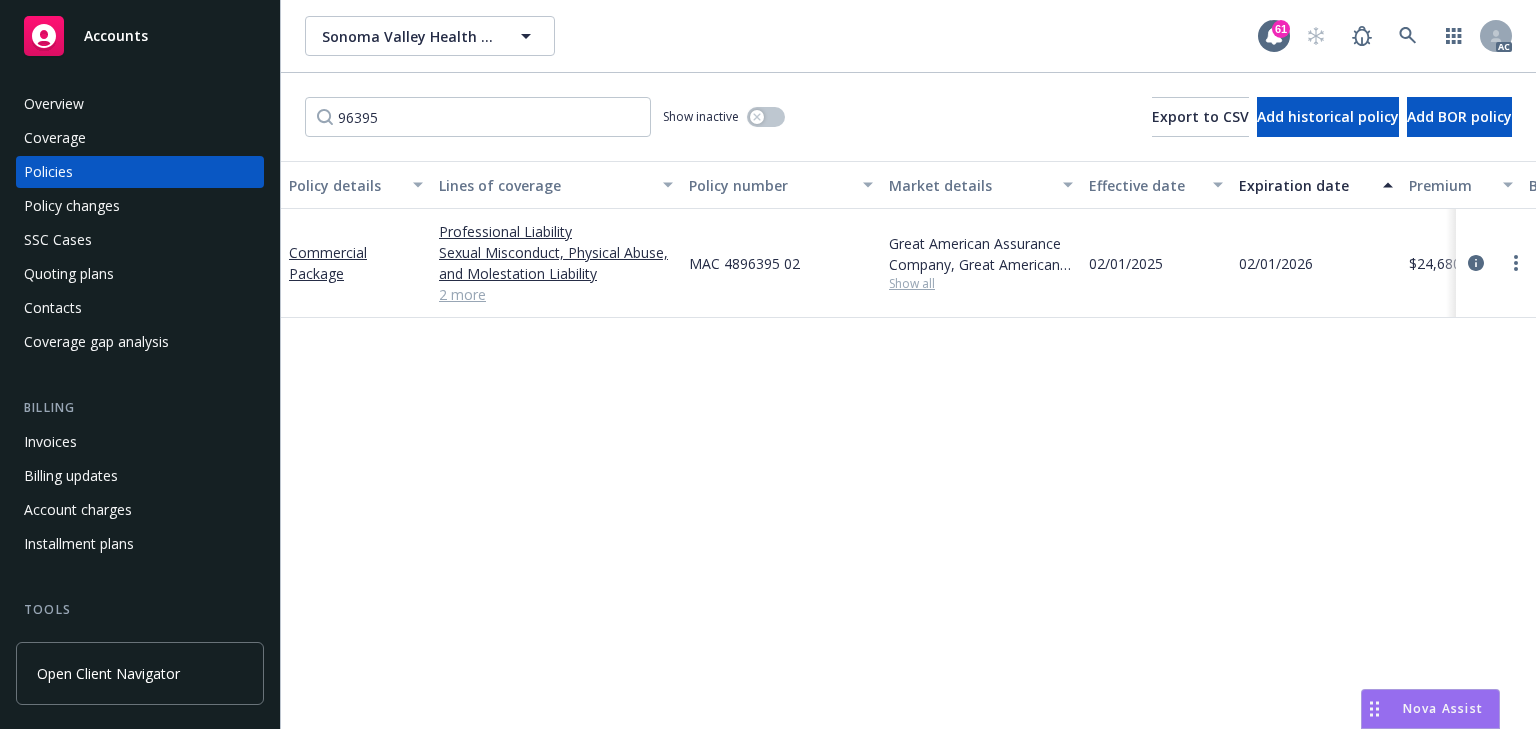 drag, startPoint x: 910, startPoint y: 441, endPoint x: 888, endPoint y: 330, distance: 113.15918 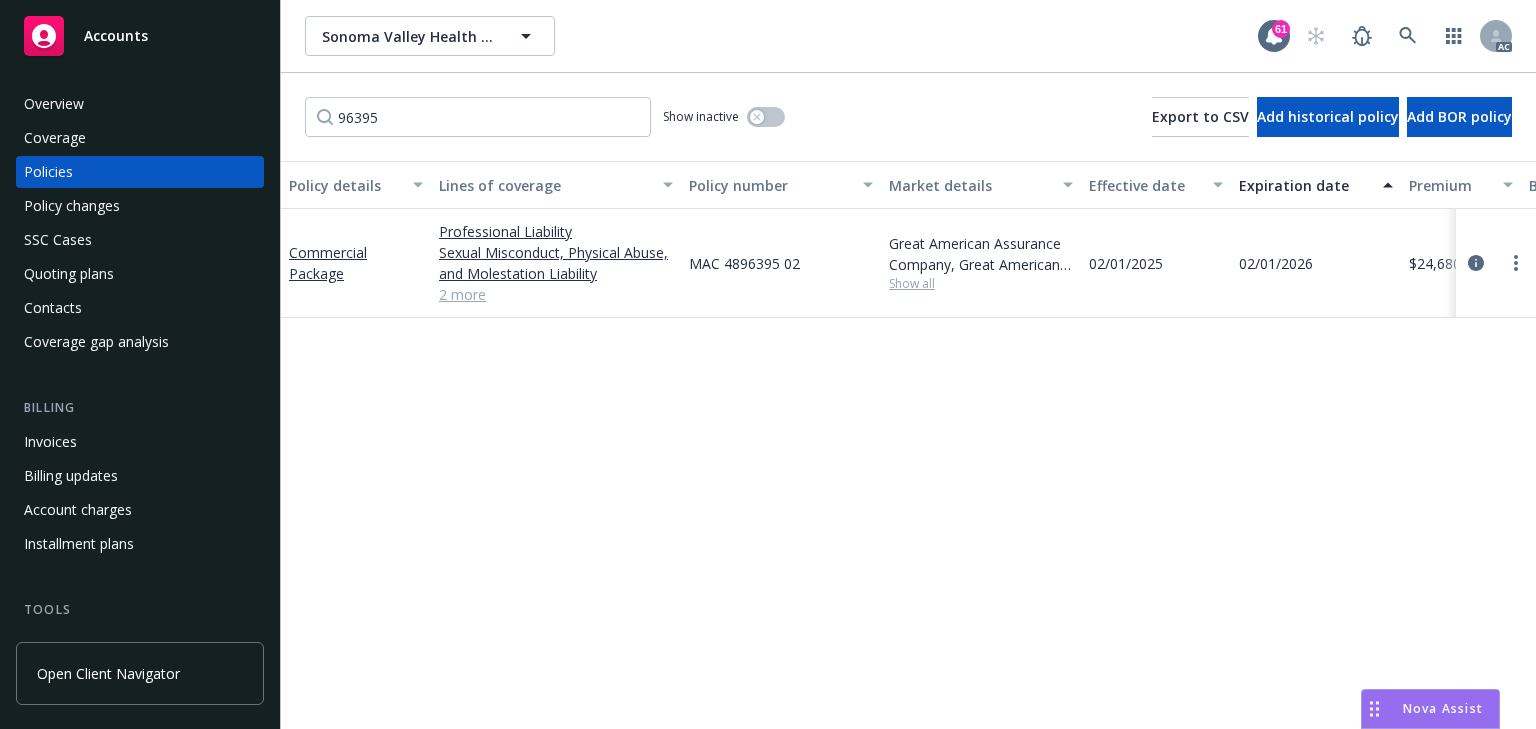 drag, startPoint x: 496, startPoint y: 545, endPoint x: 523, endPoint y: 532, distance: 29.966648 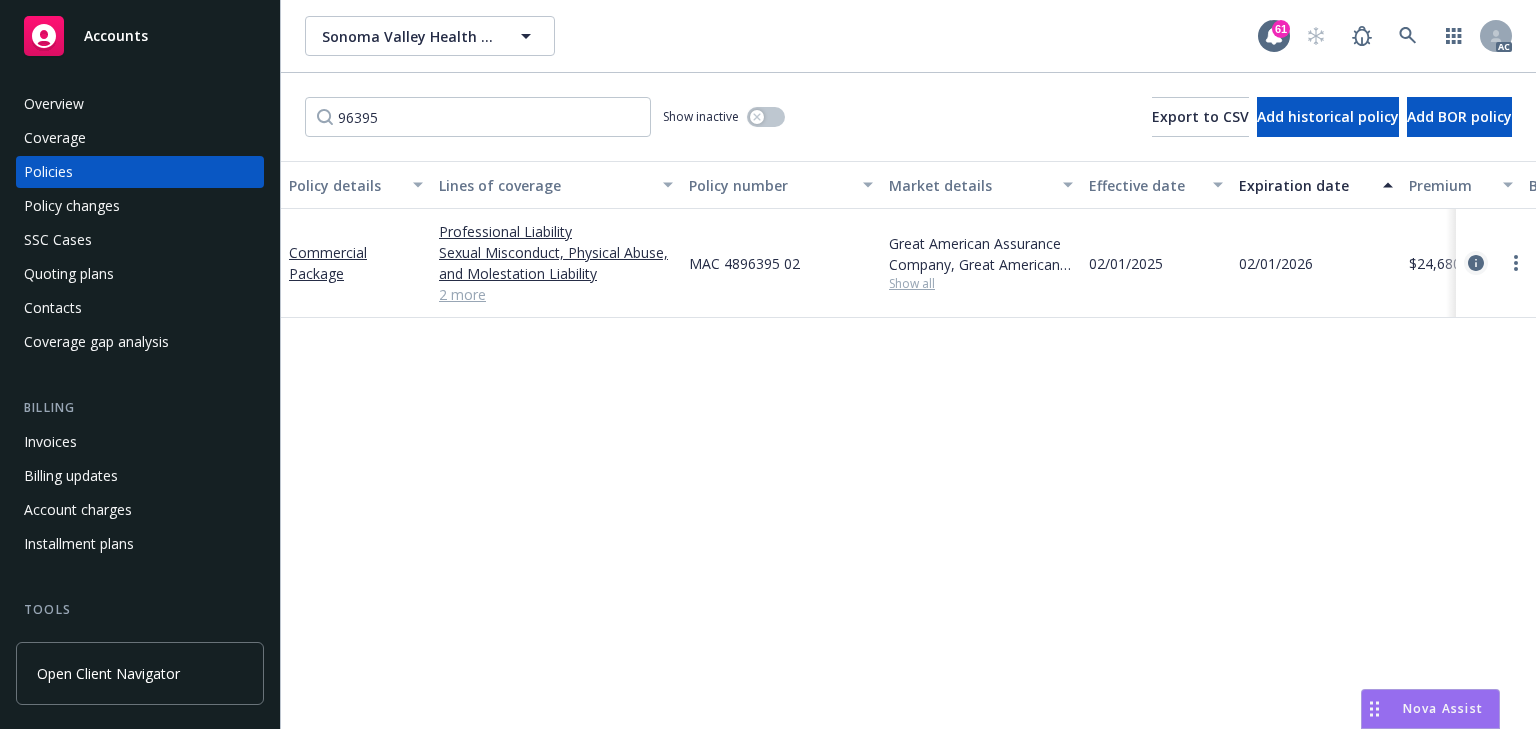 click at bounding box center [1476, 263] 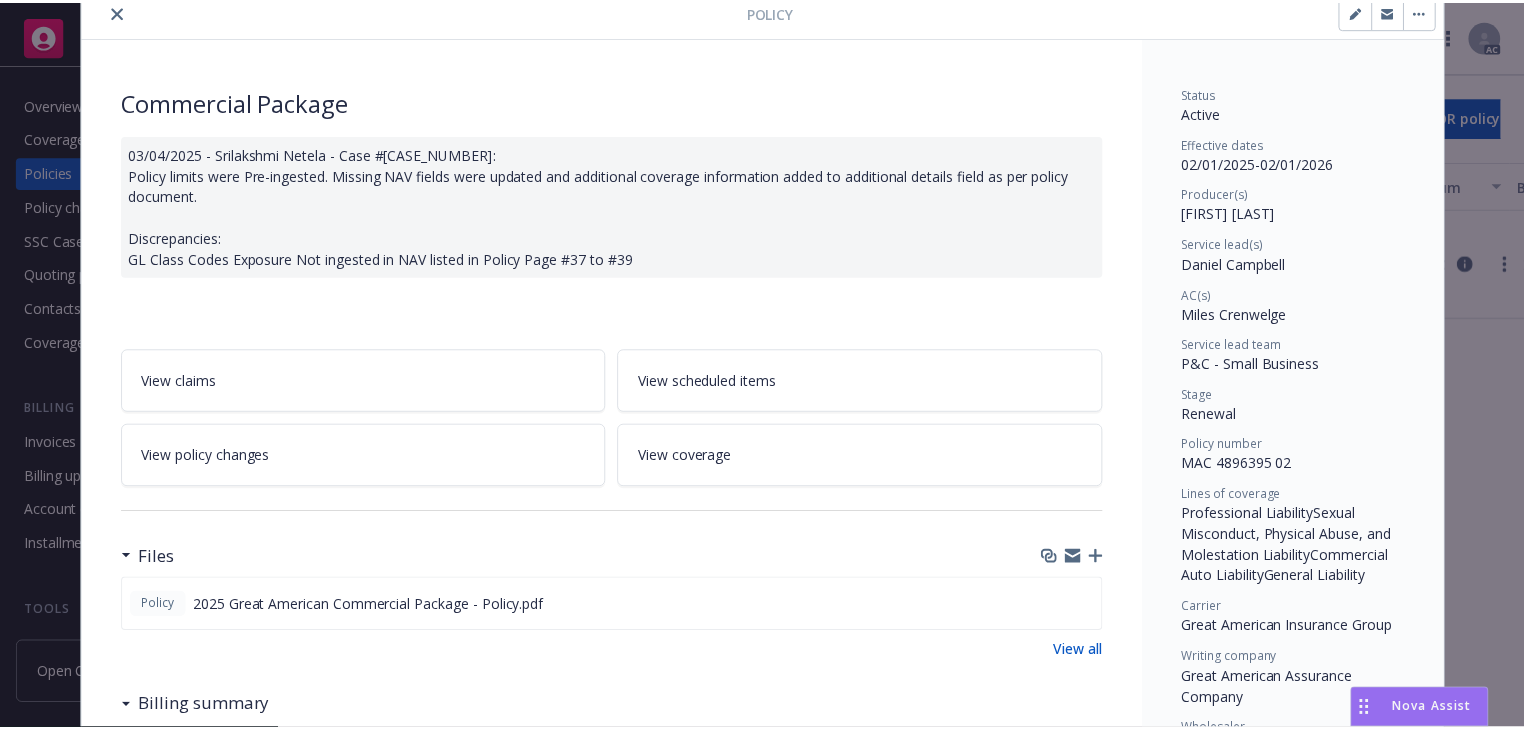 scroll, scrollTop: 240, scrollLeft: 0, axis: vertical 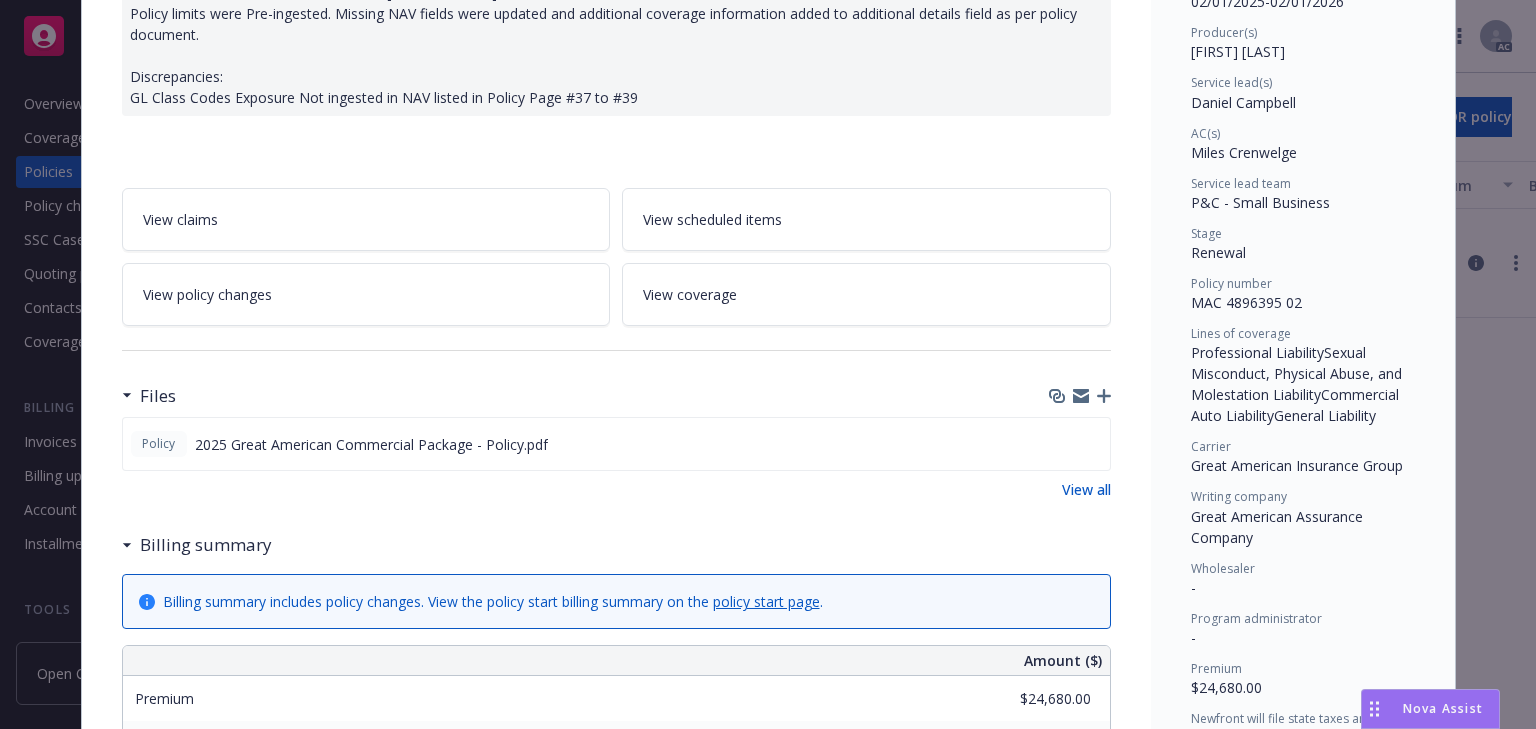 click on "View policy changes" at bounding box center [366, 294] 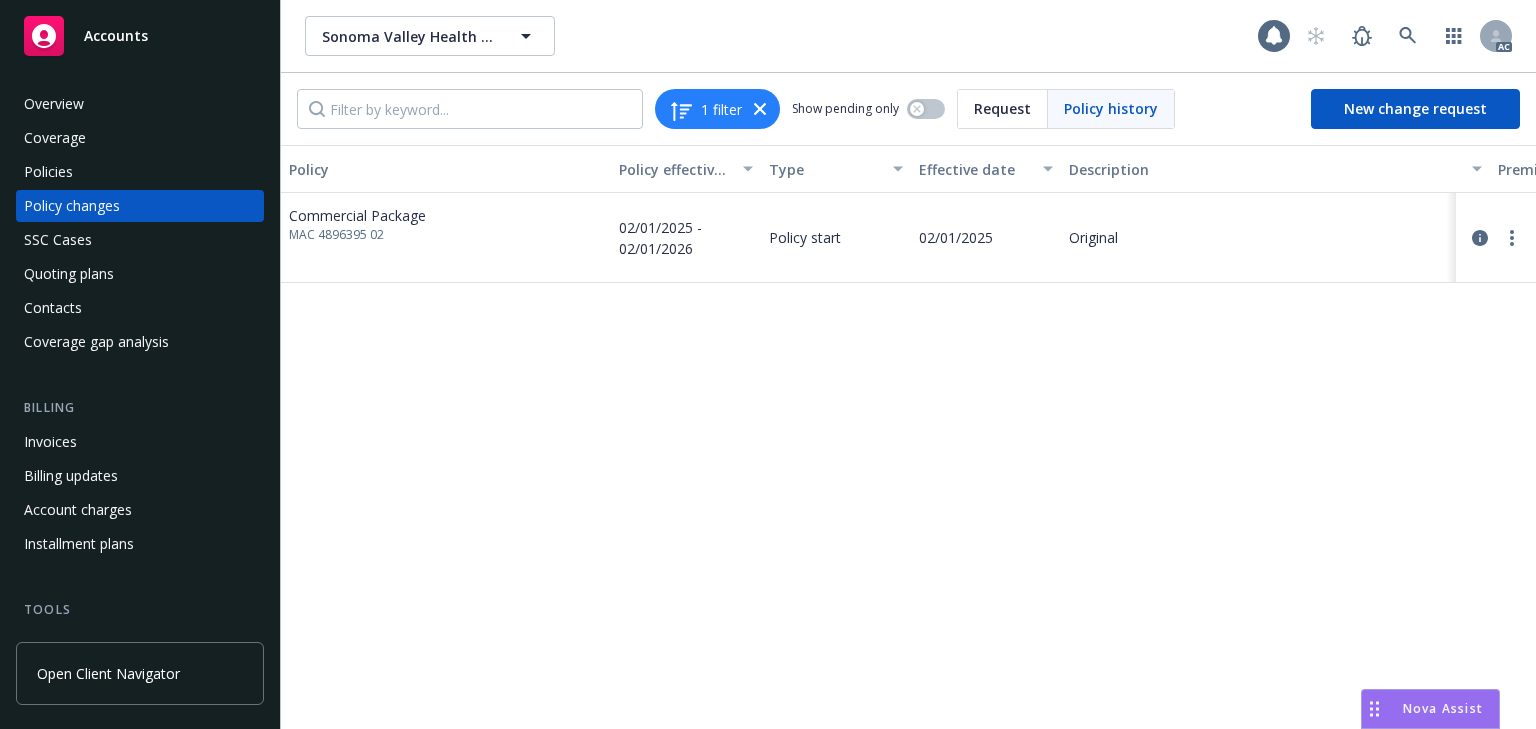 click on "Policy Policy effective dates Type Effective date Description Premium change Annualized total premium change Total premium Status Commercial Package MAC 4896395 02 [DATE]   -   [DATE] Policy start [DATE] Original $24,680.00 $24,680.00 $24,680.00 Confirmed" at bounding box center [908, 437] 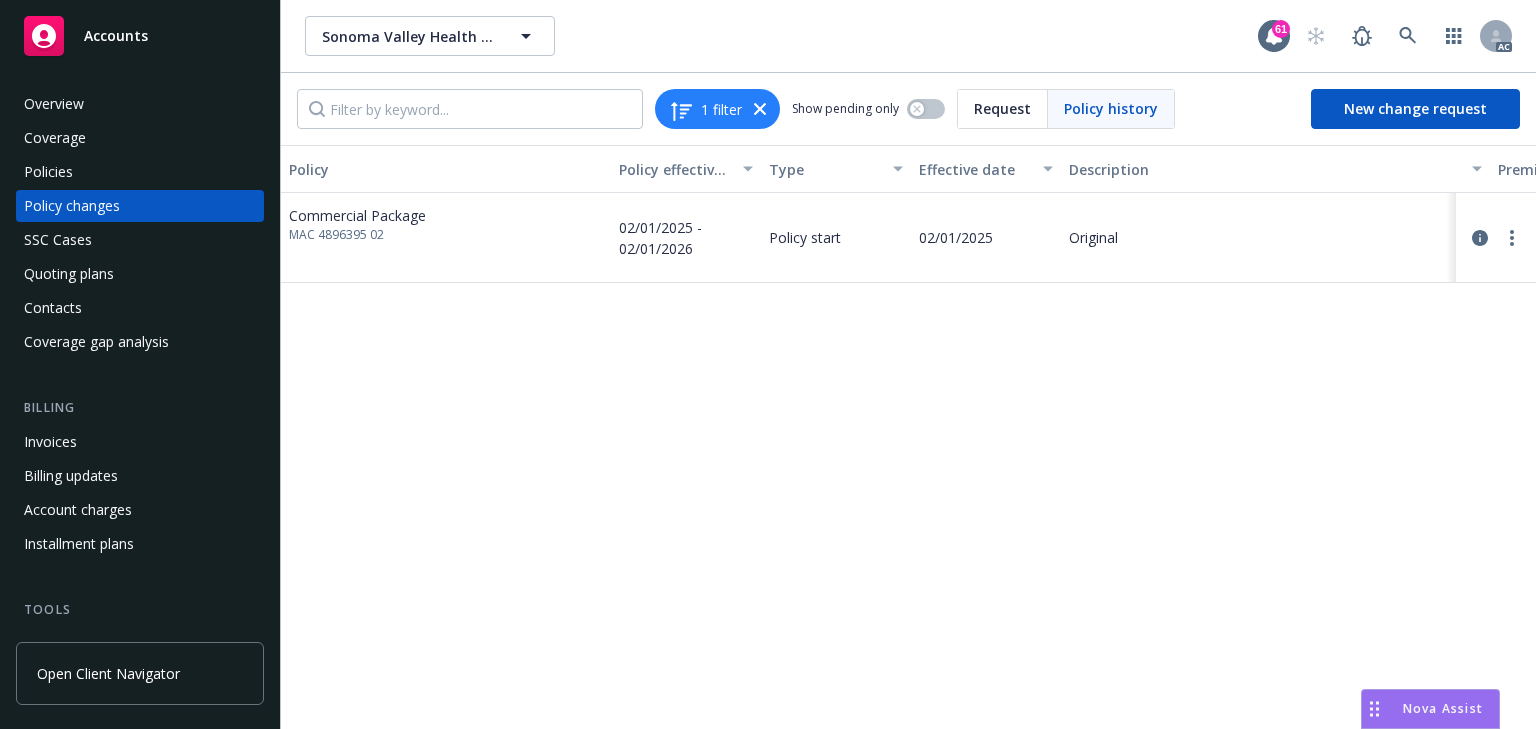 click on "Policies" at bounding box center [140, 172] 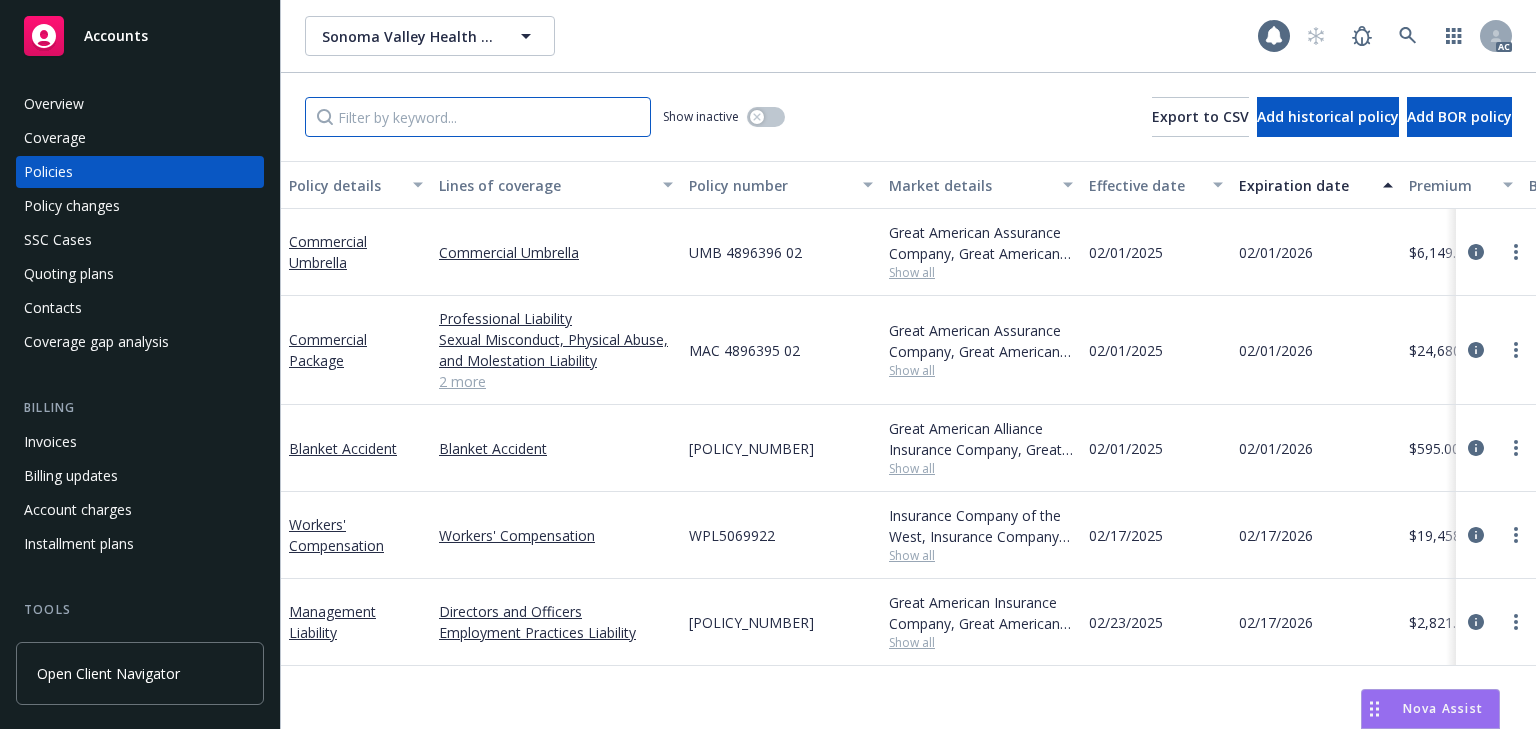 click at bounding box center (478, 117) 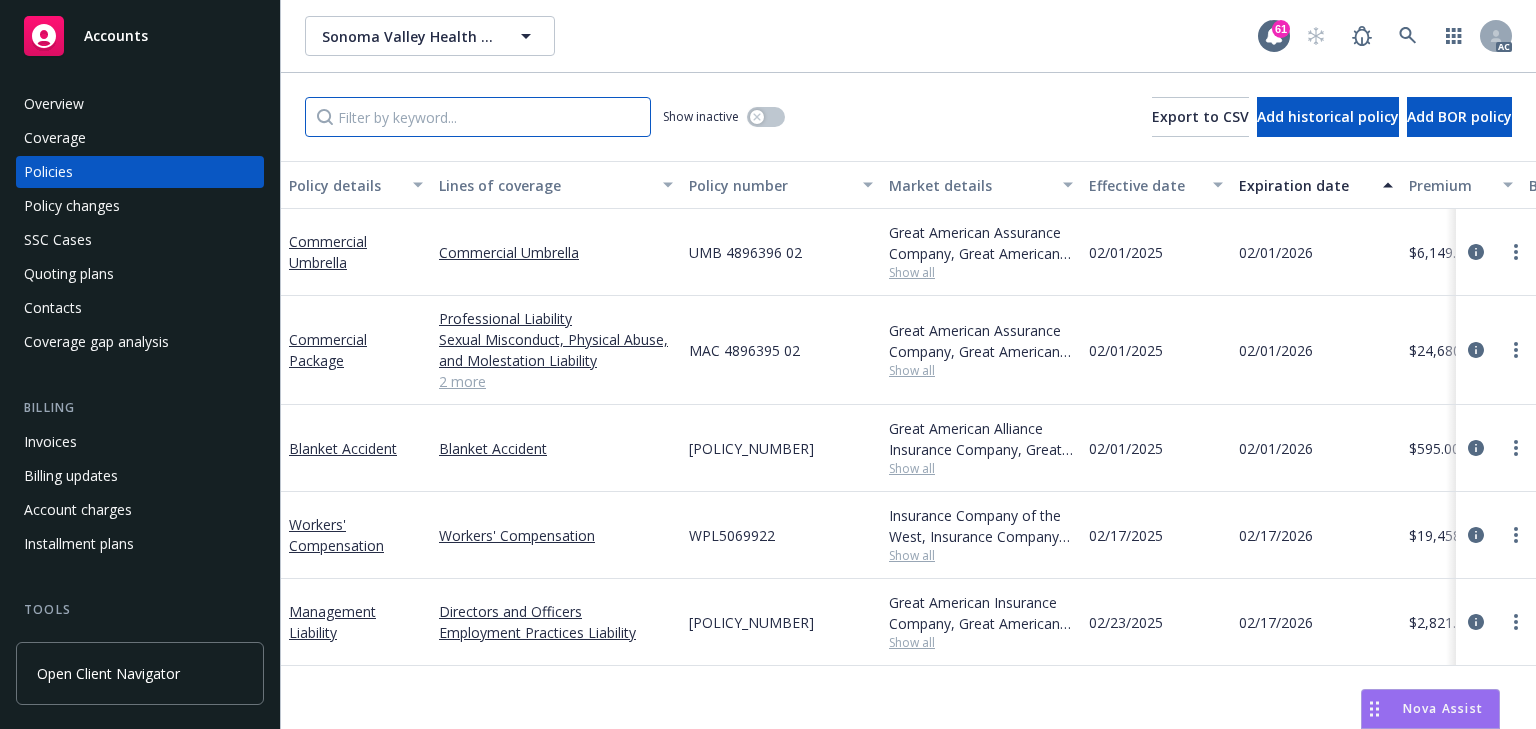 click at bounding box center [478, 117] 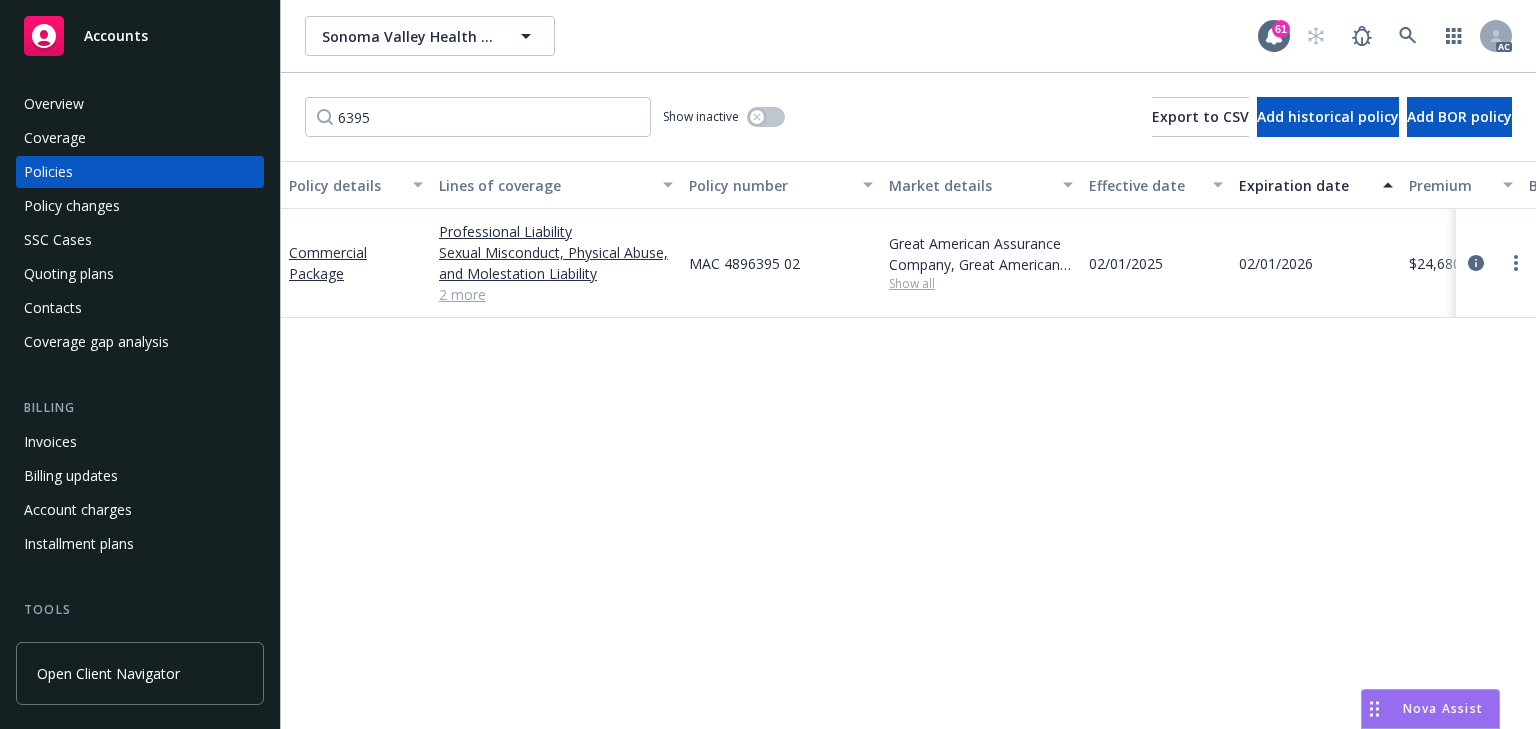 click on "Show all" at bounding box center [981, 283] 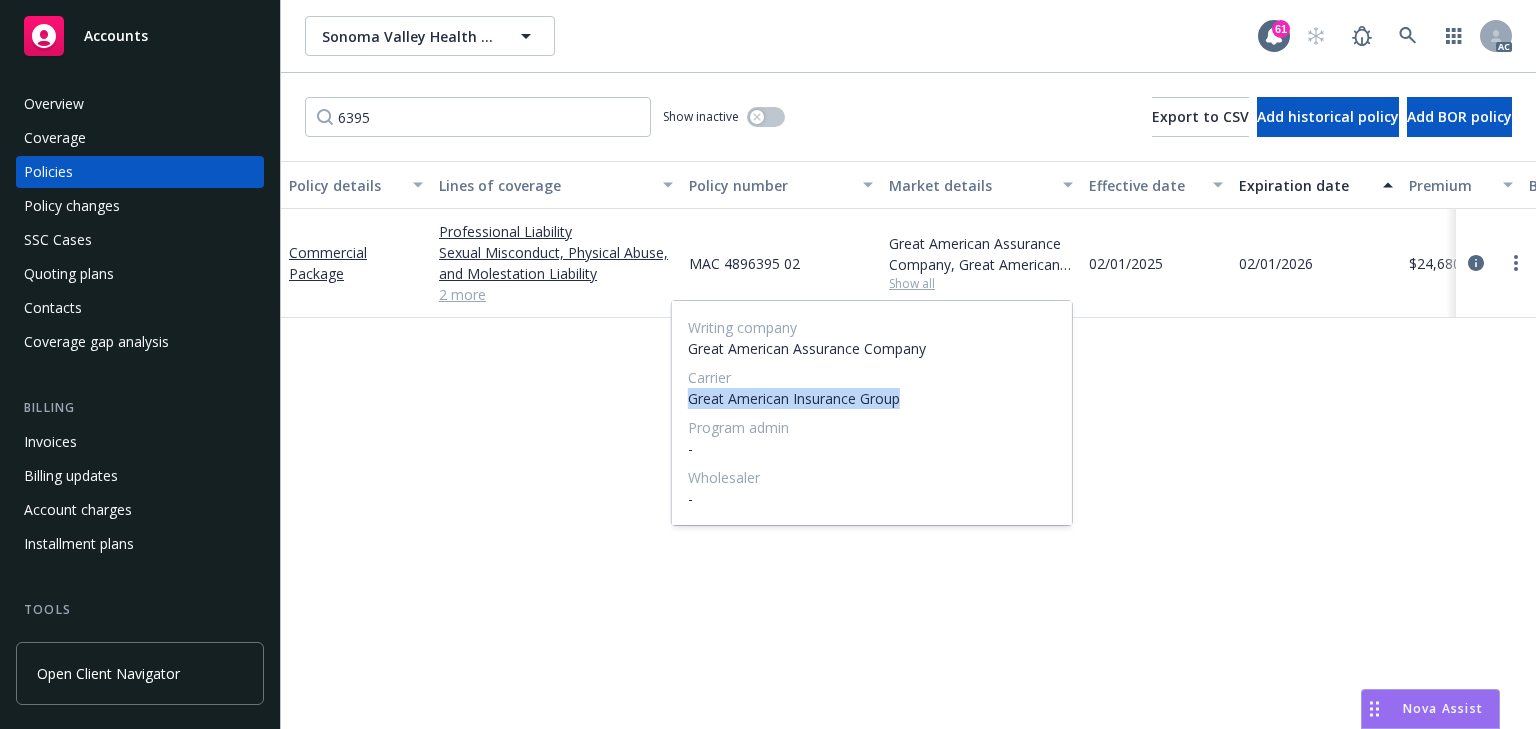 drag, startPoint x: 692, startPoint y: 399, endPoint x: 927, endPoint y: 399, distance: 235 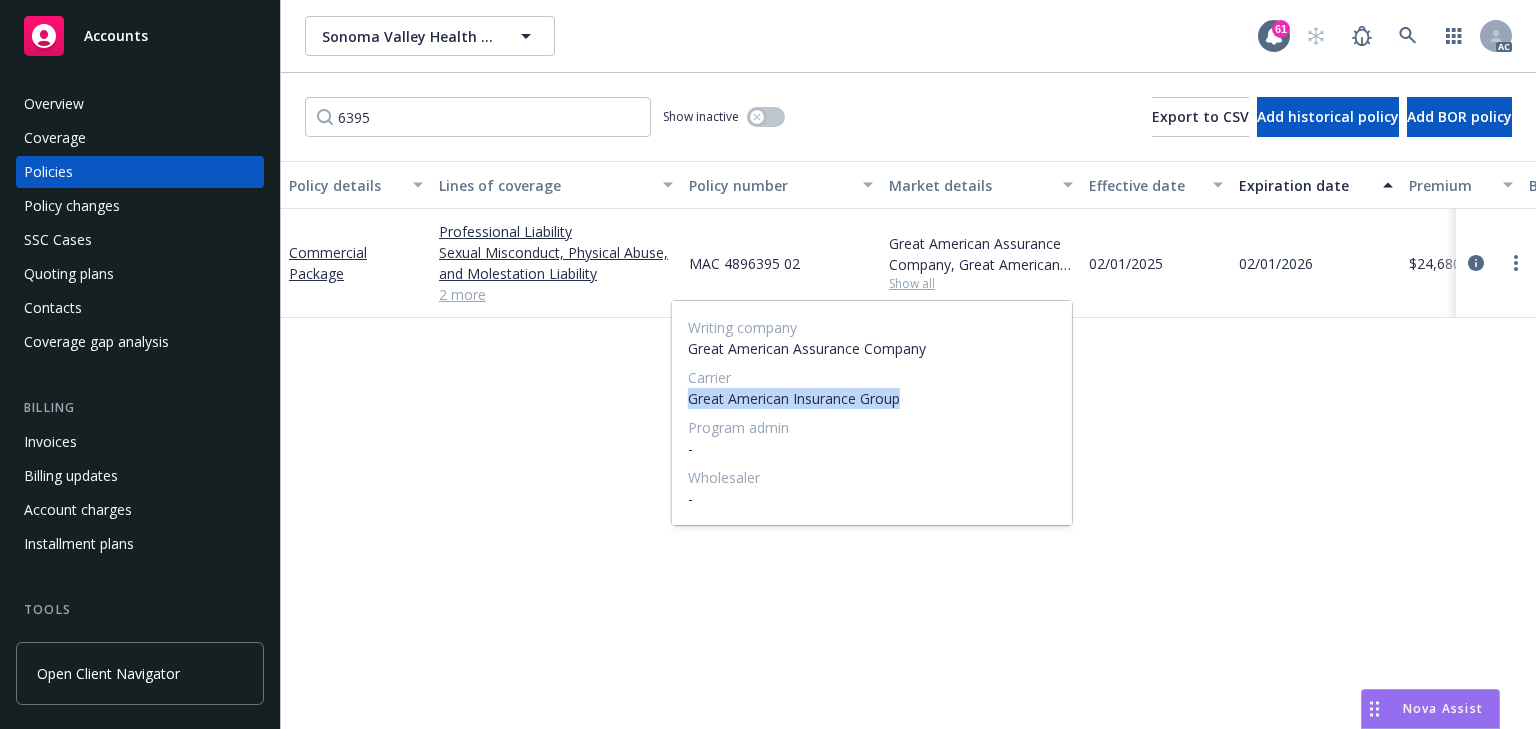 copy on "Great American Insurance Group" 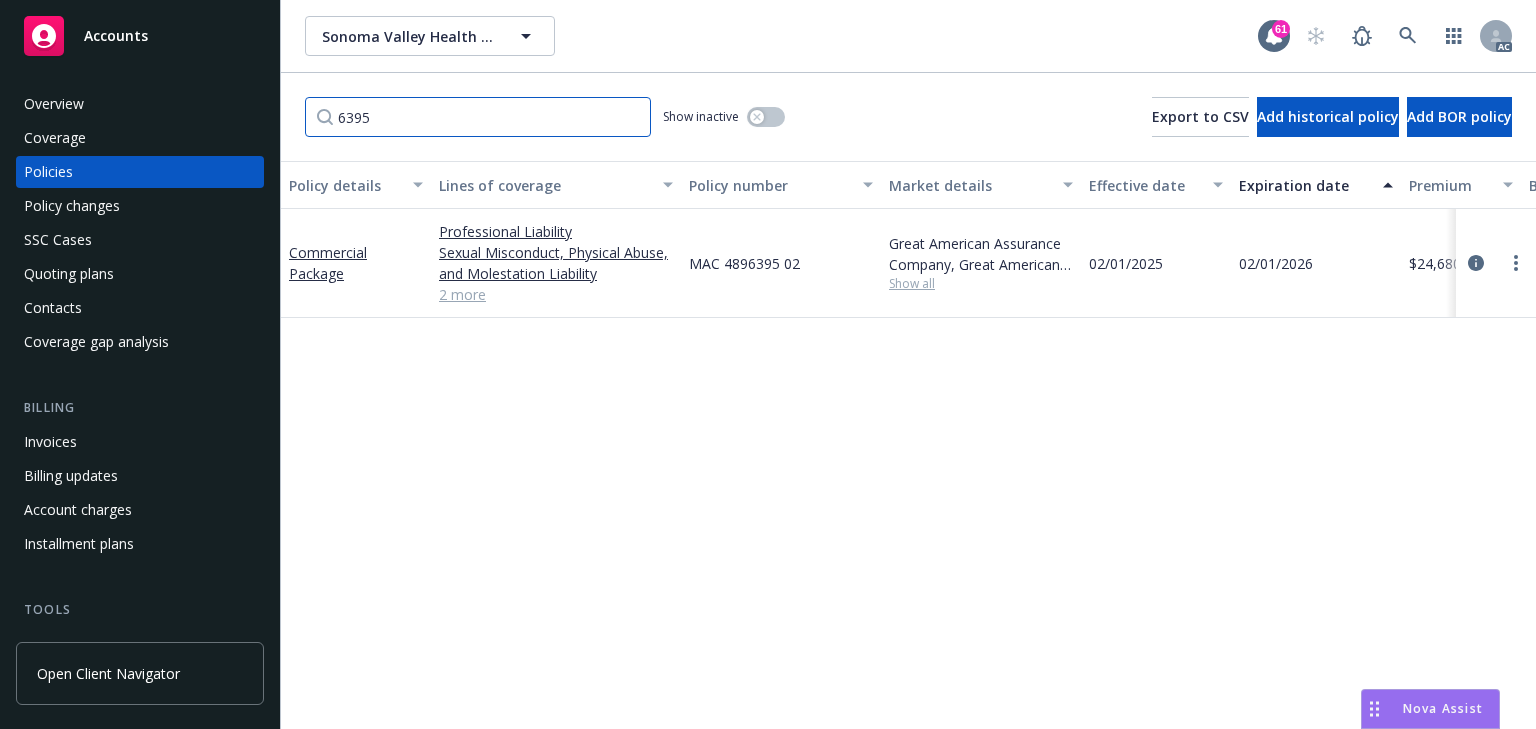click on "6395" at bounding box center [478, 117] 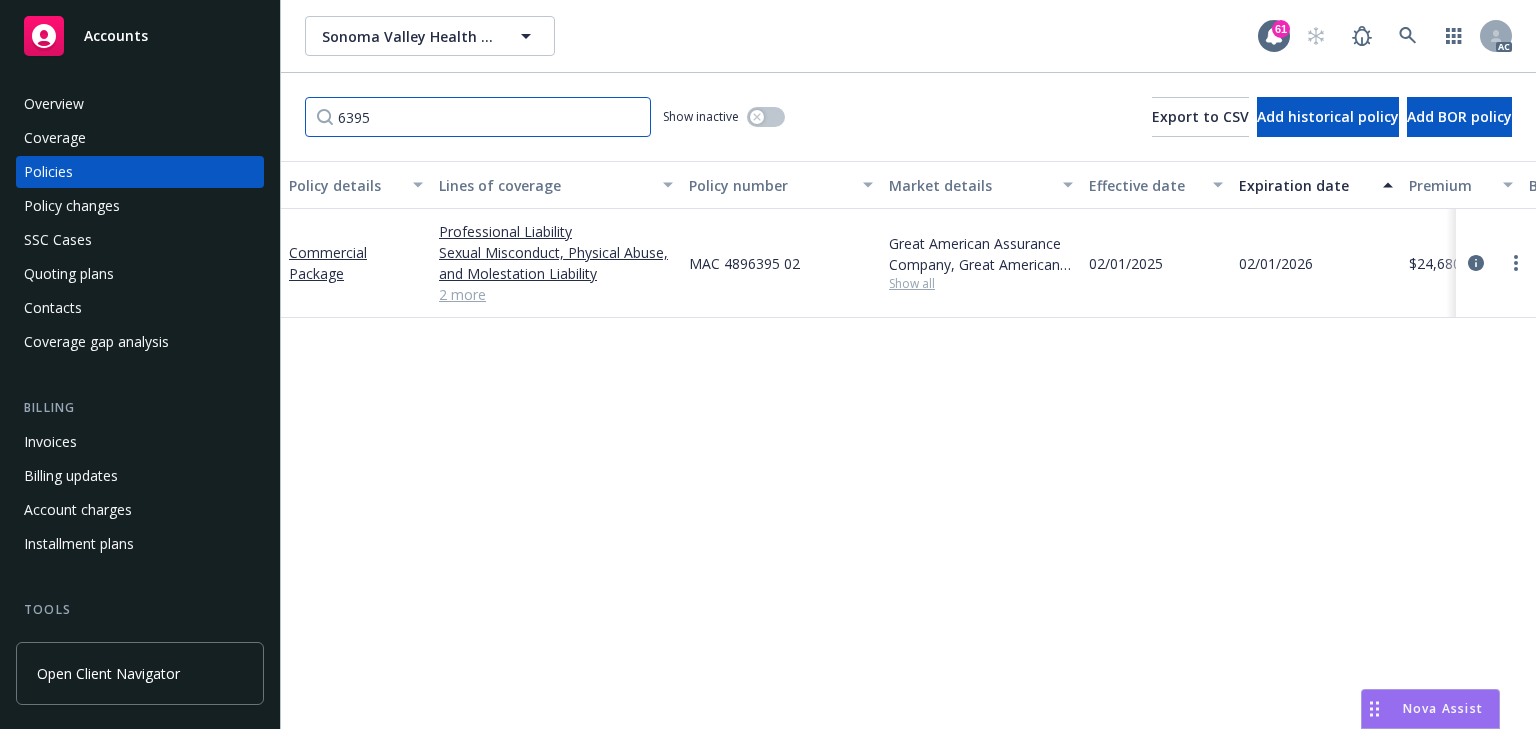 paste on "Great American Insurance Group" 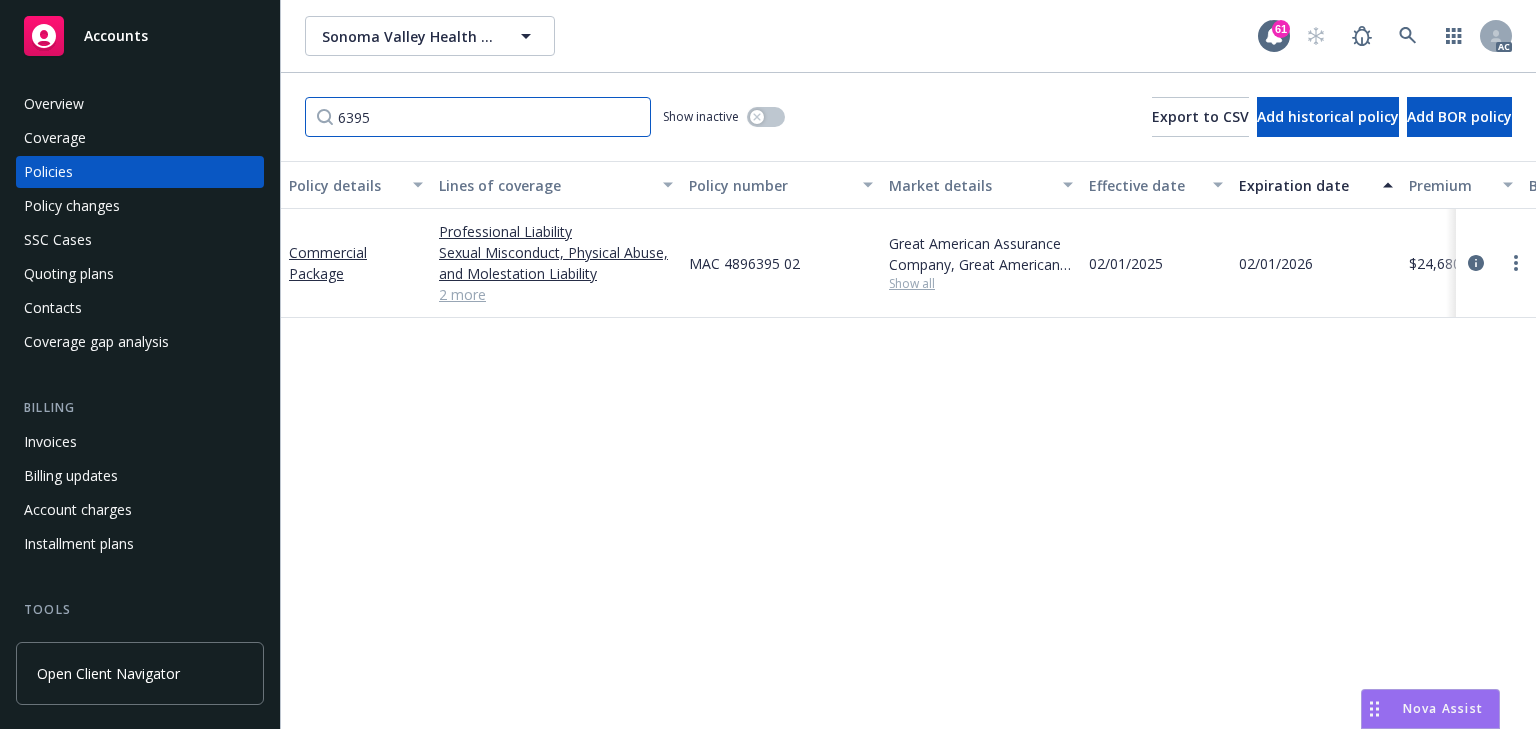 type on "Great American Insurance Group" 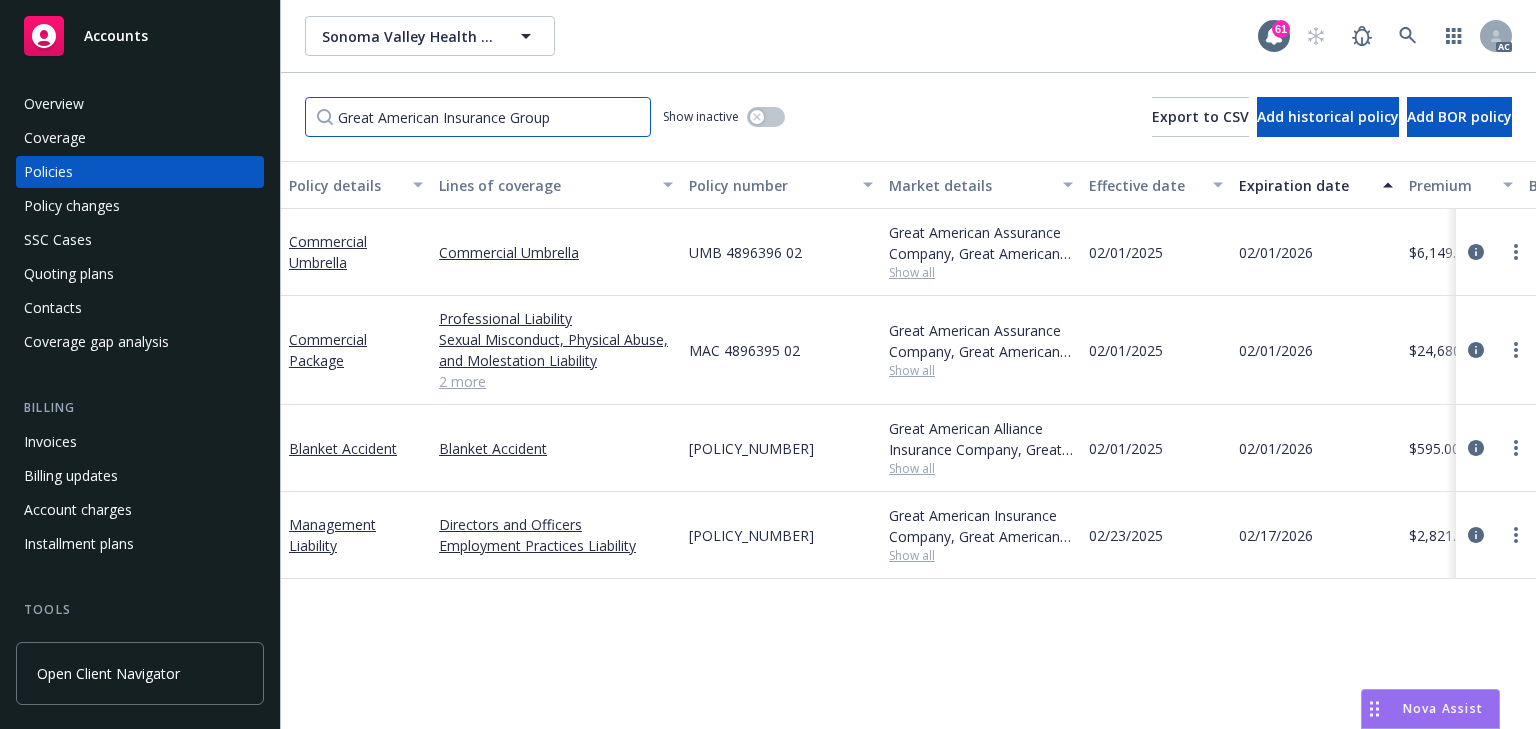 click on "Great American Insurance Group" at bounding box center [478, 117] 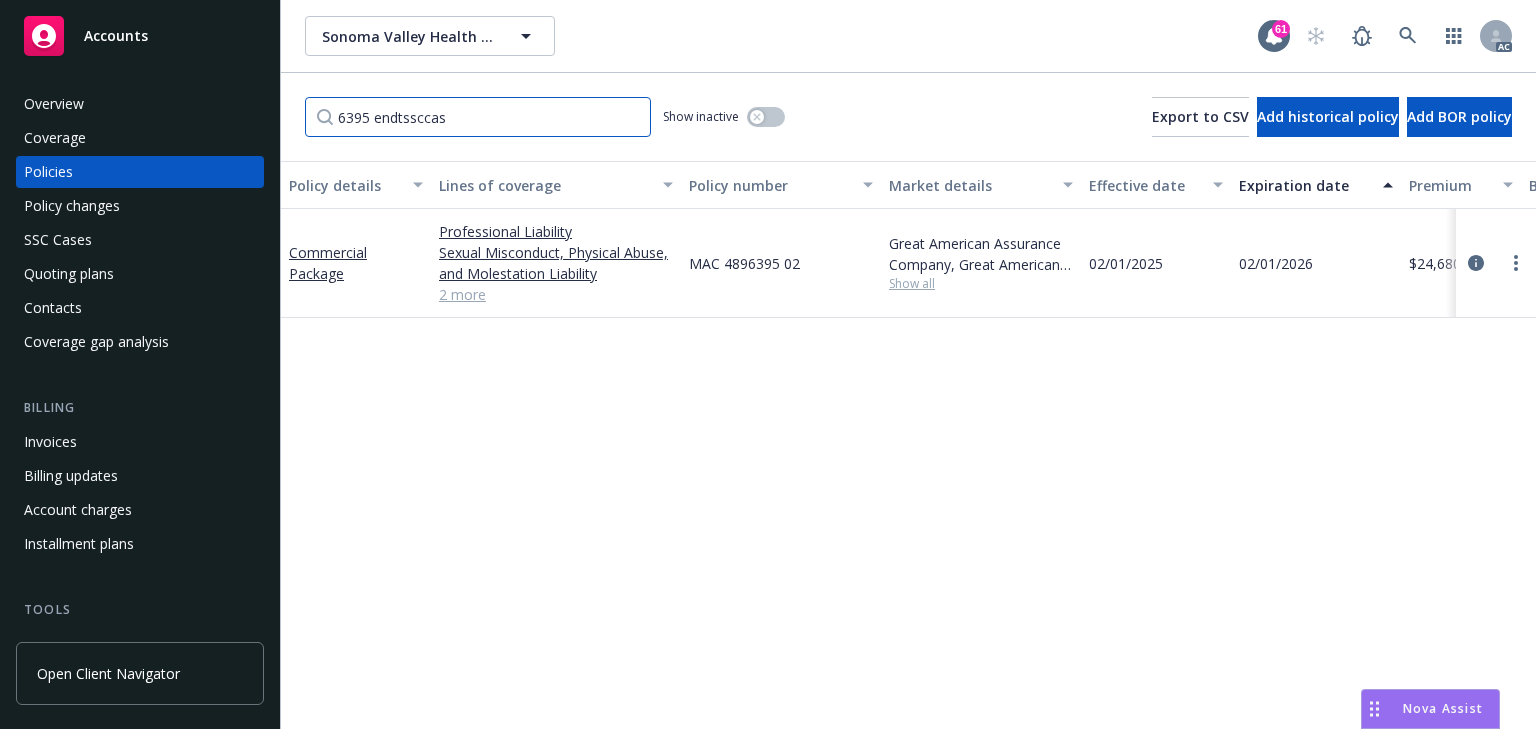type on "6395 endtssccase" 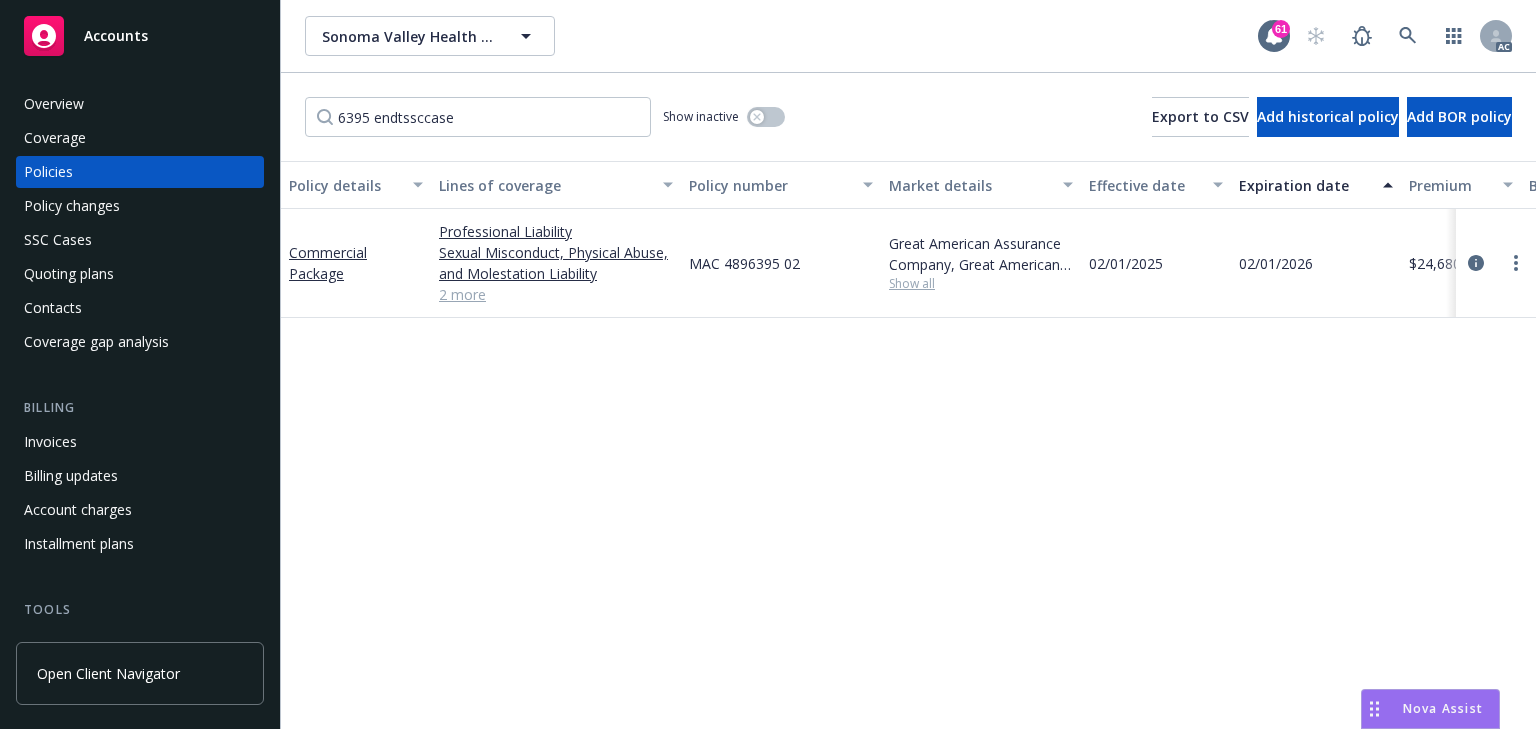 click on "Show all" at bounding box center (981, 283) 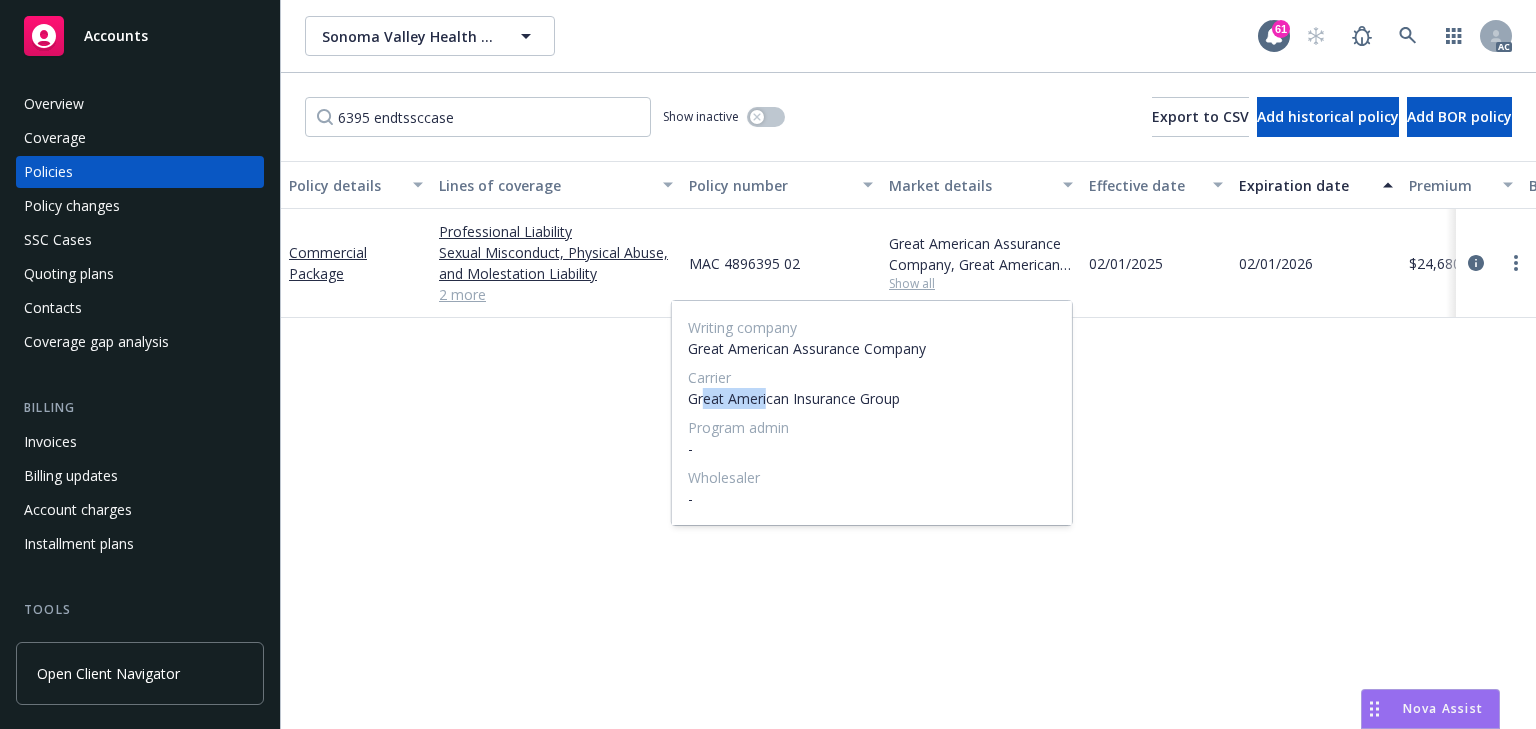 drag, startPoint x: 720, startPoint y: 396, endPoint x: 760, endPoint y: 398, distance: 40.04997 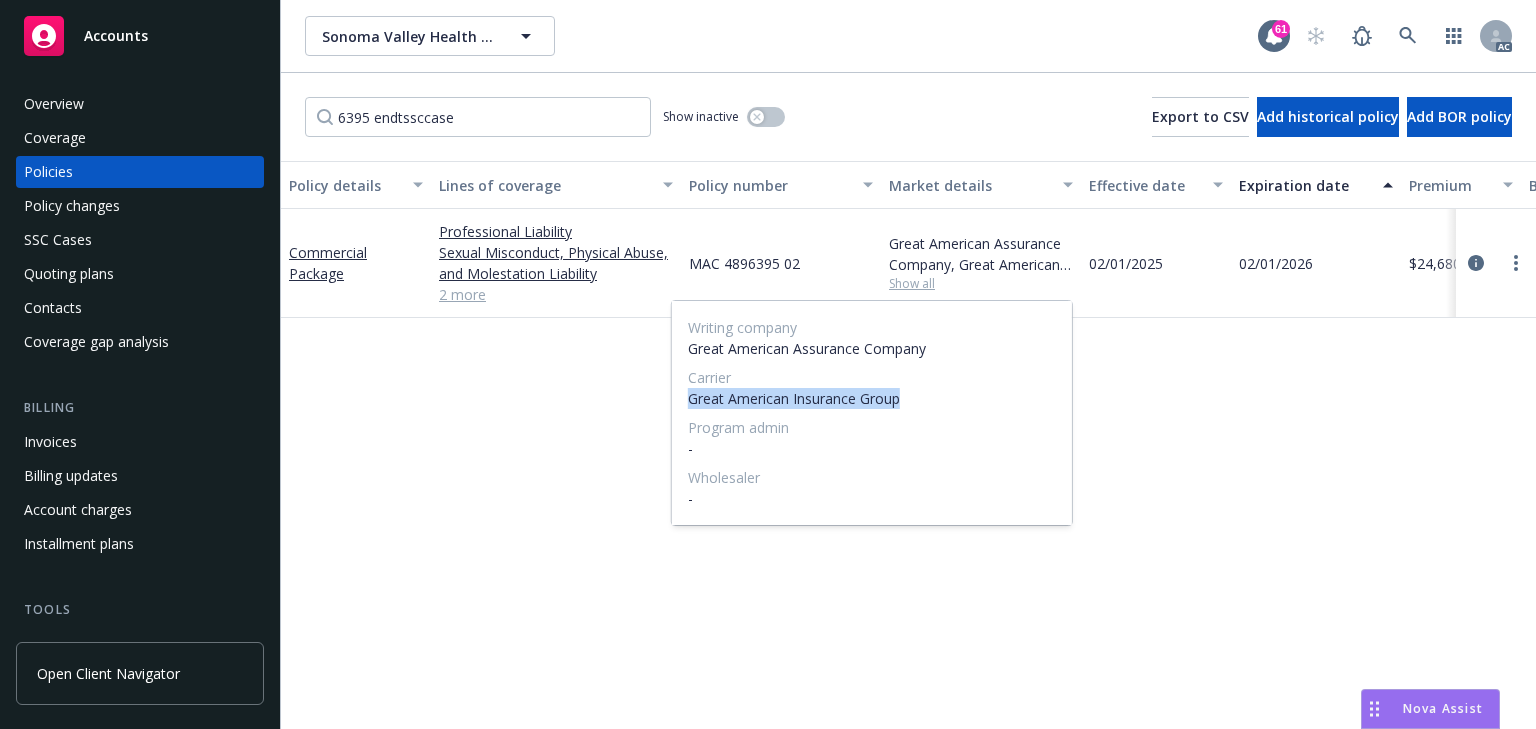 drag, startPoint x: 692, startPoint y: 403, endPoint x: 937, endPoint y: 400, distance: 245.01837 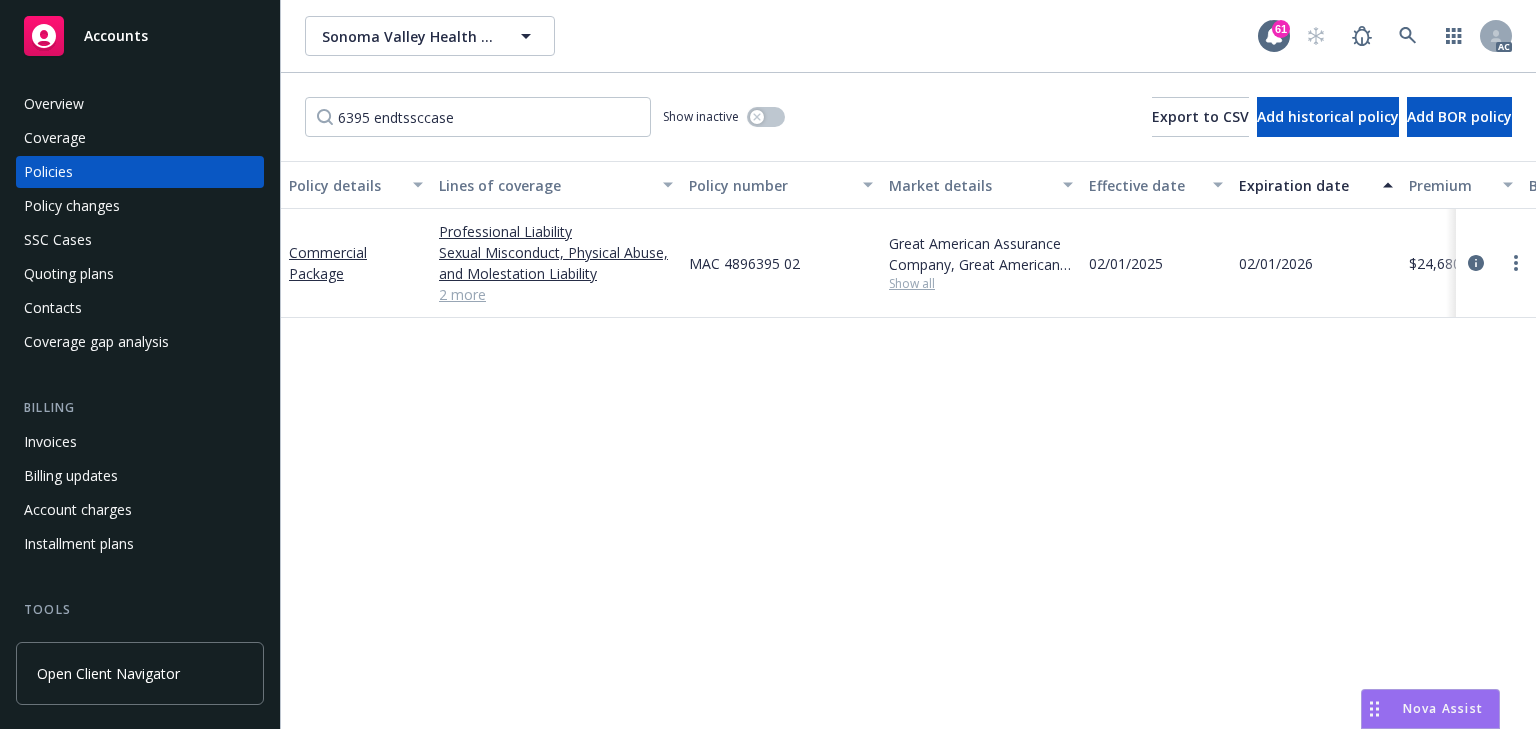drag, startPoint x: 92, startPoint y: 202, endPoint x: 64, endPoint y: 206, distance: 28.284271 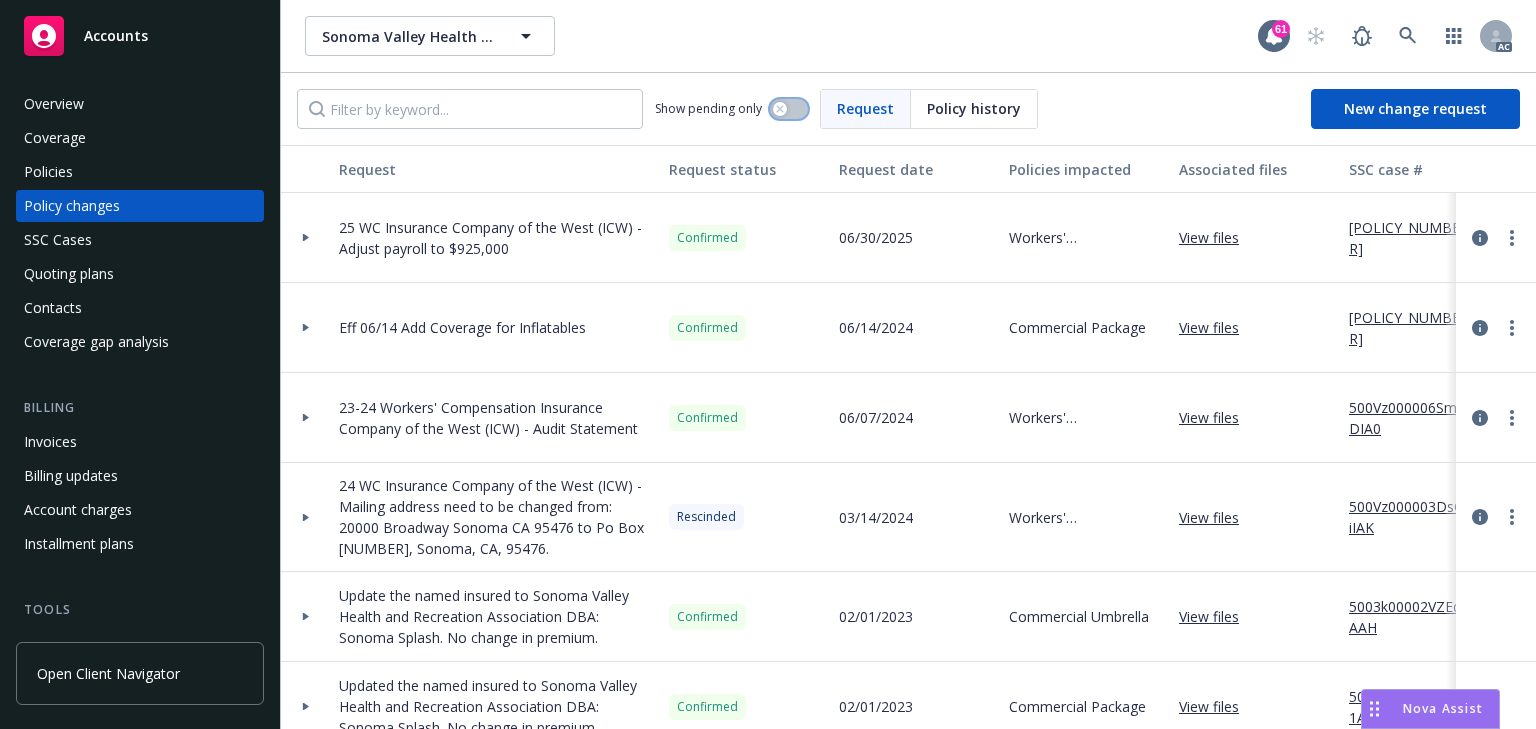 click at bounding box center [780, 109] 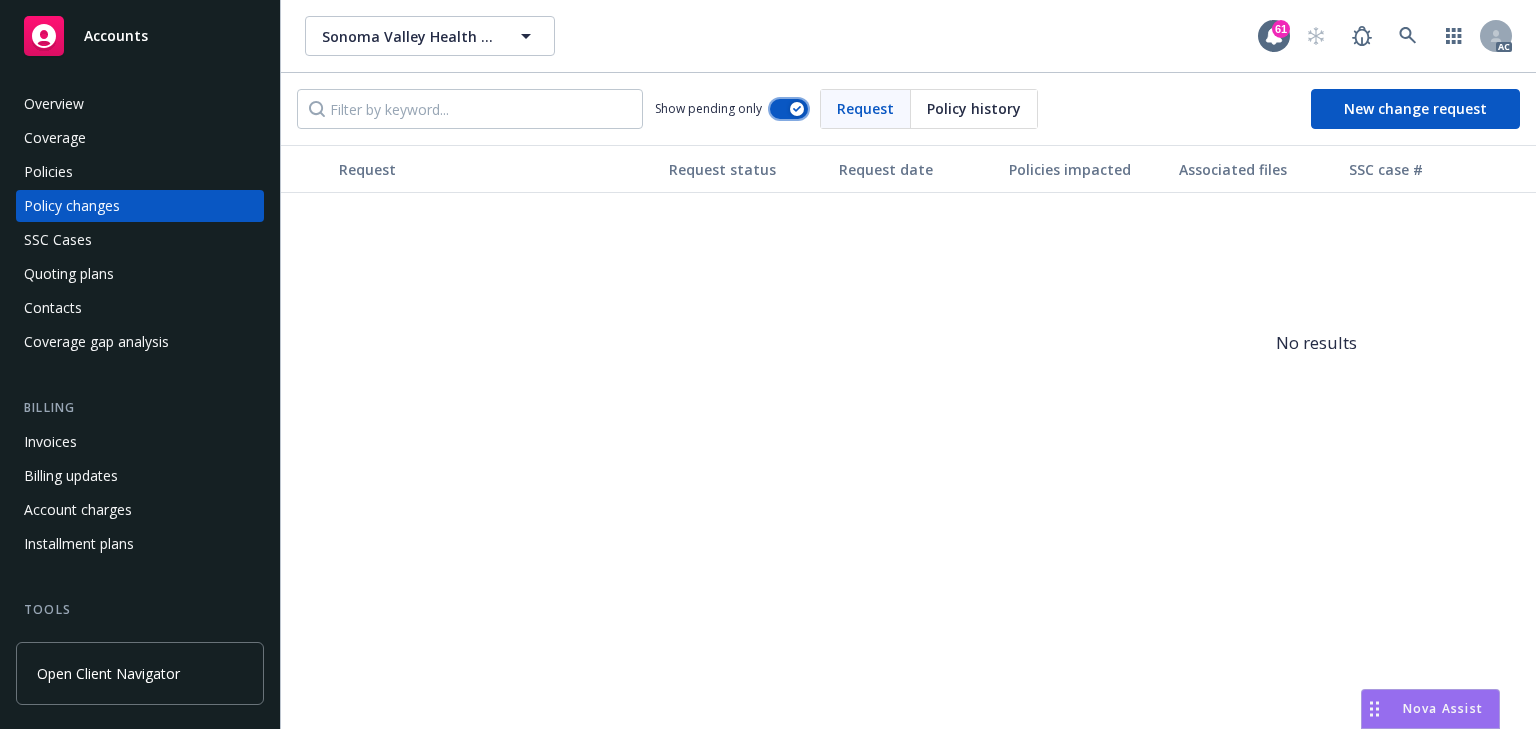 click at bounding box center [789, 109] 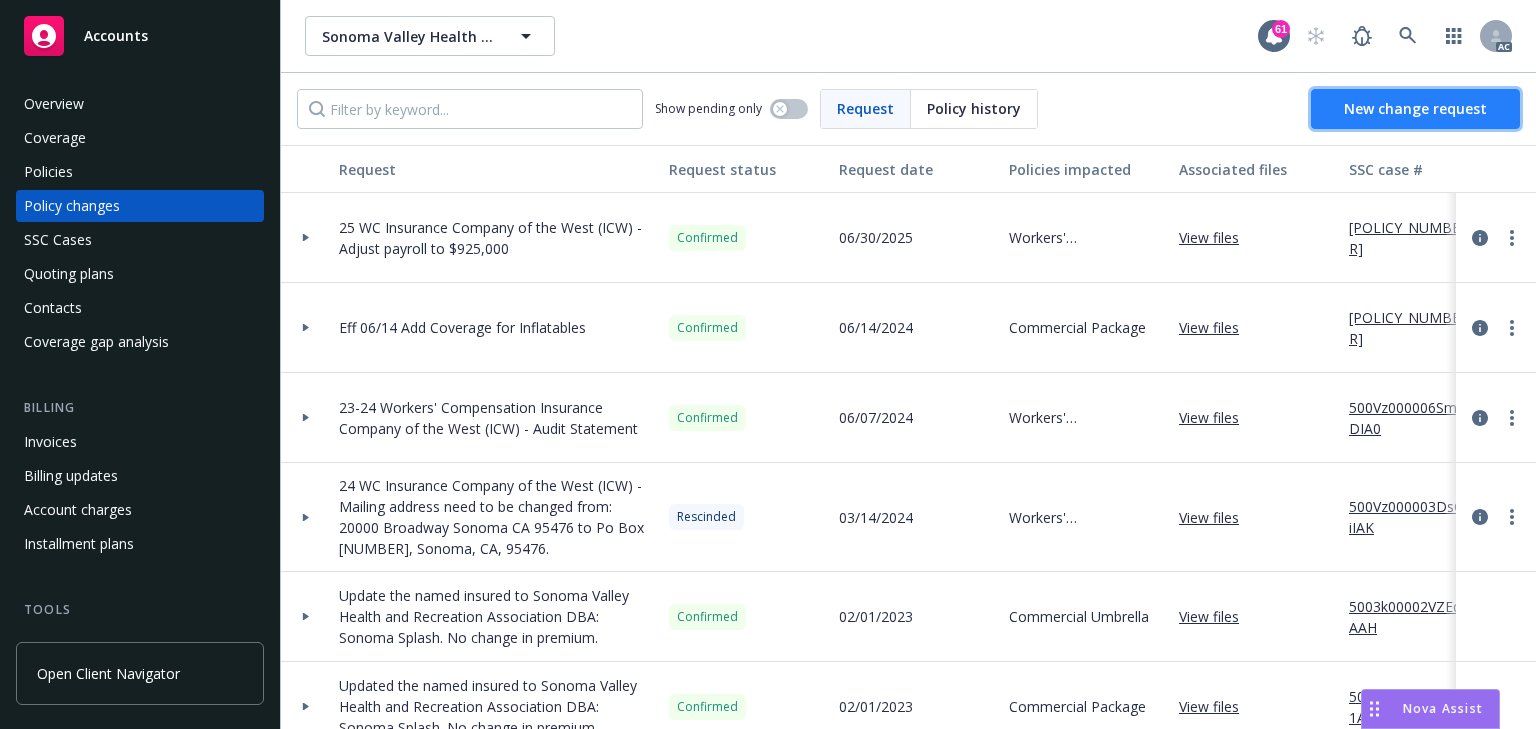 click on "New change request" at bounding box center [1415, 108] 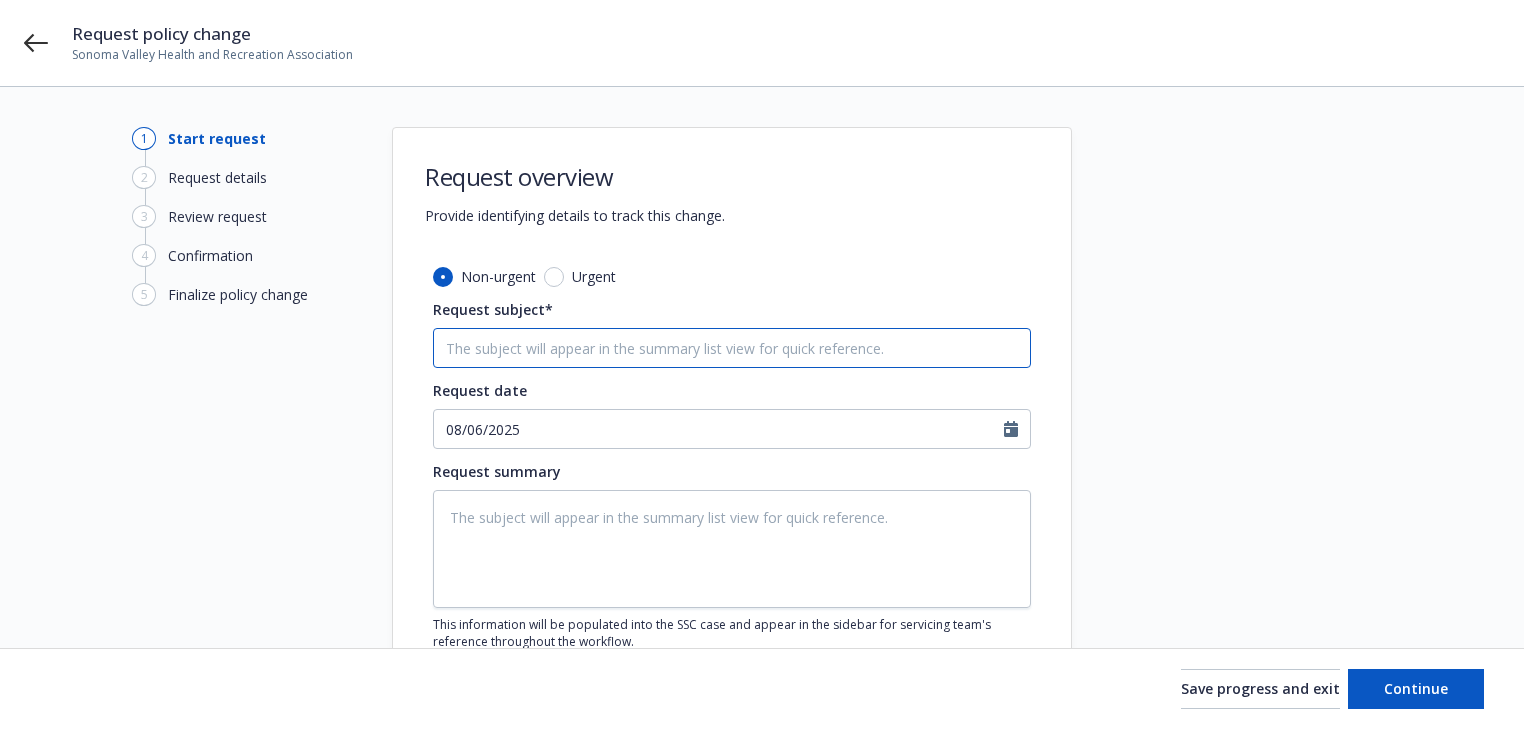 click on "Request subject*" at bounding box center [732, 348] 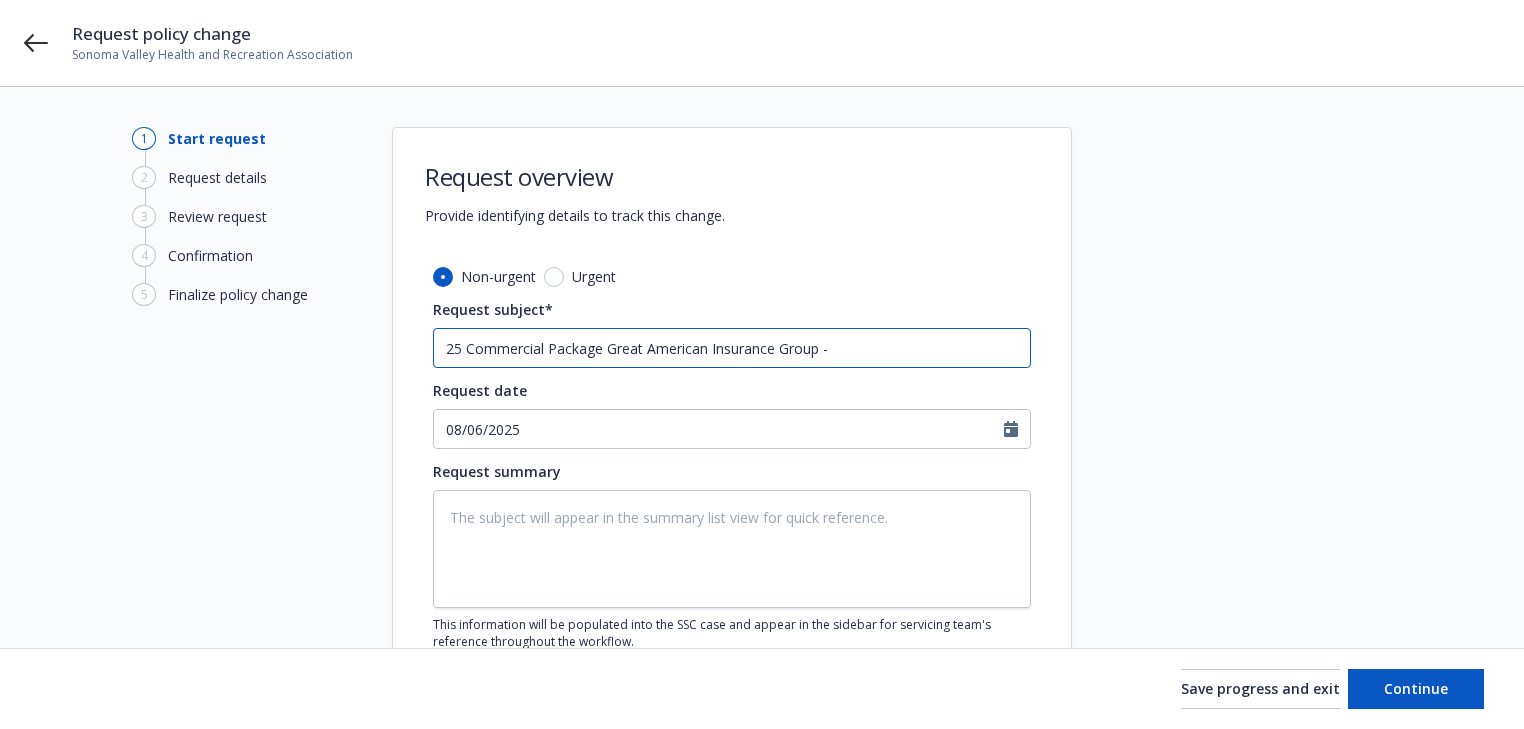 type on "x" 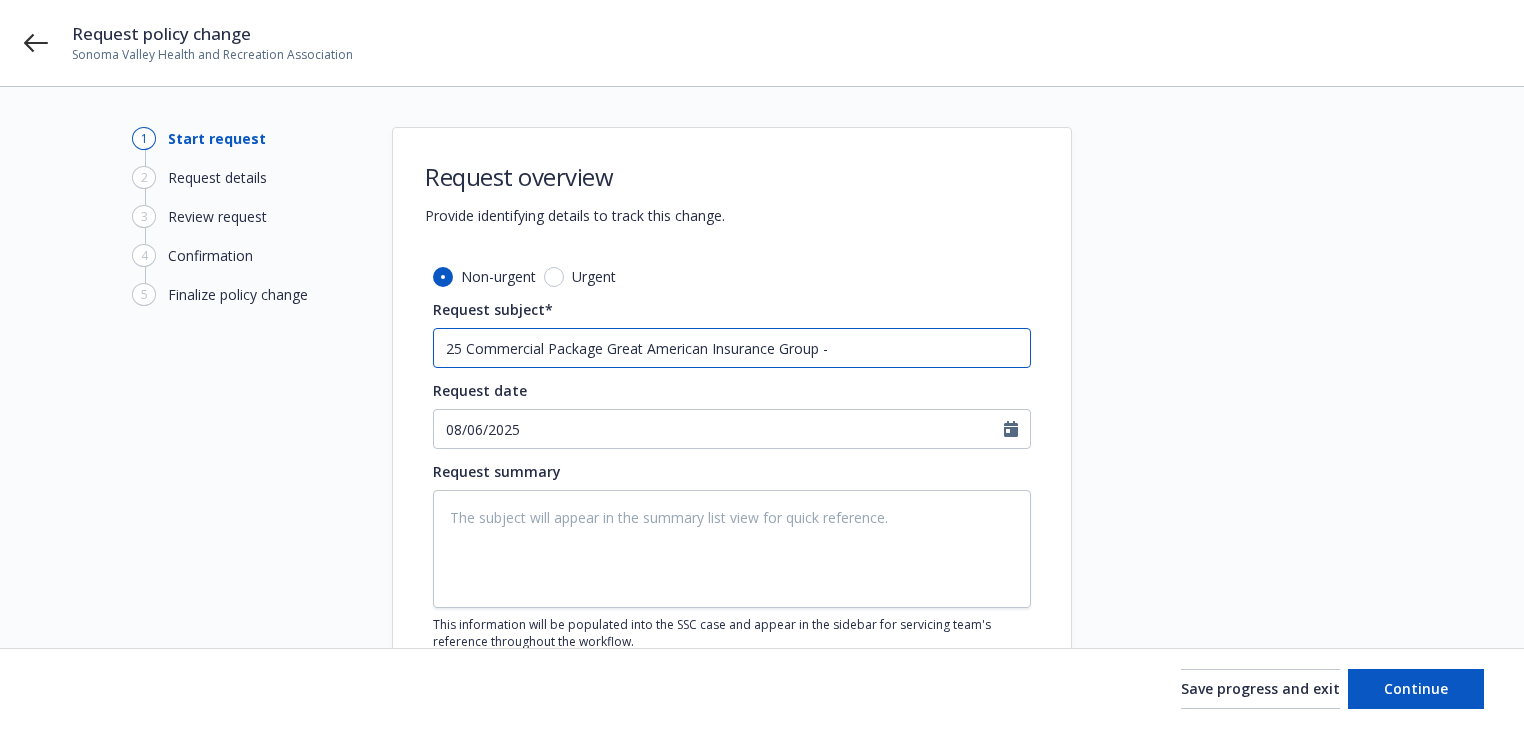 type on "25 Commercial Package Great American Insurance Group -" 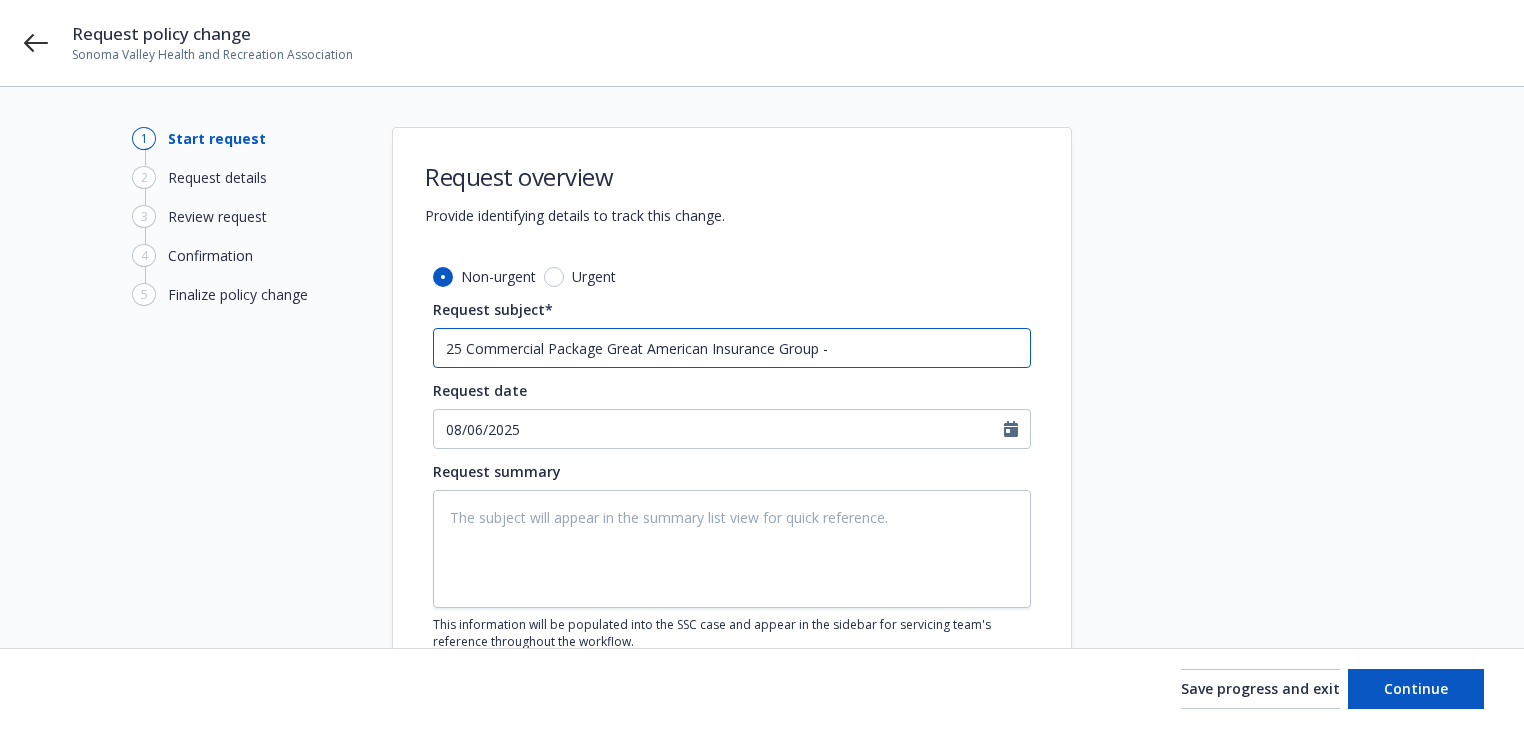 click on "25 Commercial Package Great American Insurance Group -" at bounding box center (732, 348) 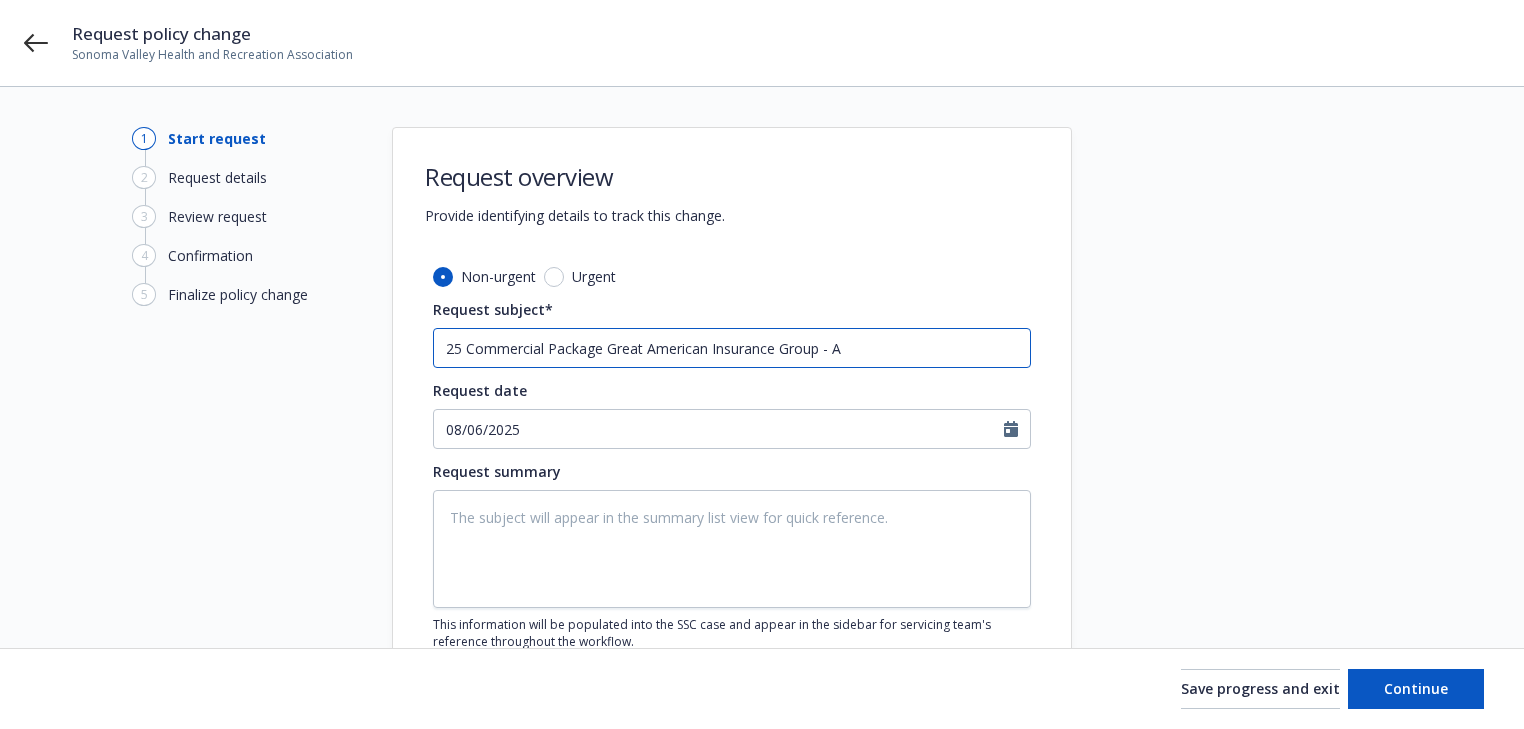 type on "x" 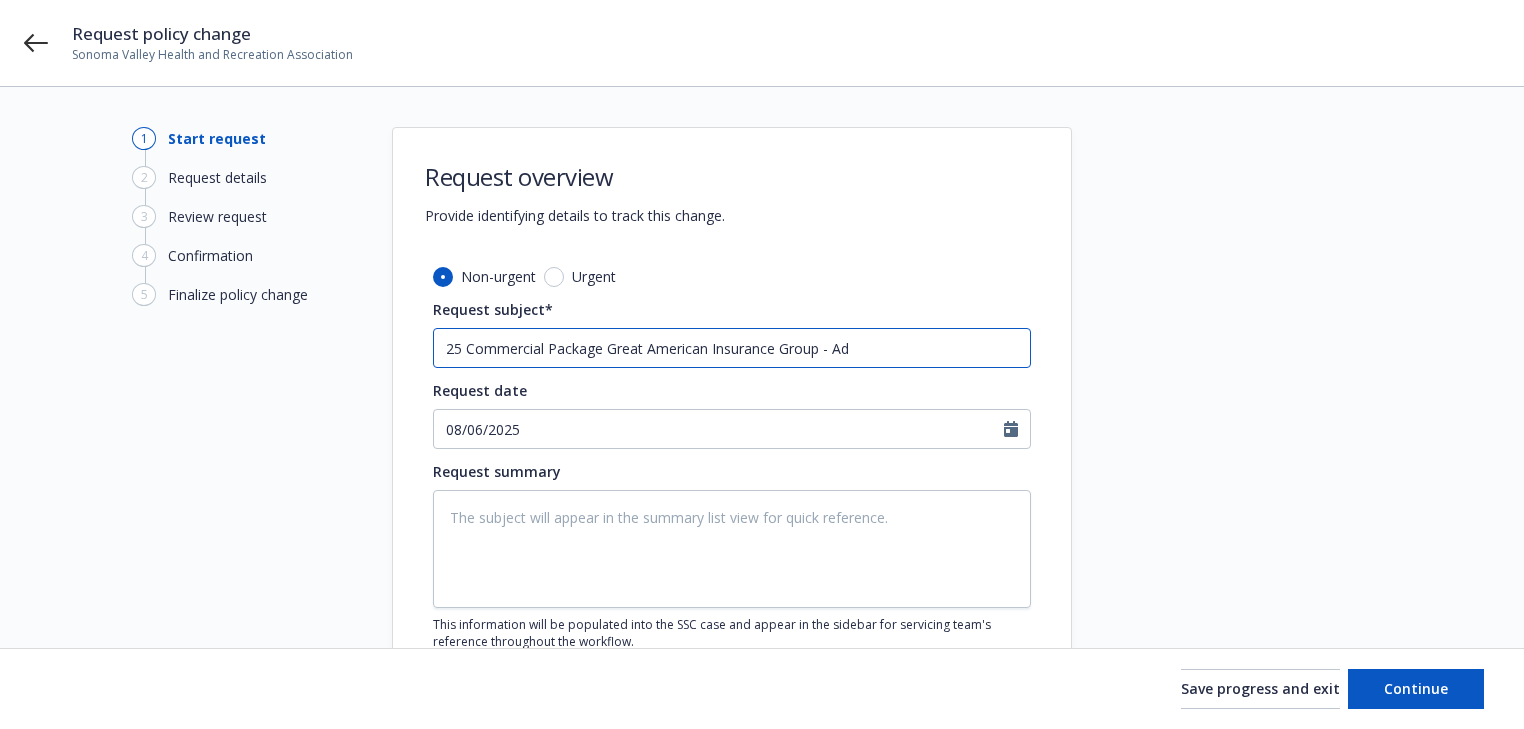 type on "x" 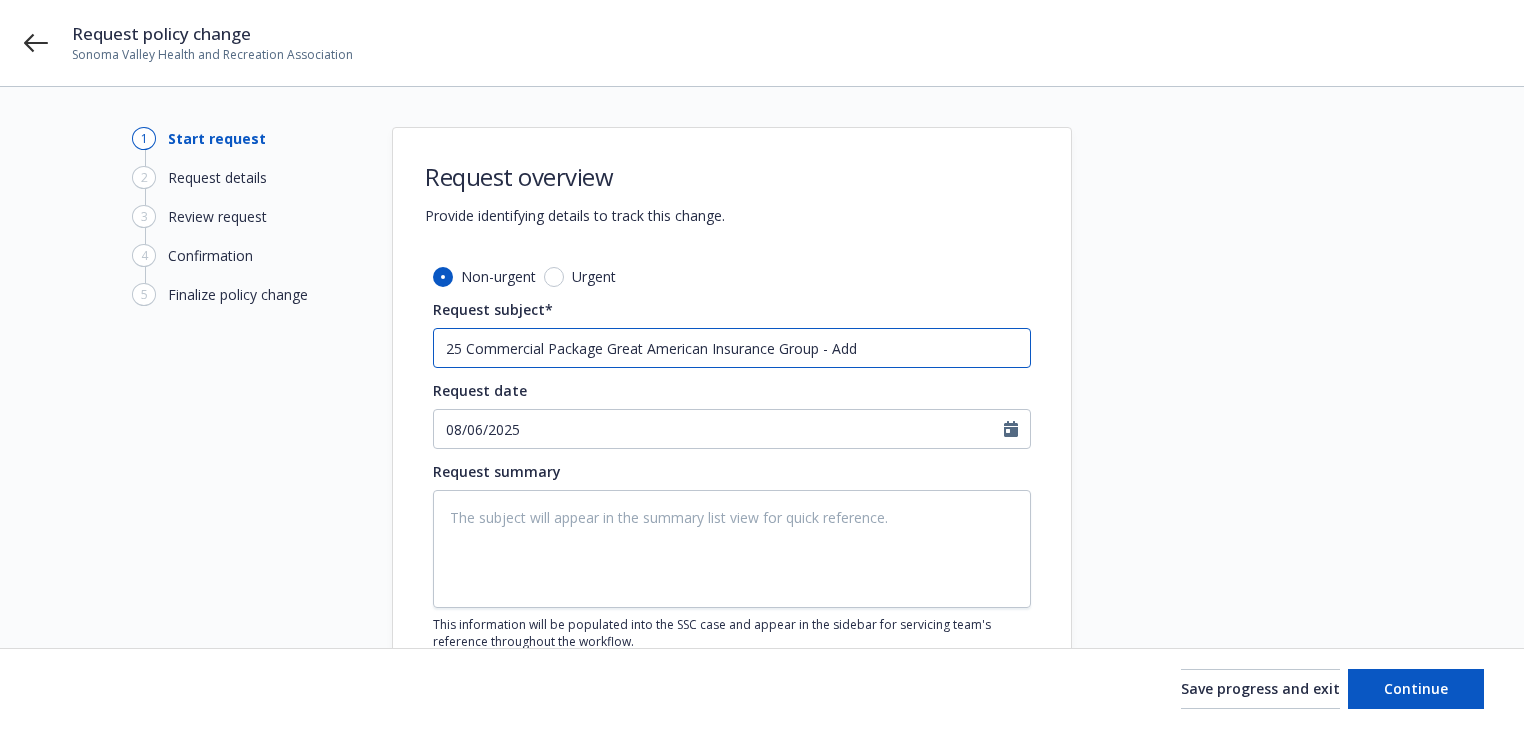 type on "x" 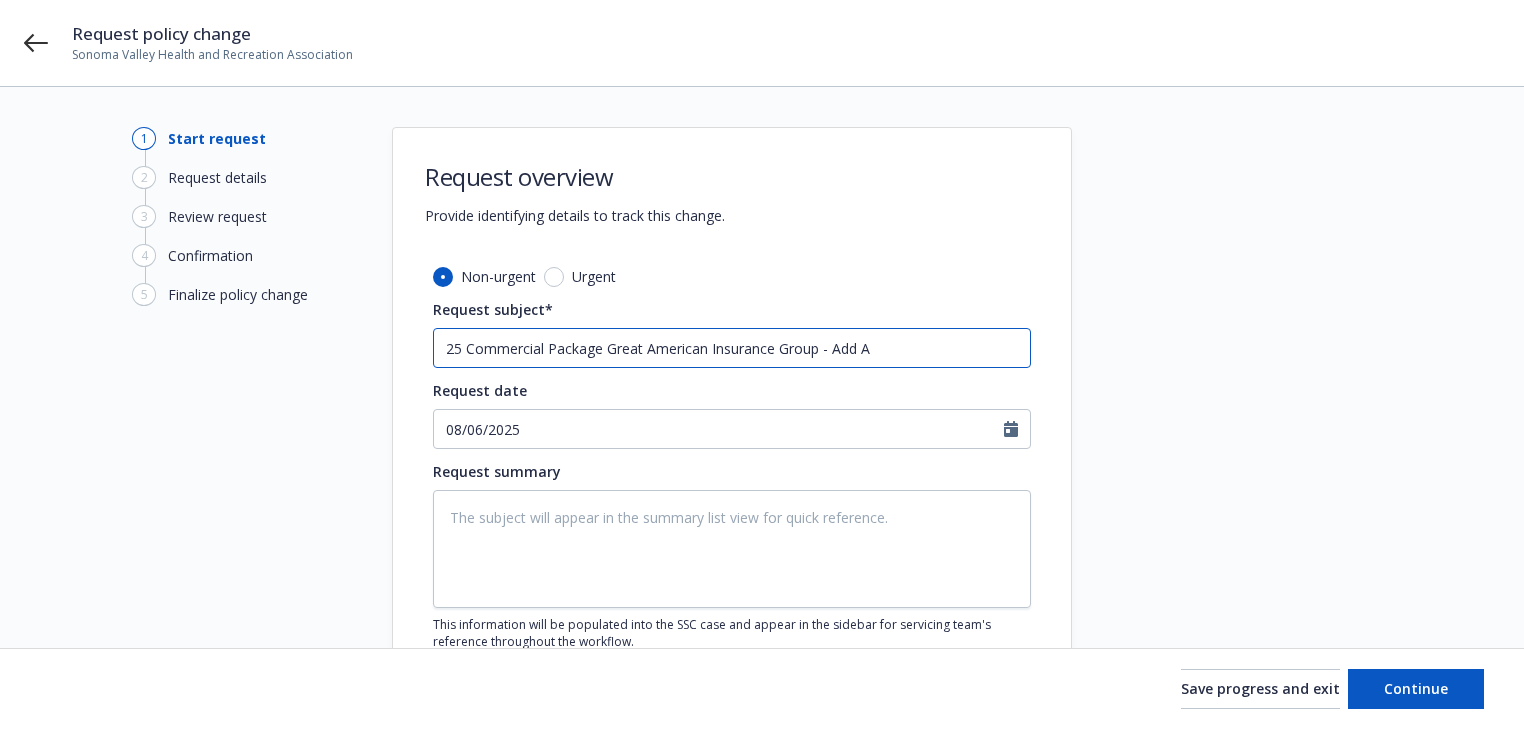 type on "x" 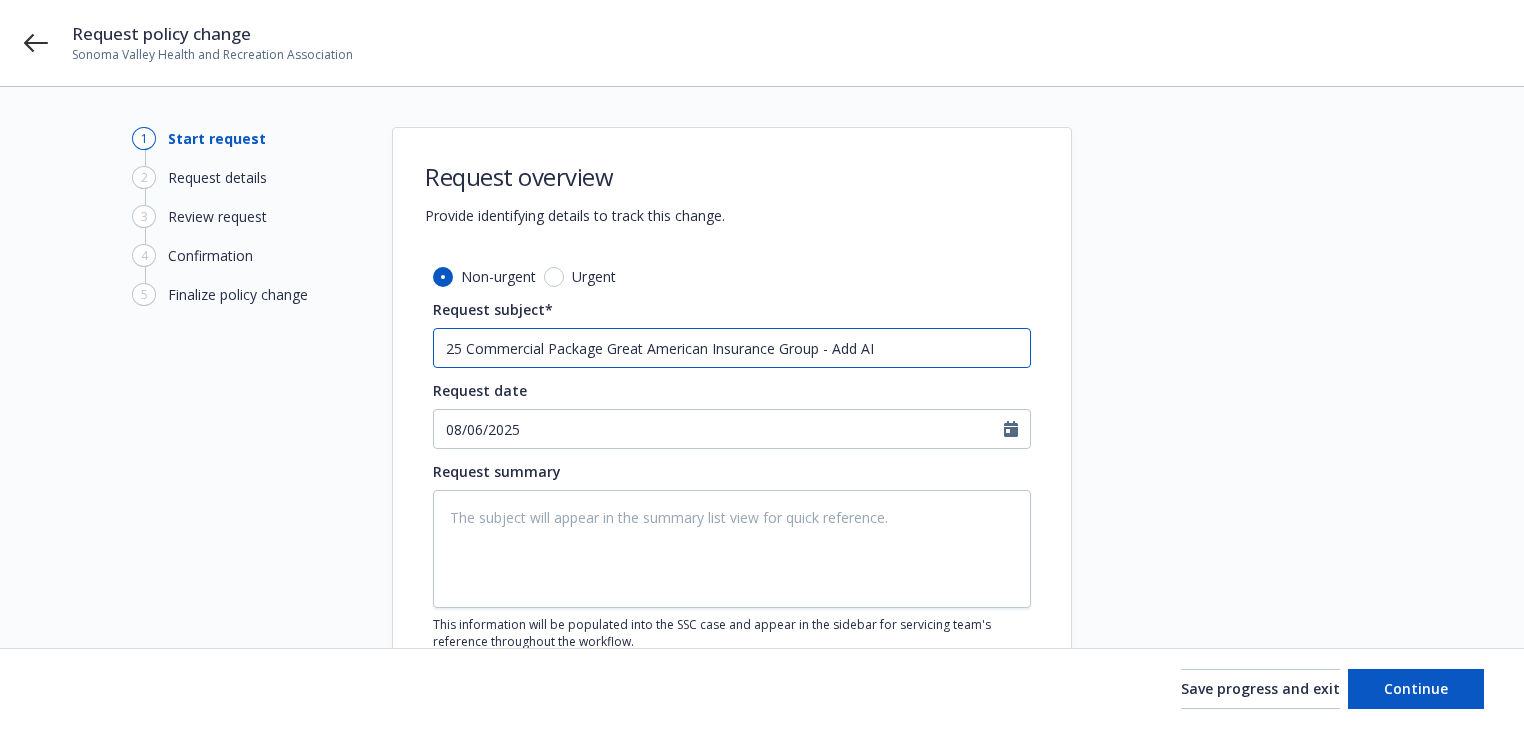 type on "x" 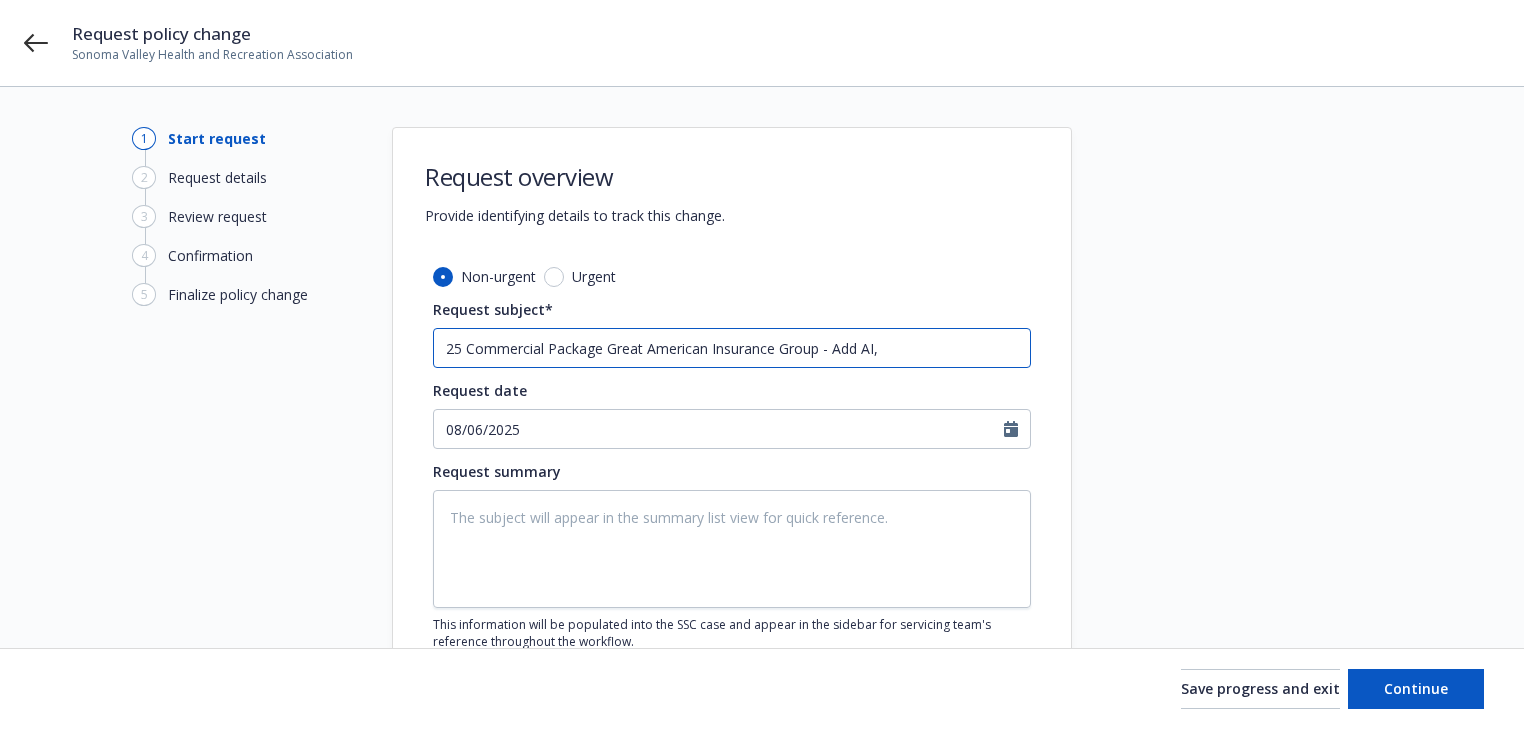 type on "x" 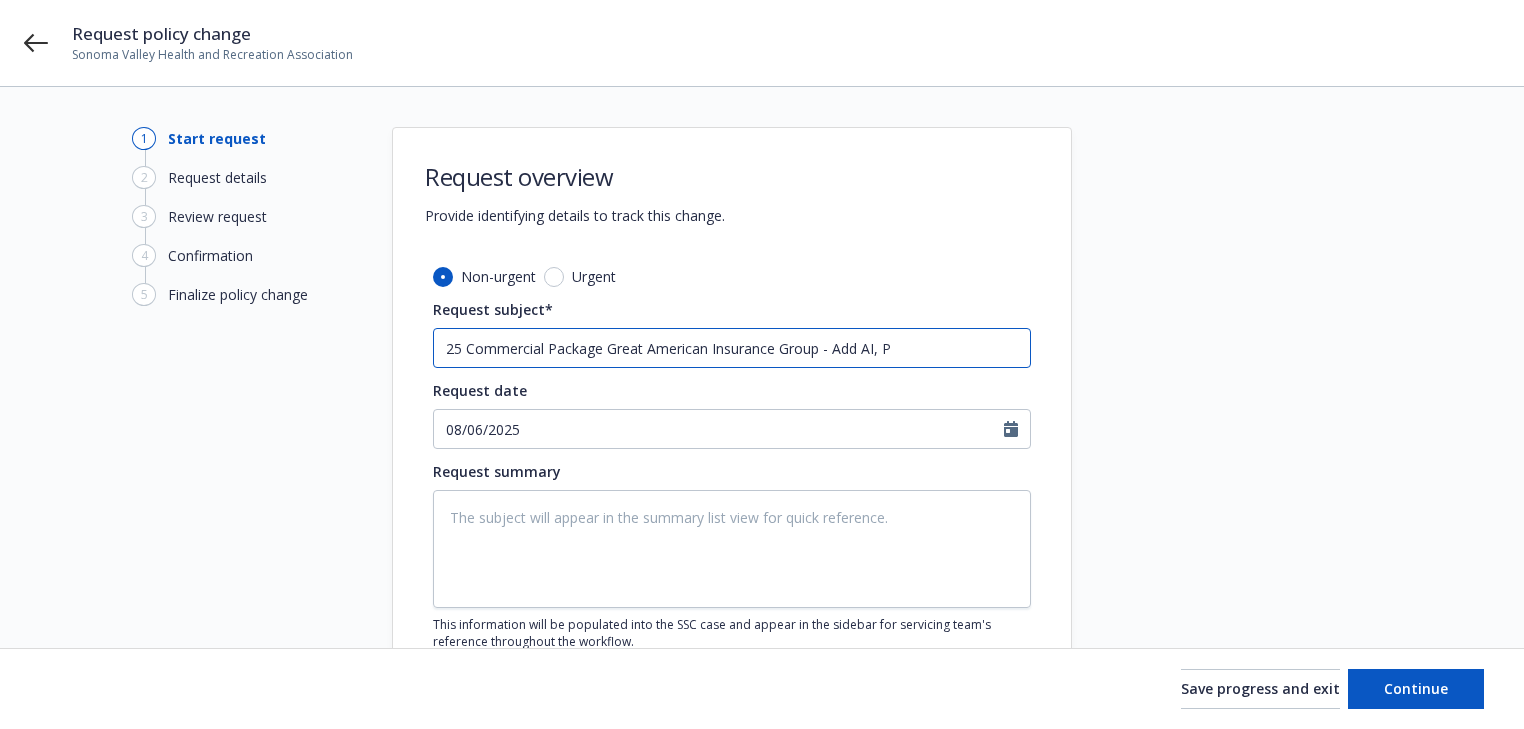 type on "x" 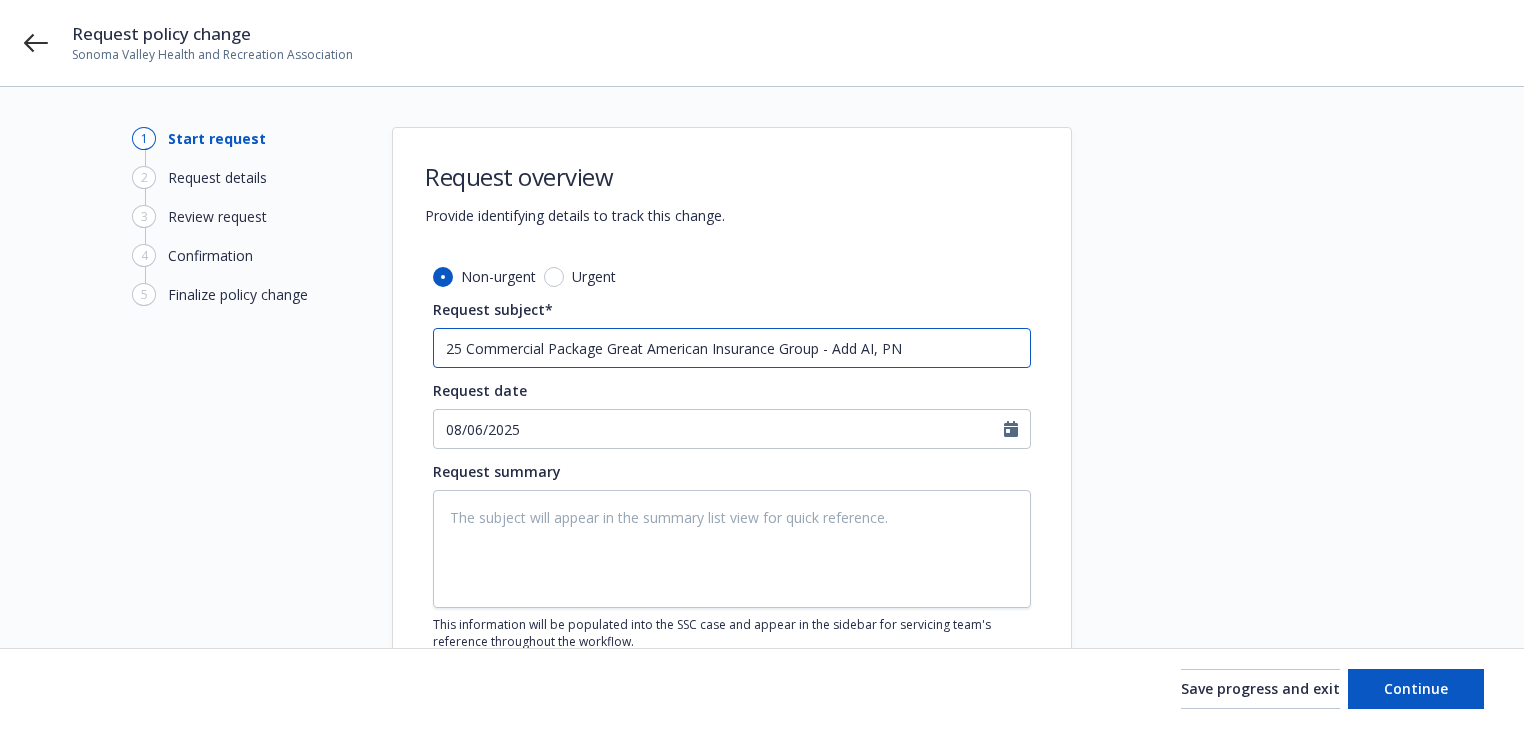 type on "x" 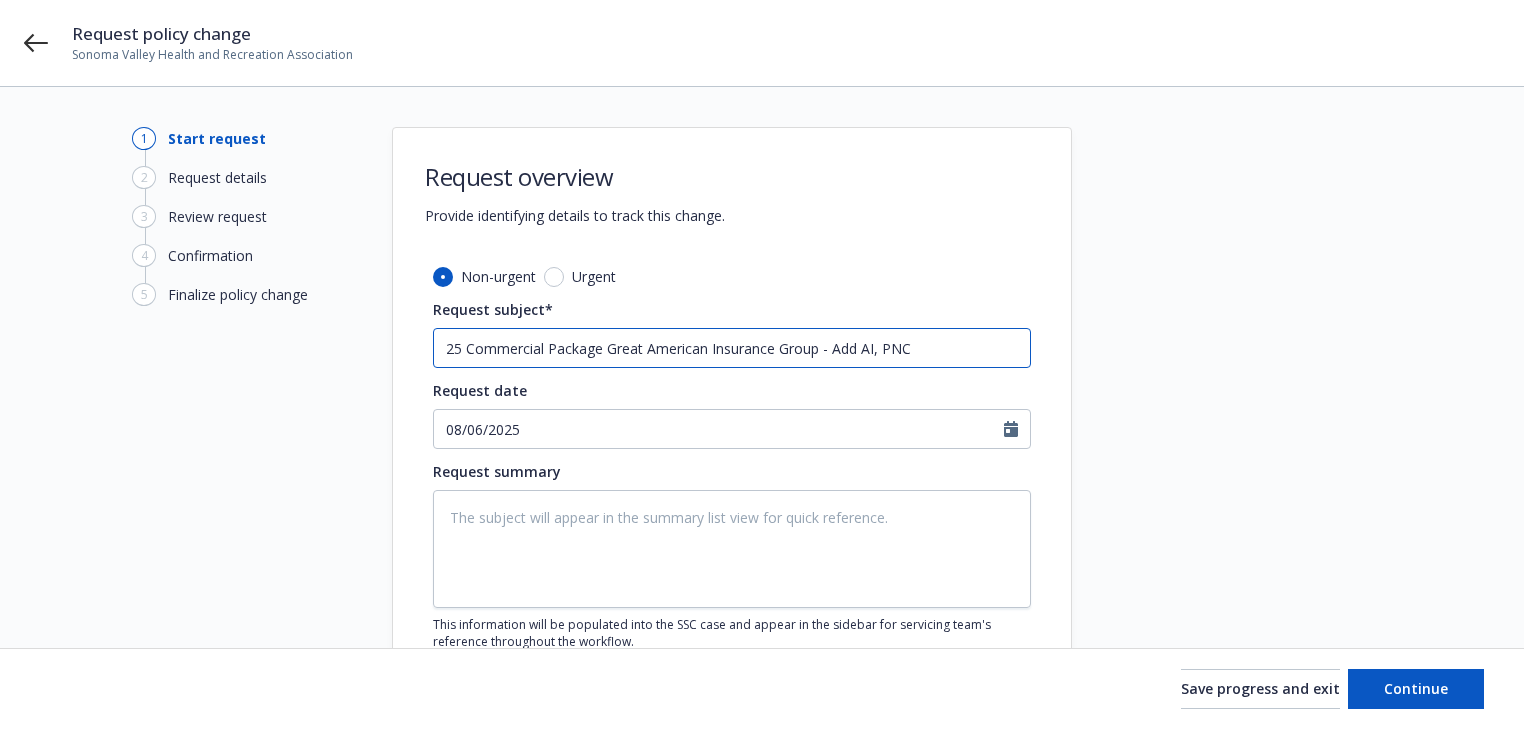 type on "x" 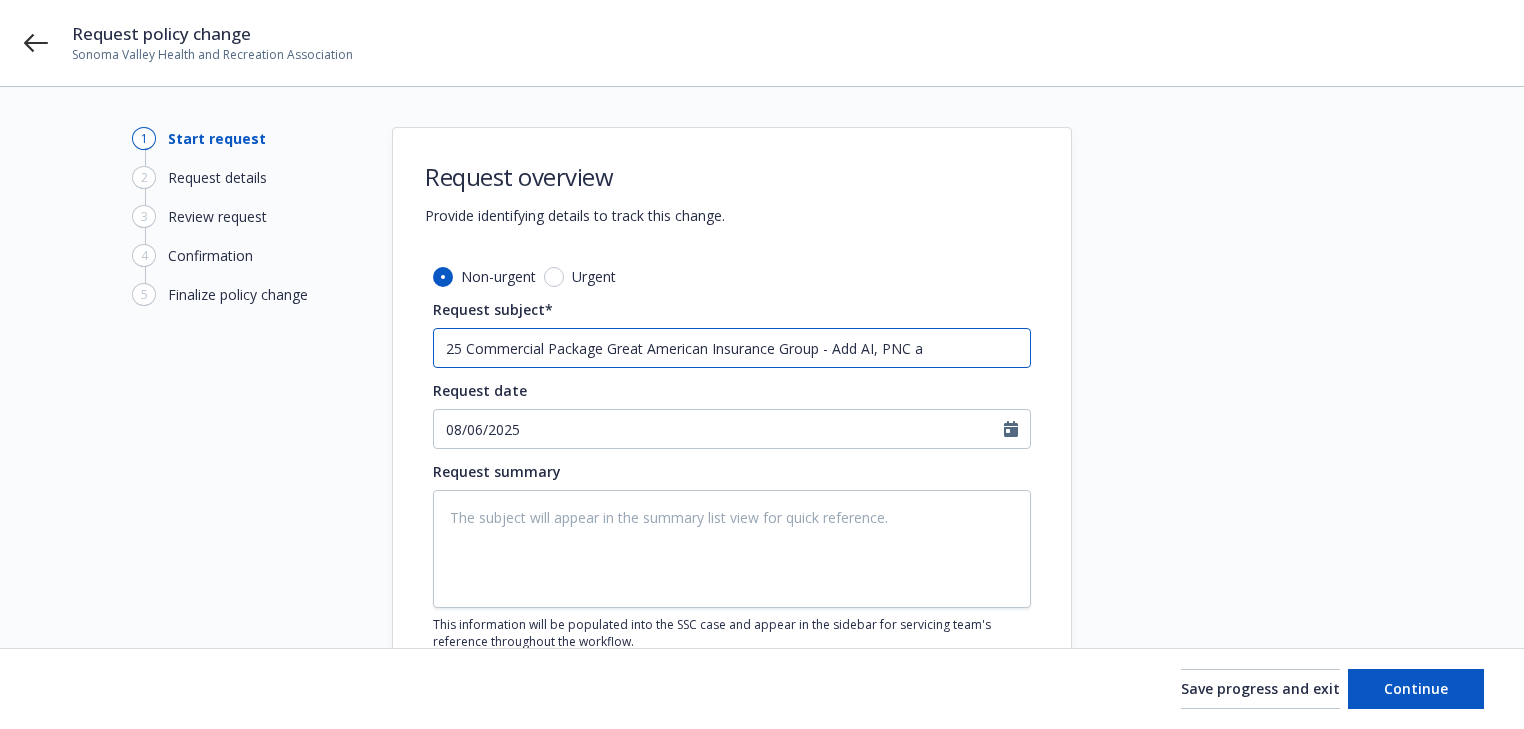 type on "x" 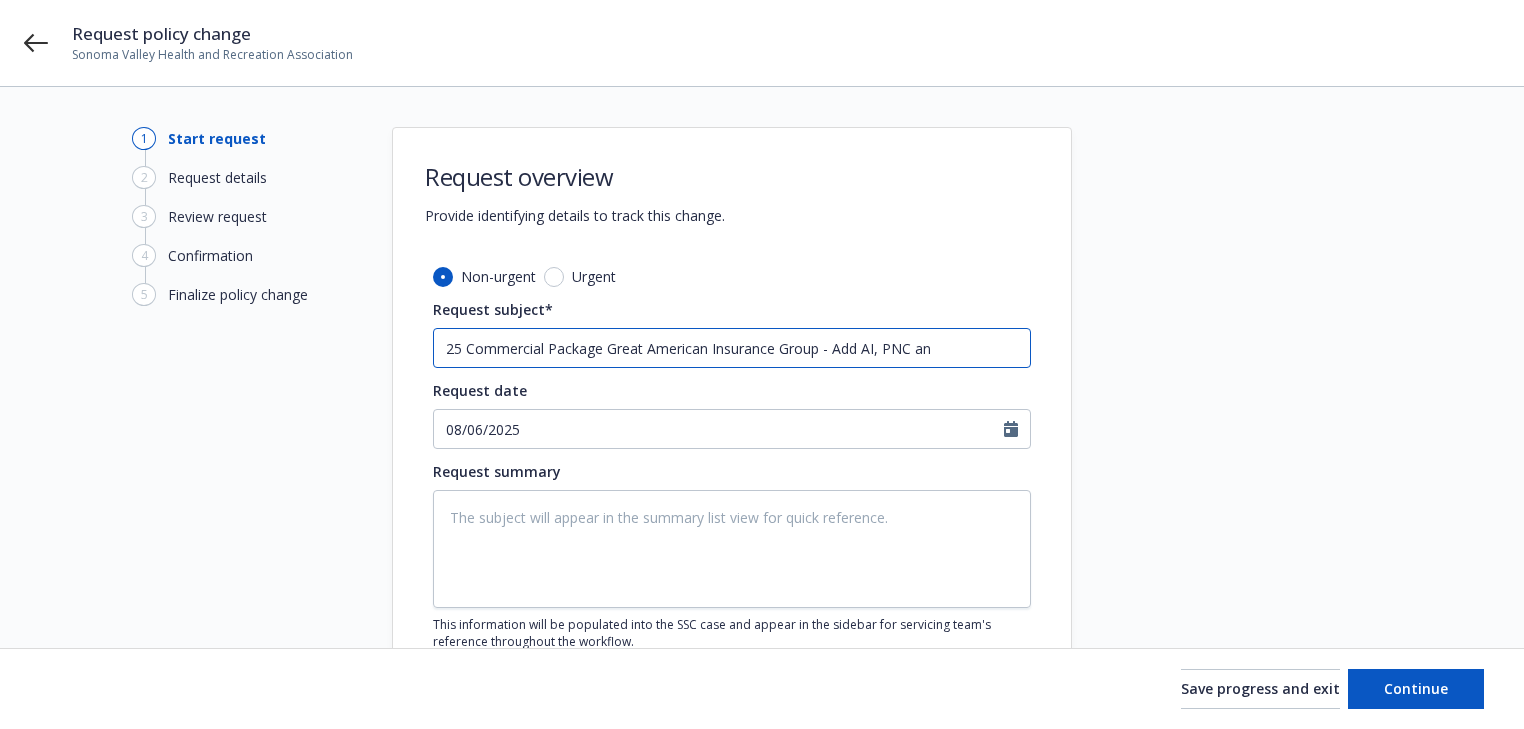 type on "x" 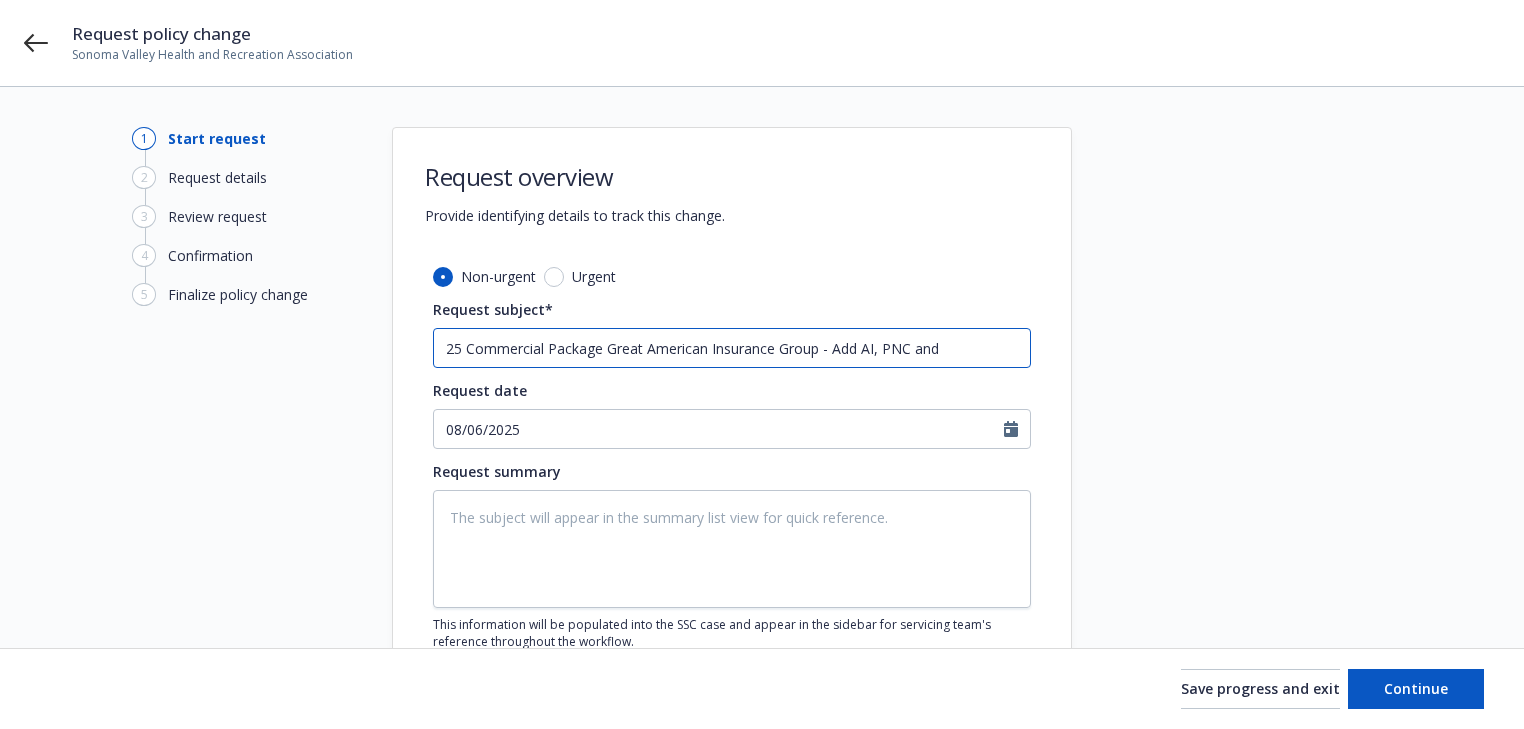 type on "x" 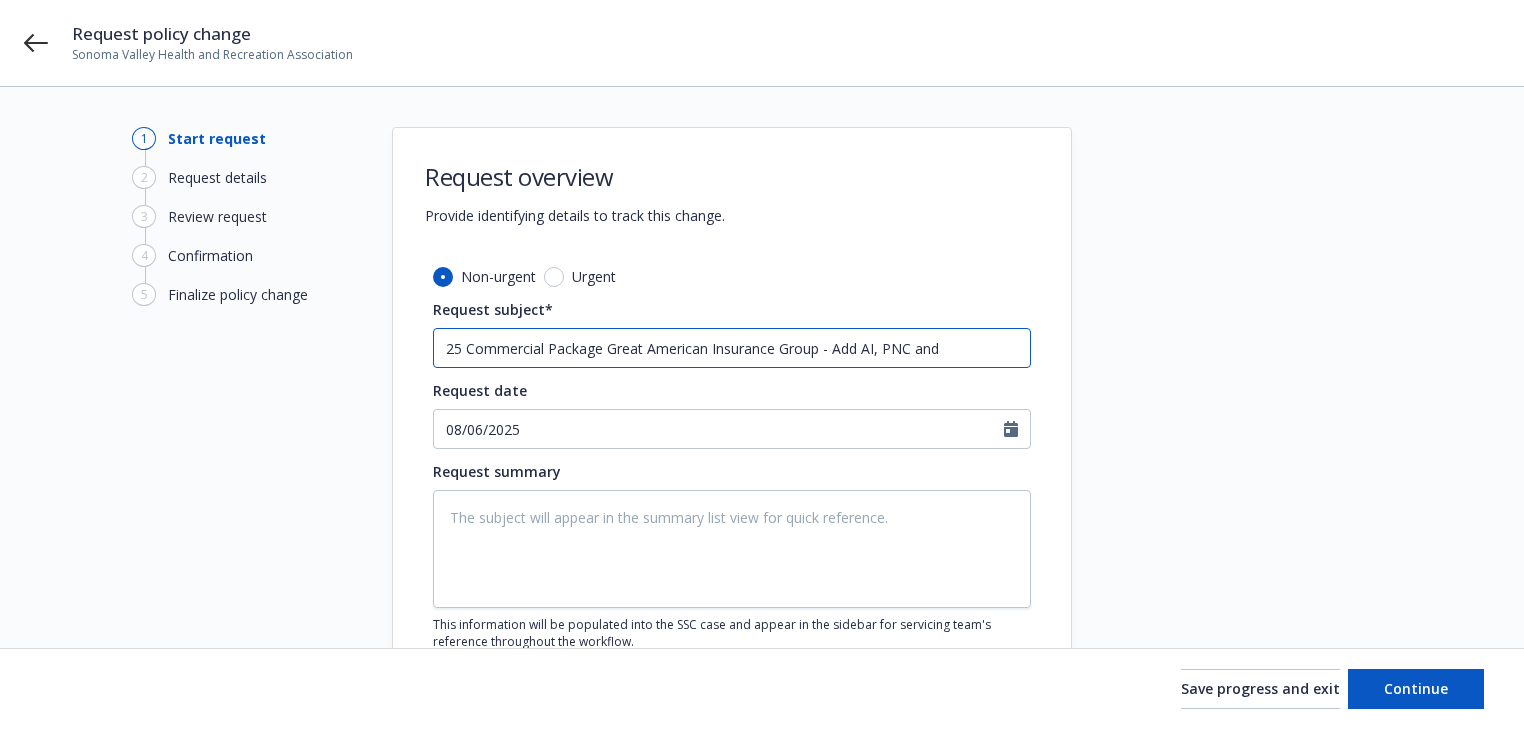 type on "x" 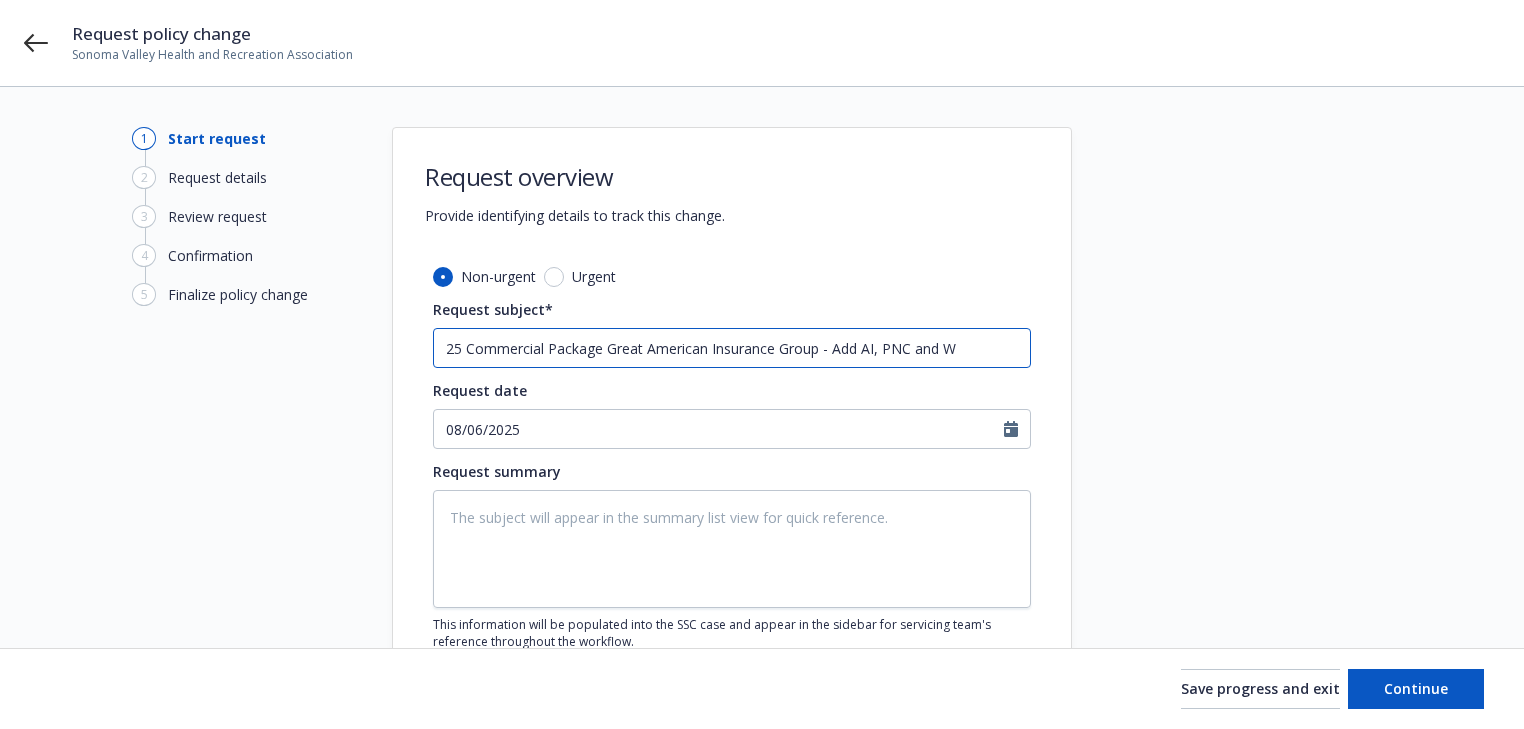 type on "x" 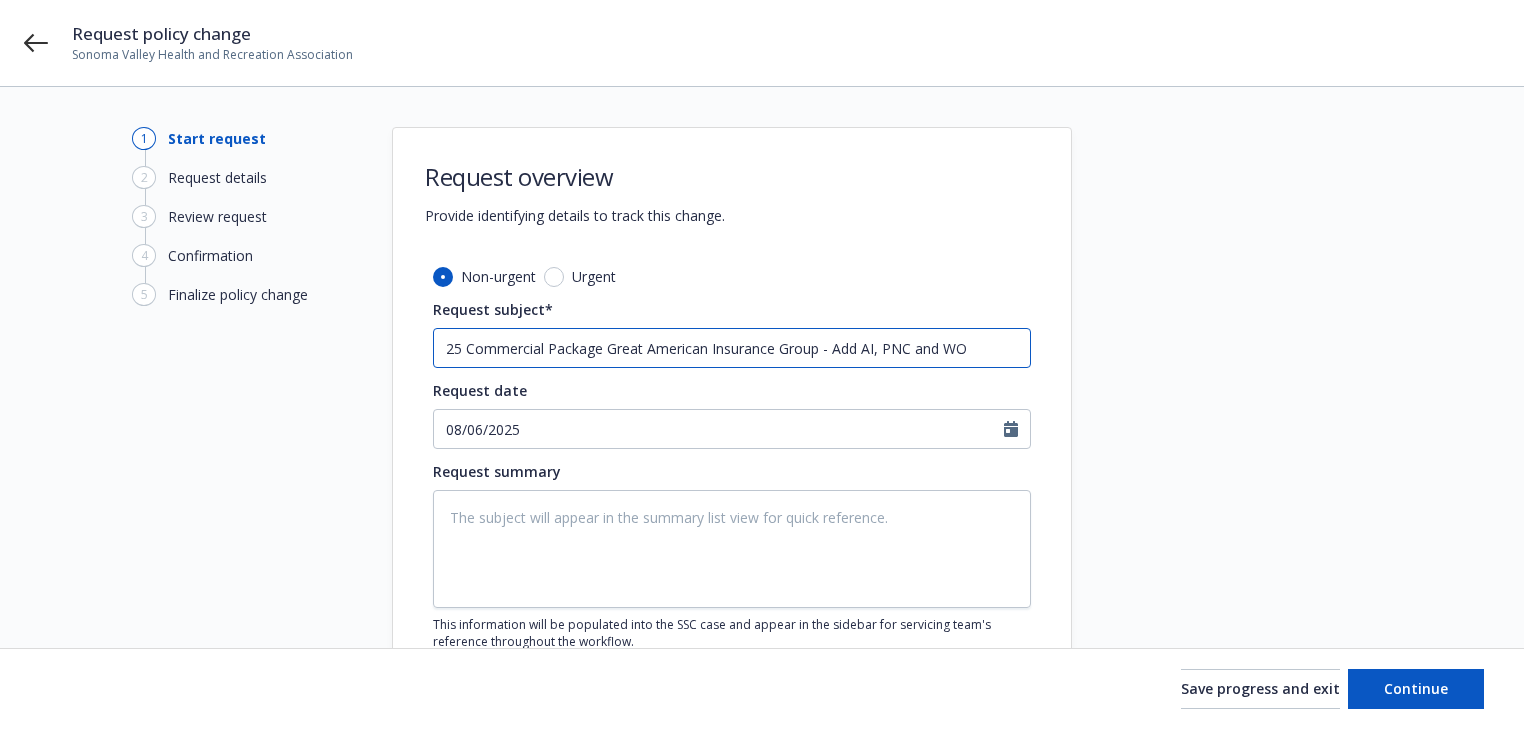 type on "x" 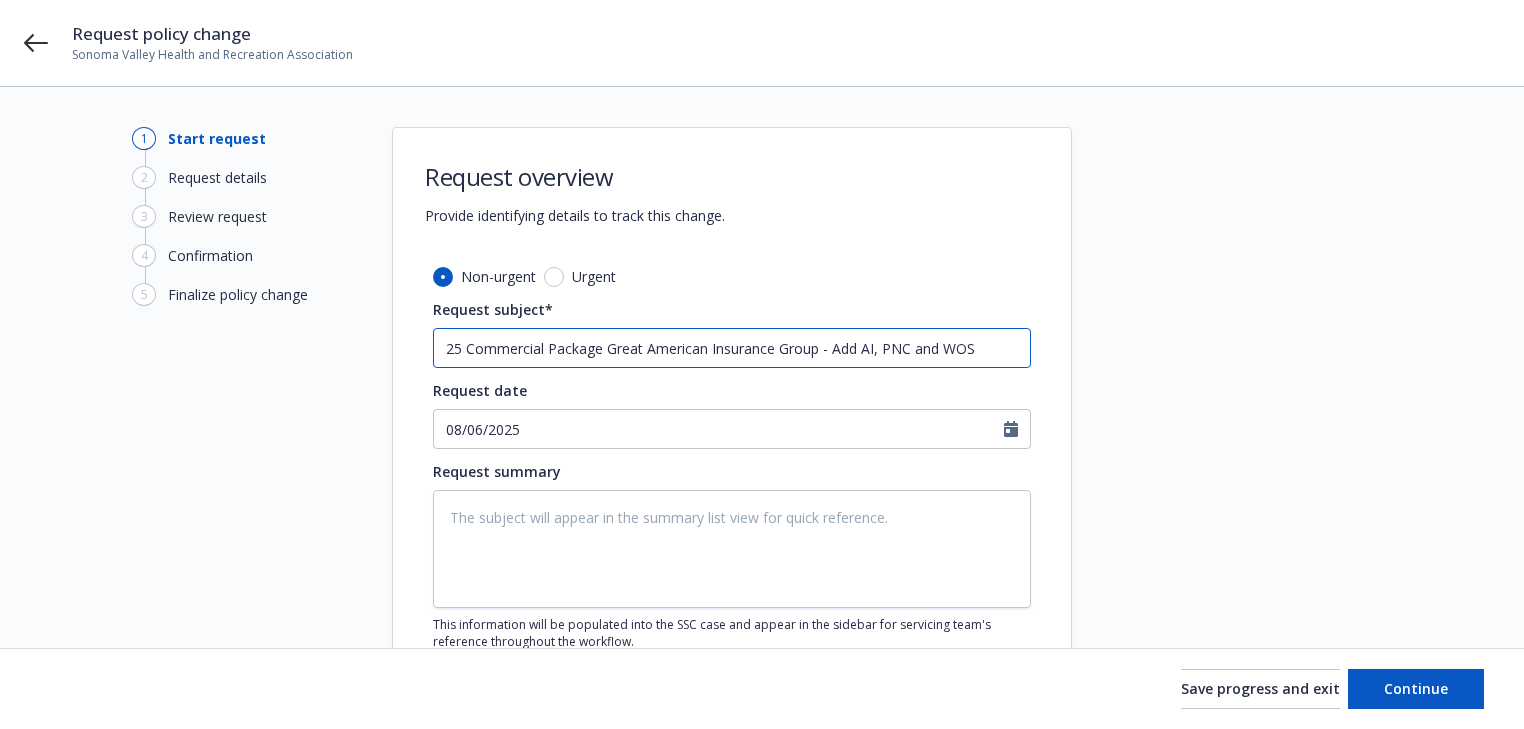type on "x" 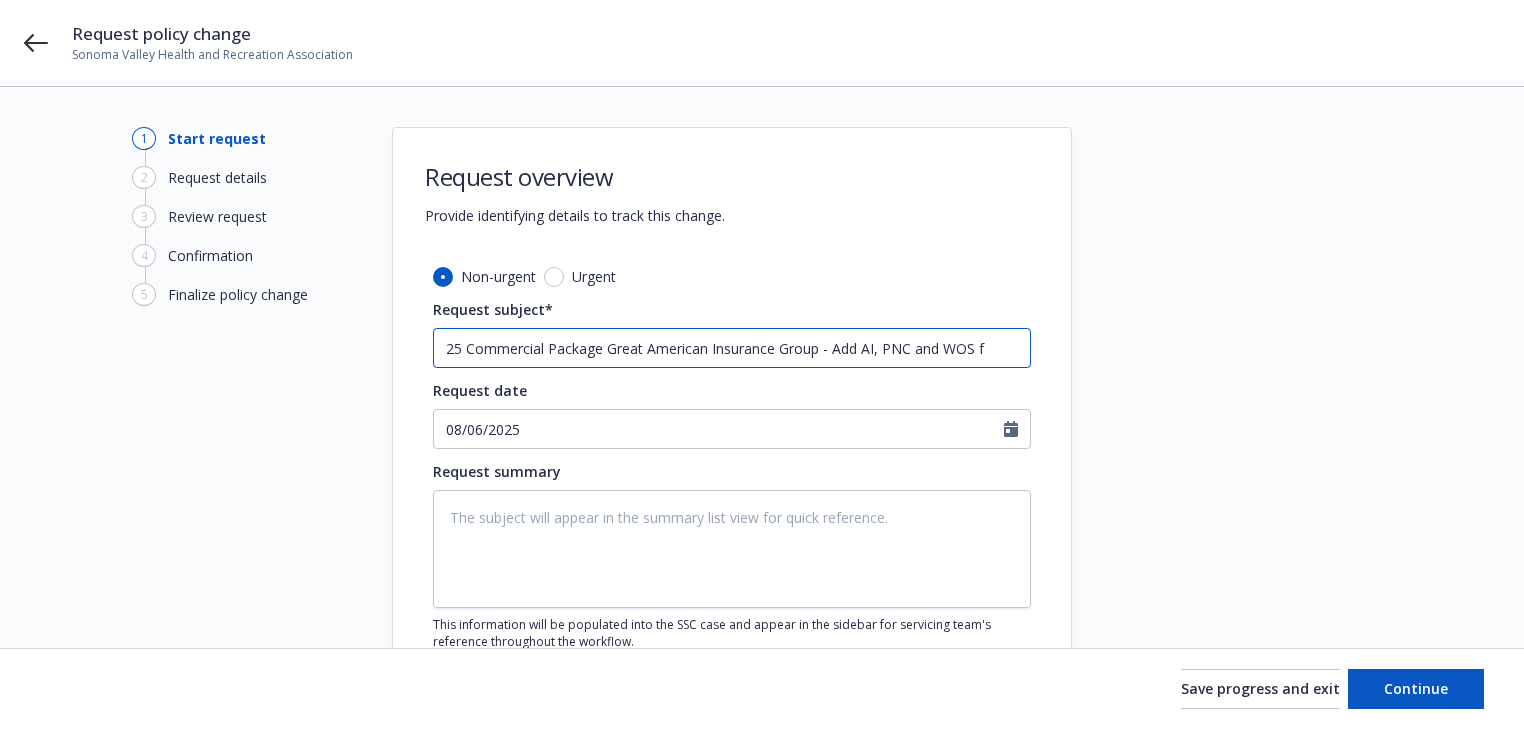 type on "x" 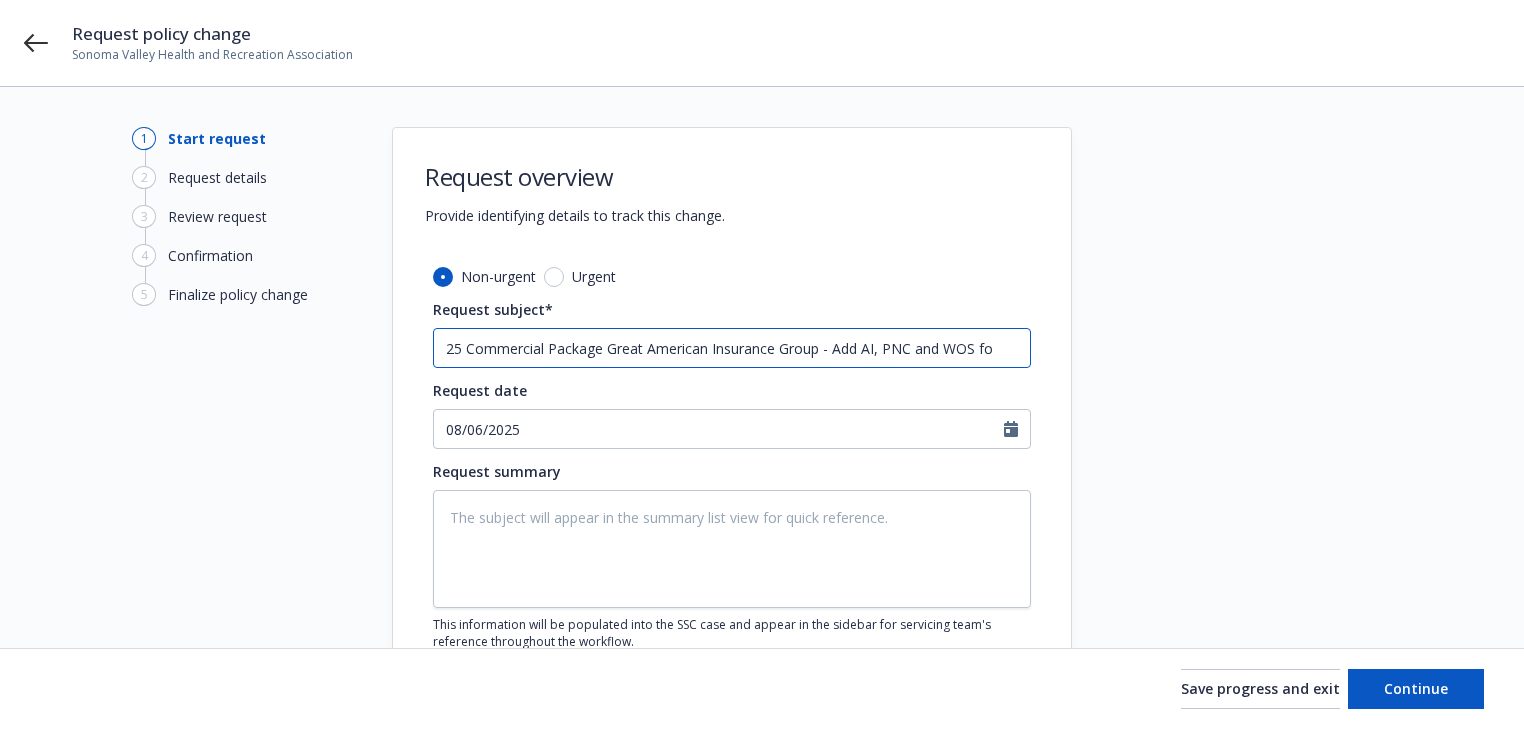 type on "x" 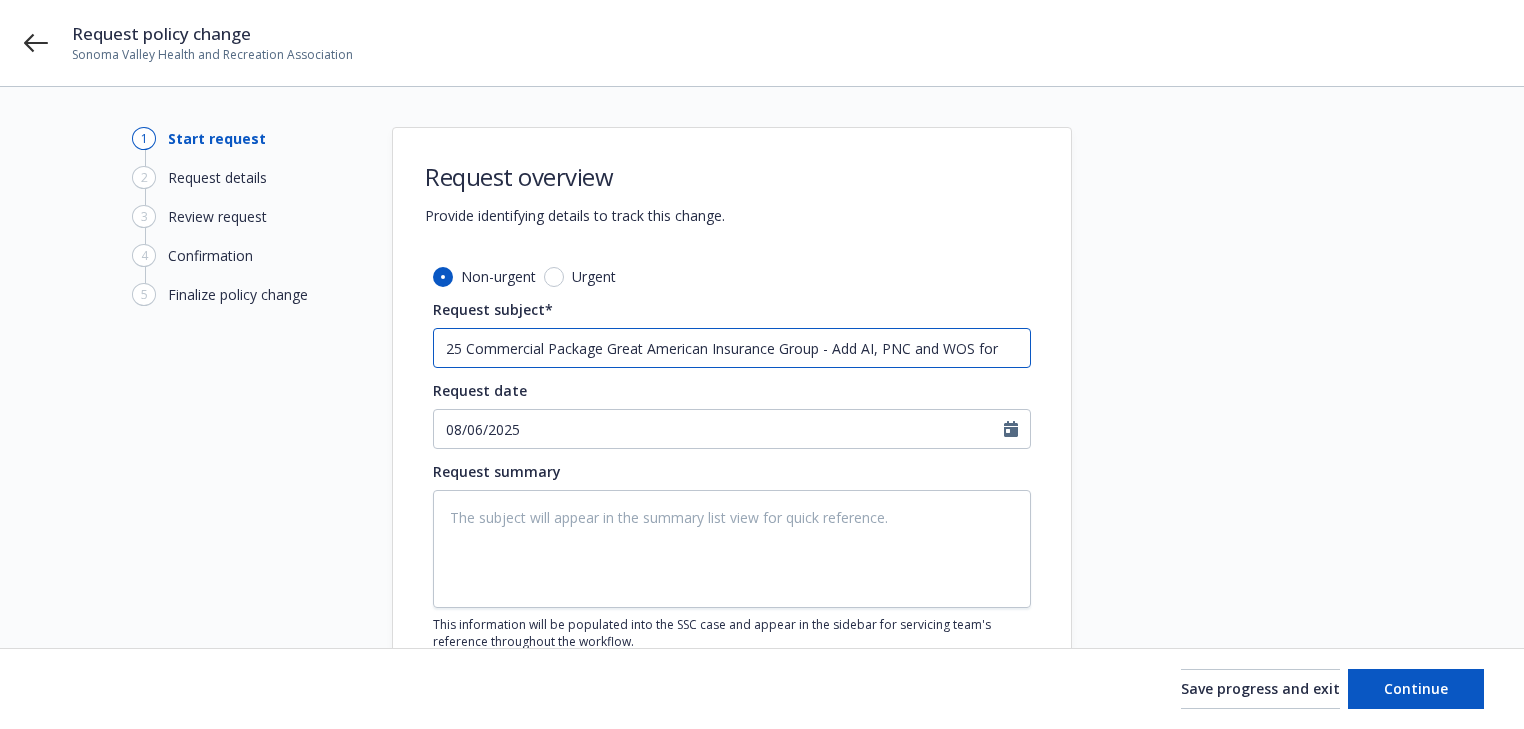 type on "25 Commercial Package Great American Insurance Group - Add AI, PNC and WOS for" 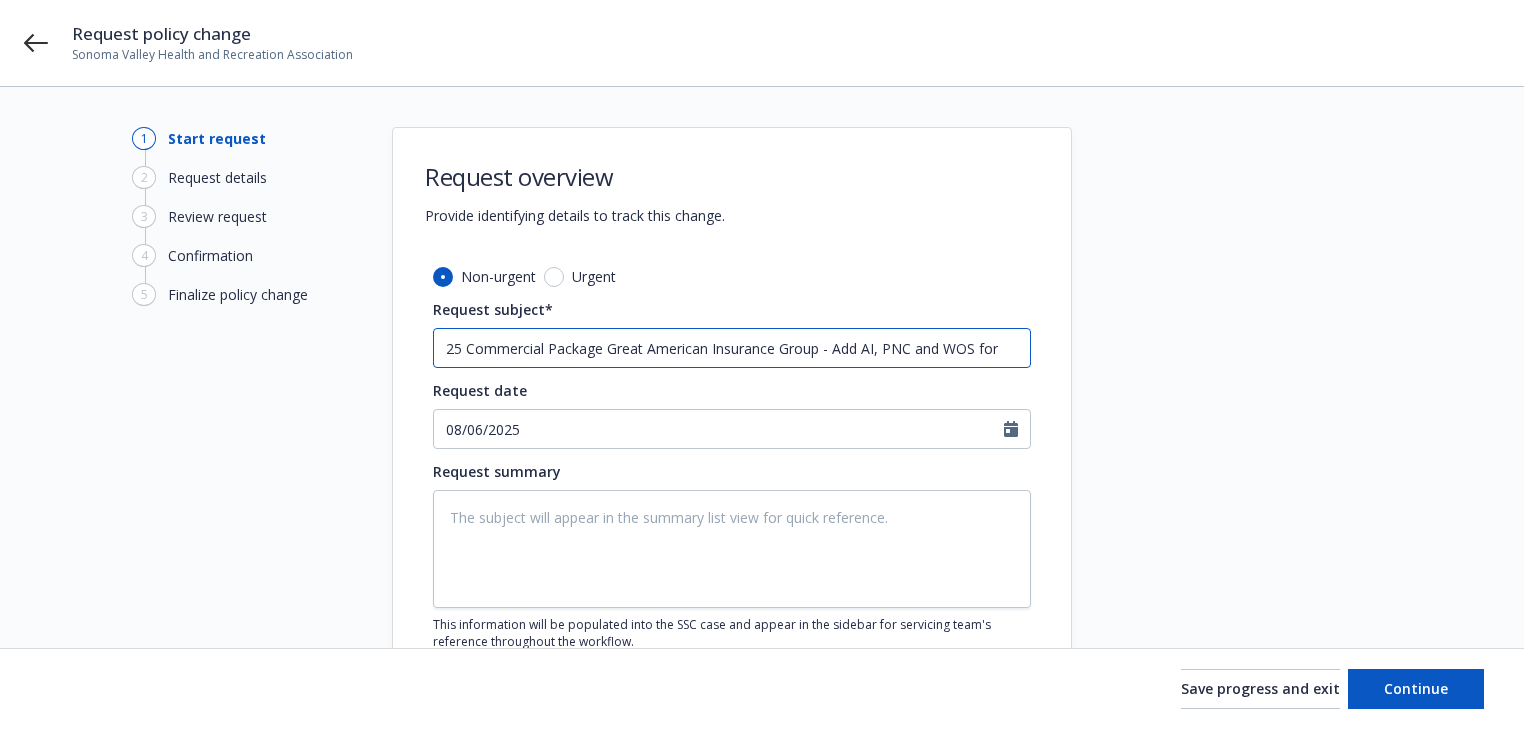 click on "25 Commercial Package Great American Insurance Group - Add AI, PNC and WOS for" at bounding box center [732, 348] 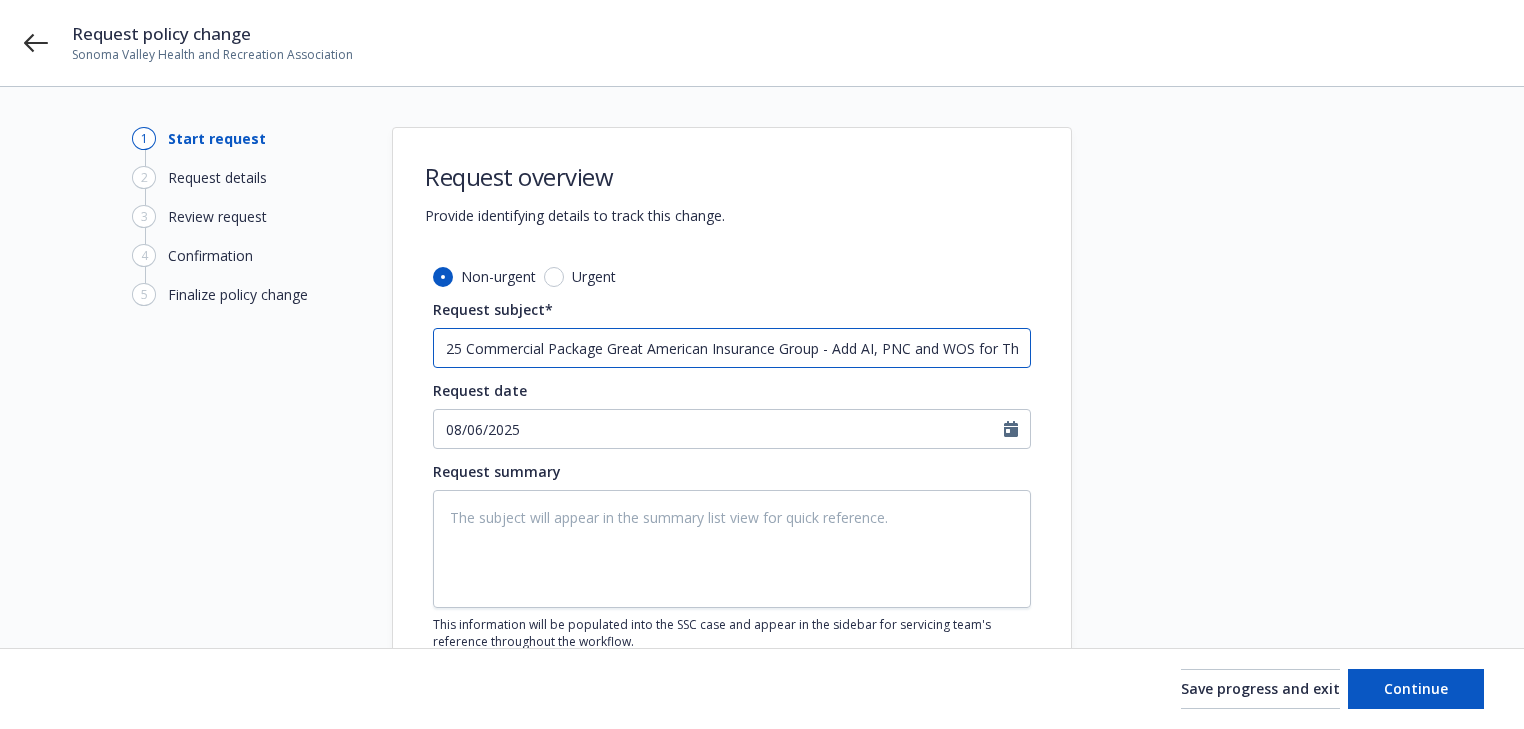 scroll, scrollTop: 0, scrollLeft: 109, axis: horizontal 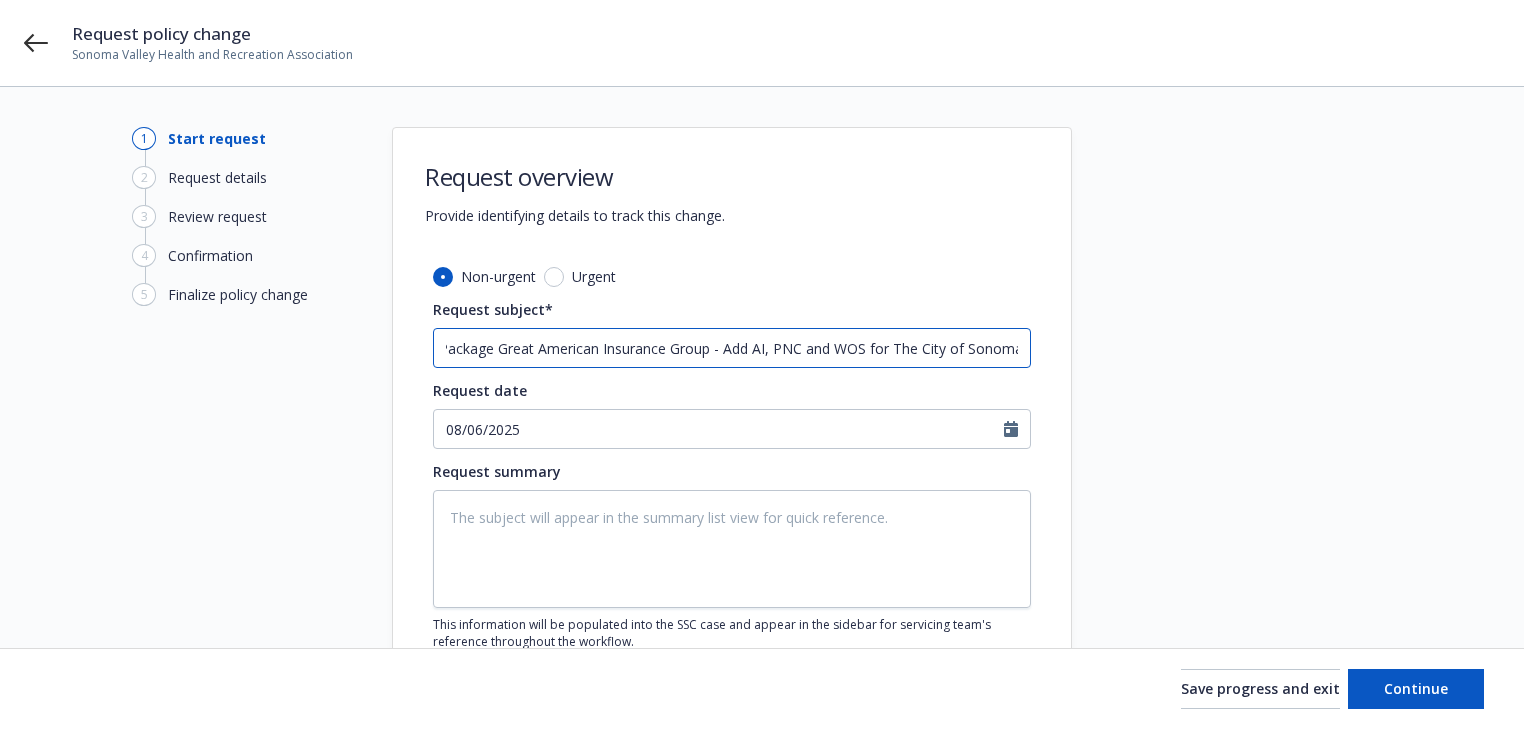 type on "25 Commercial Package Great American Insurance Group - Add AI, PNC and WOS for The City of Sonoma," 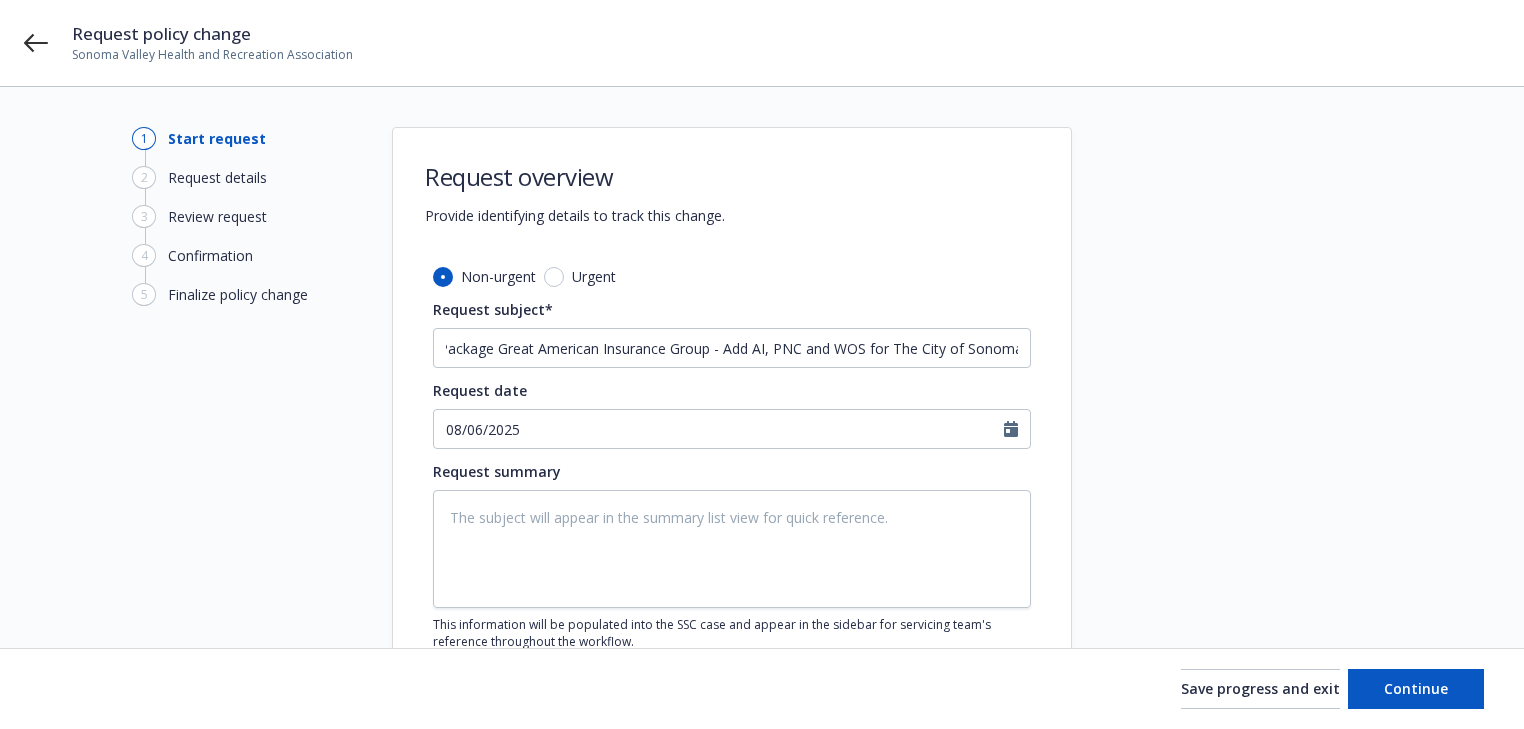 scroll, scrollTop: 0, scrollLeft: 0, axis: both 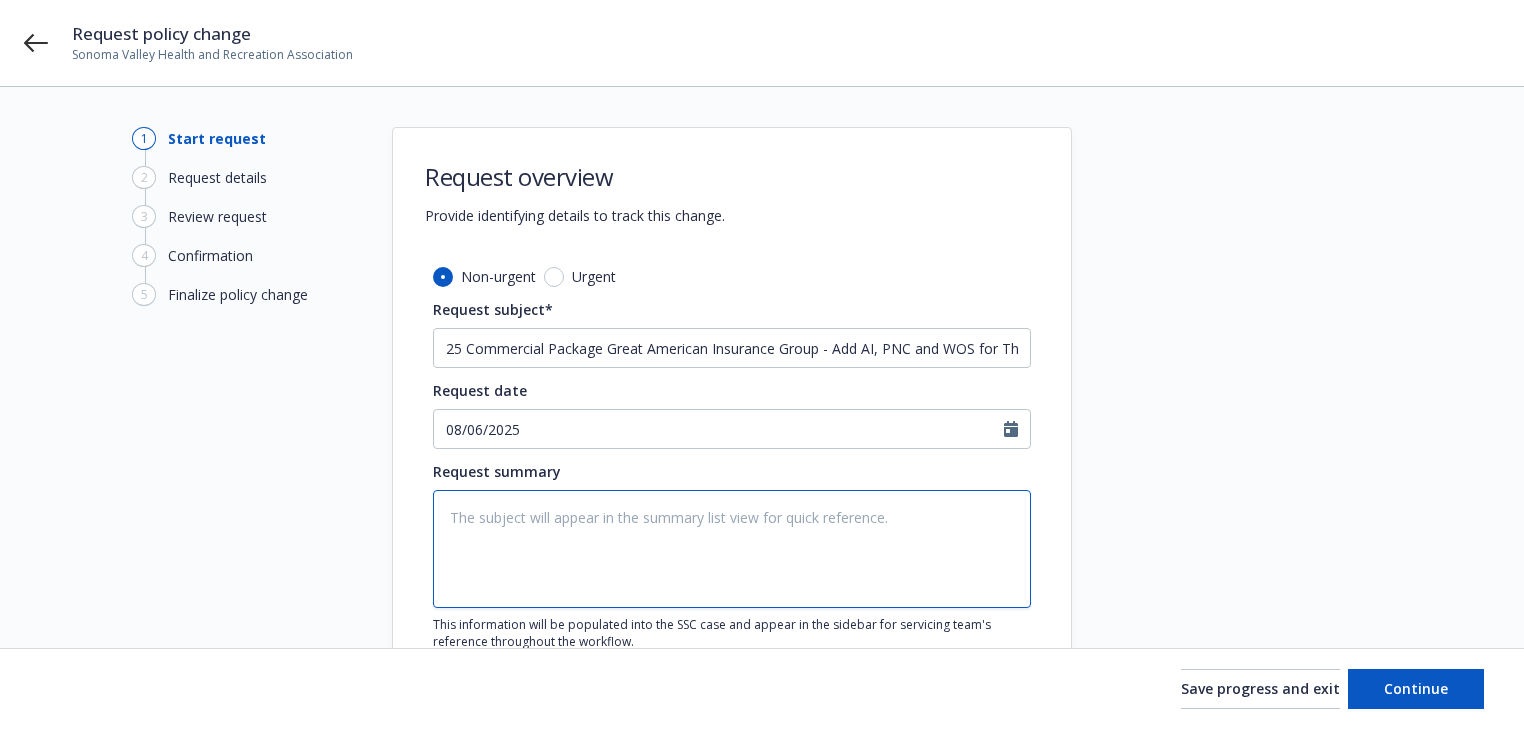 click at bounding box center [732, 549] 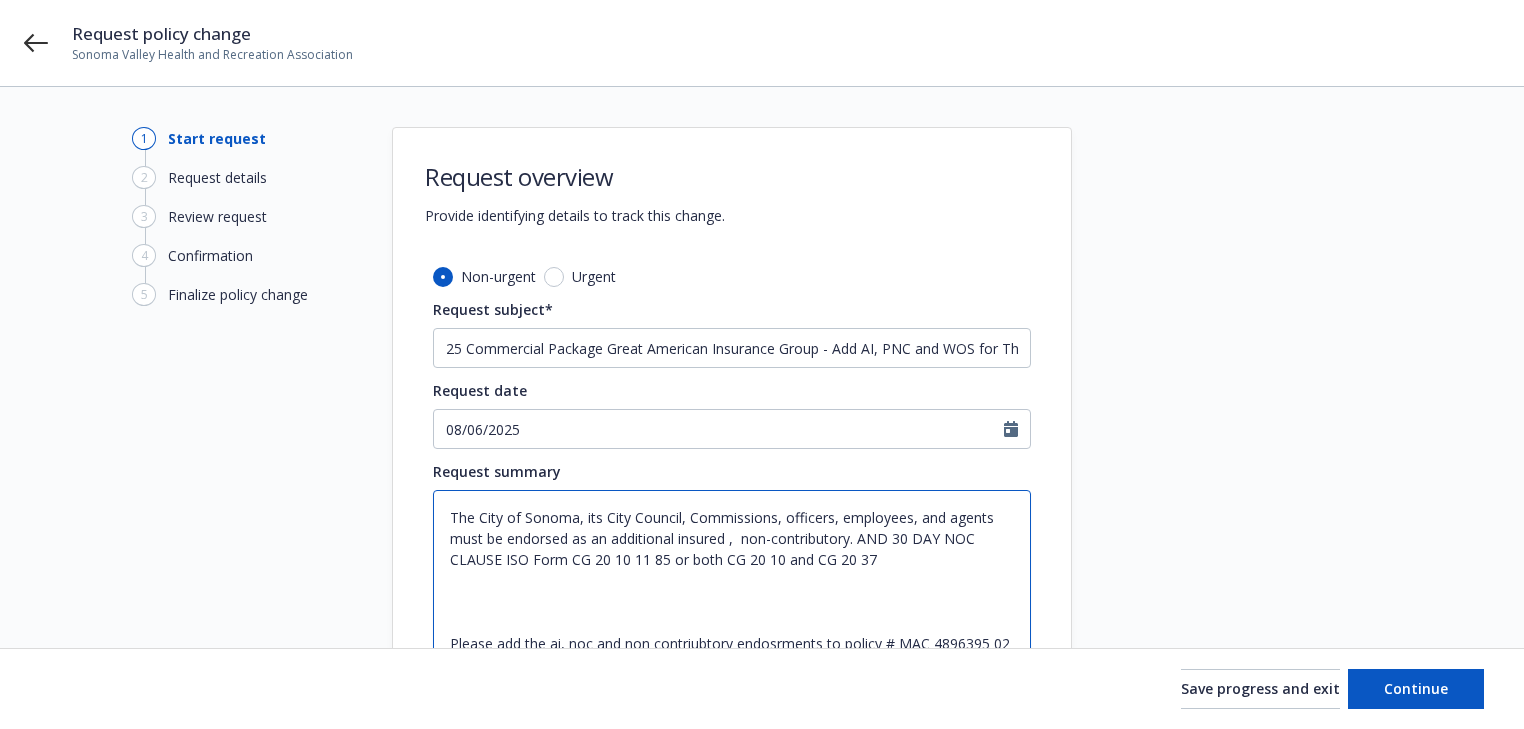 scroll, scrollTop: 4, scrollLeft: 0, axis: vertical 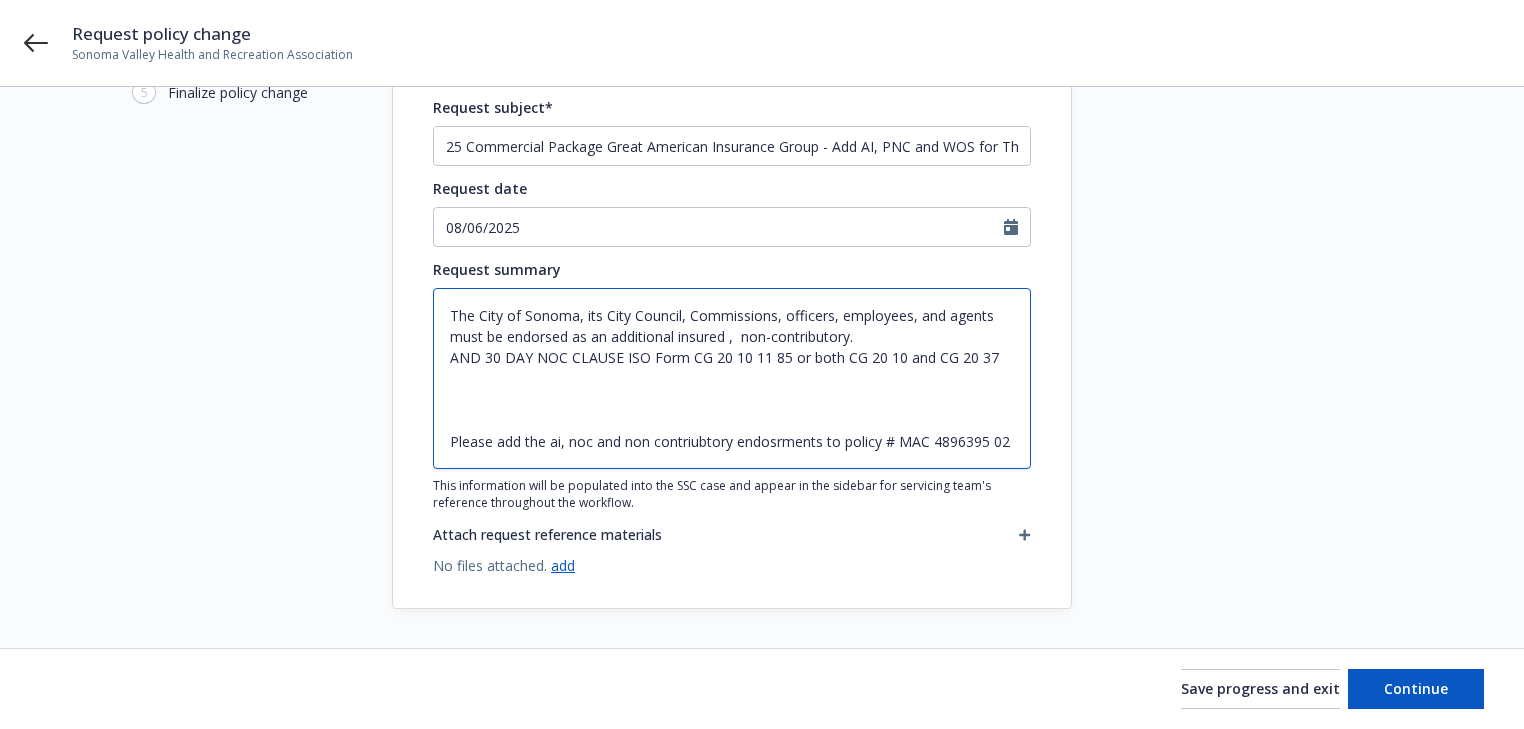 type on "The City of Sonoma, its City Council, Commissions, officers, employees, and agents must be endorsed as an additional insured ,  non-contributory.
AND 30 DAY NOC CLAUSE ISO Form CG 20 10 11 85 or both CG 20 10 and CG 20 37
Please add the ai, noc and non contriubtory endosrments to policy # MAC 4896395 02" 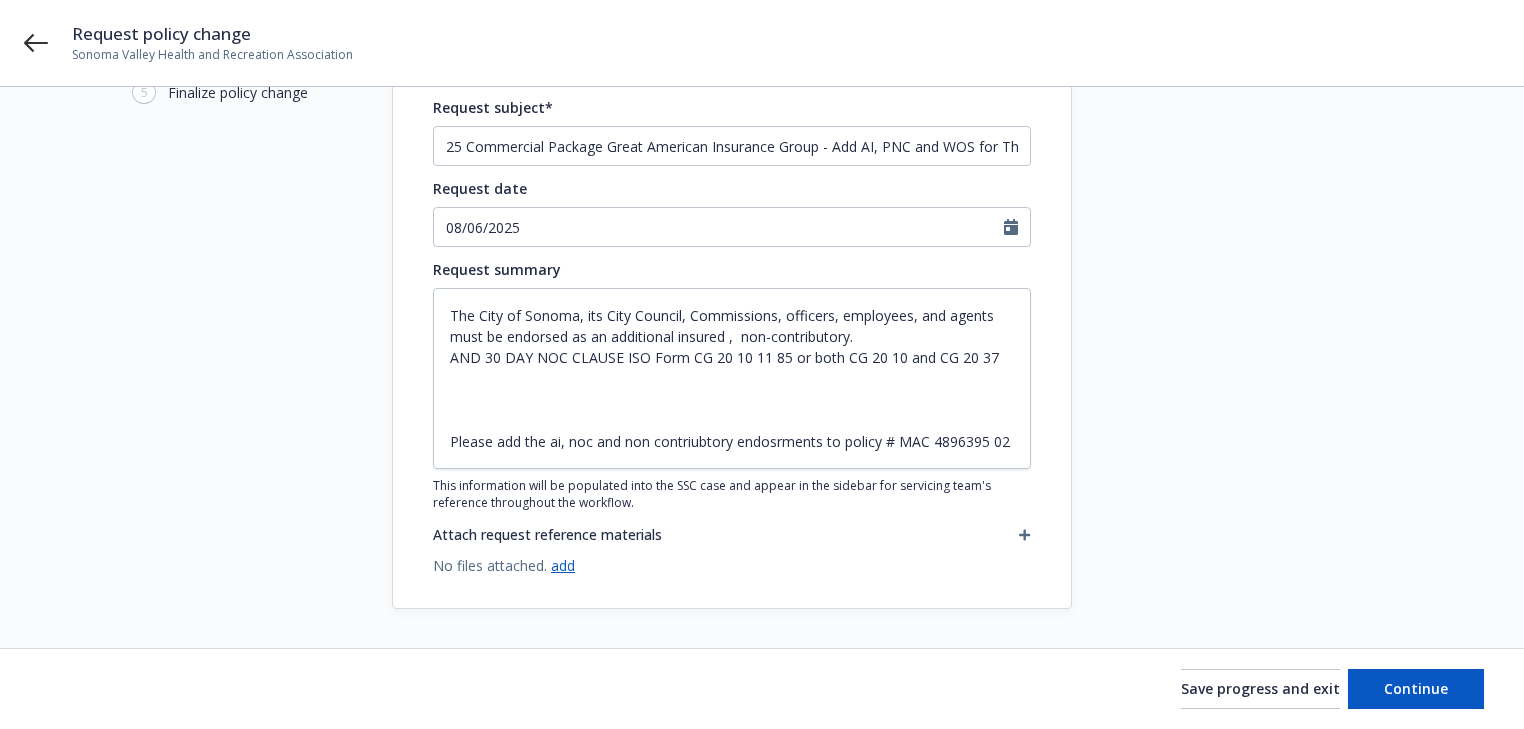 click at bounding box center (1025, 535) 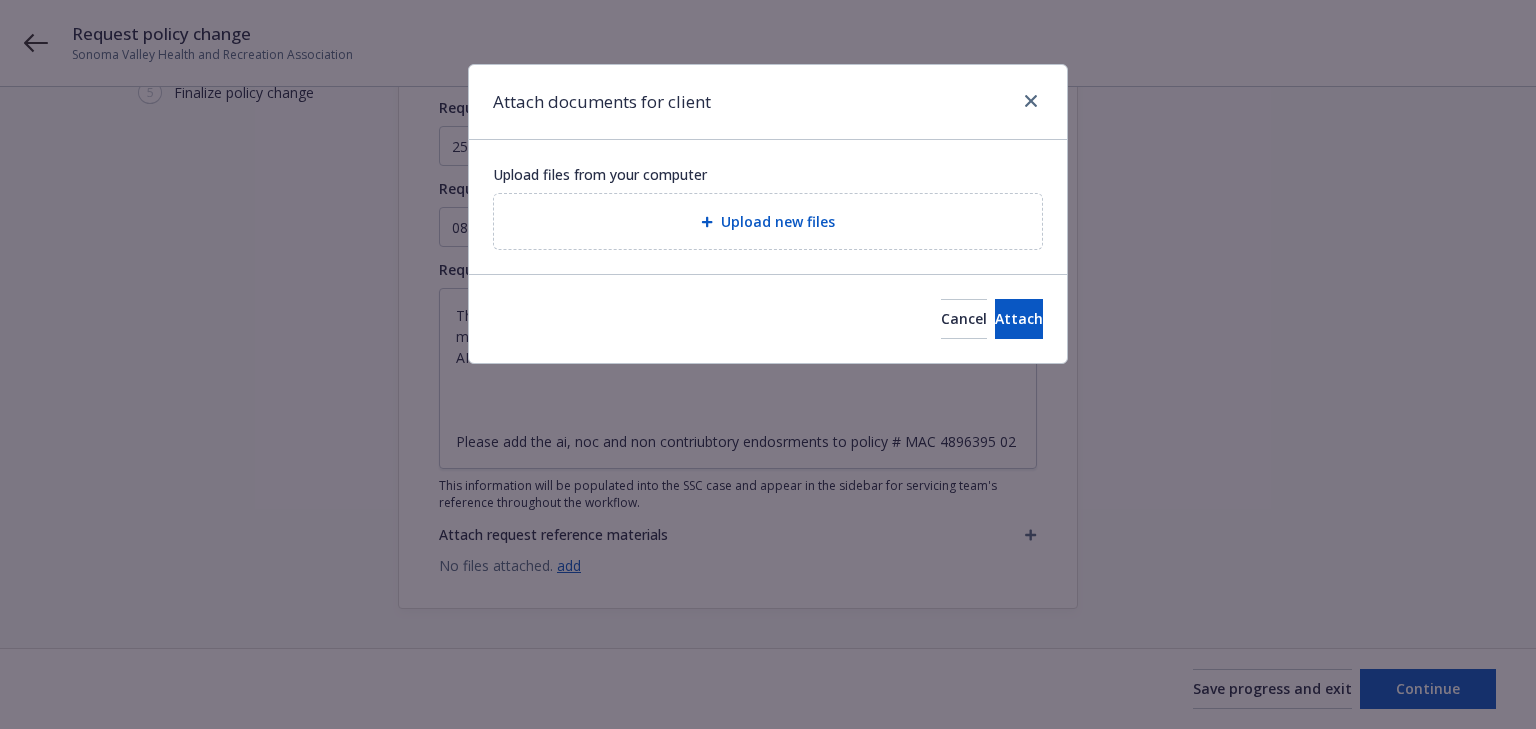 click on "Upload new files" at bounding box center (768, 221) 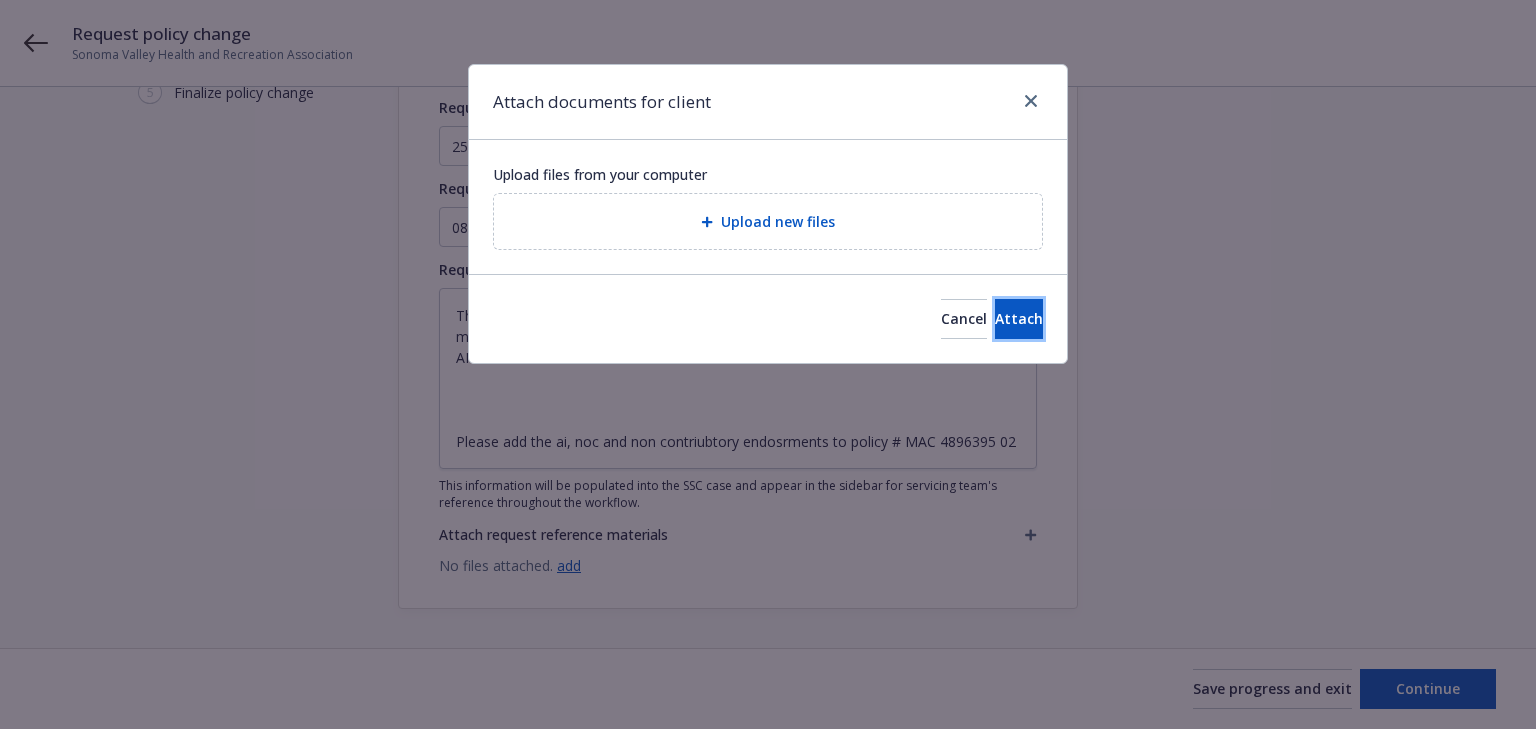 click on "Attach" at bounding box center (1019, 318) 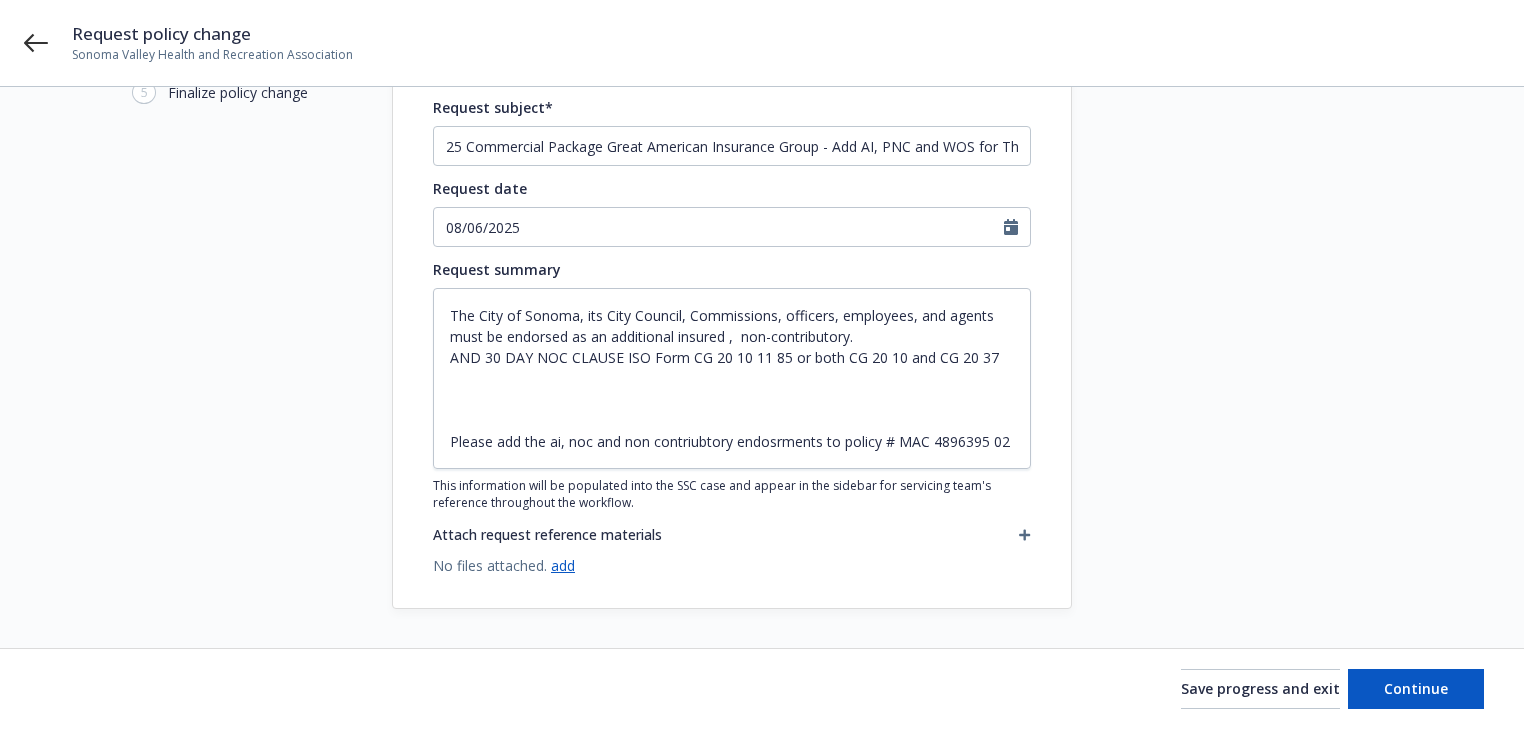 click 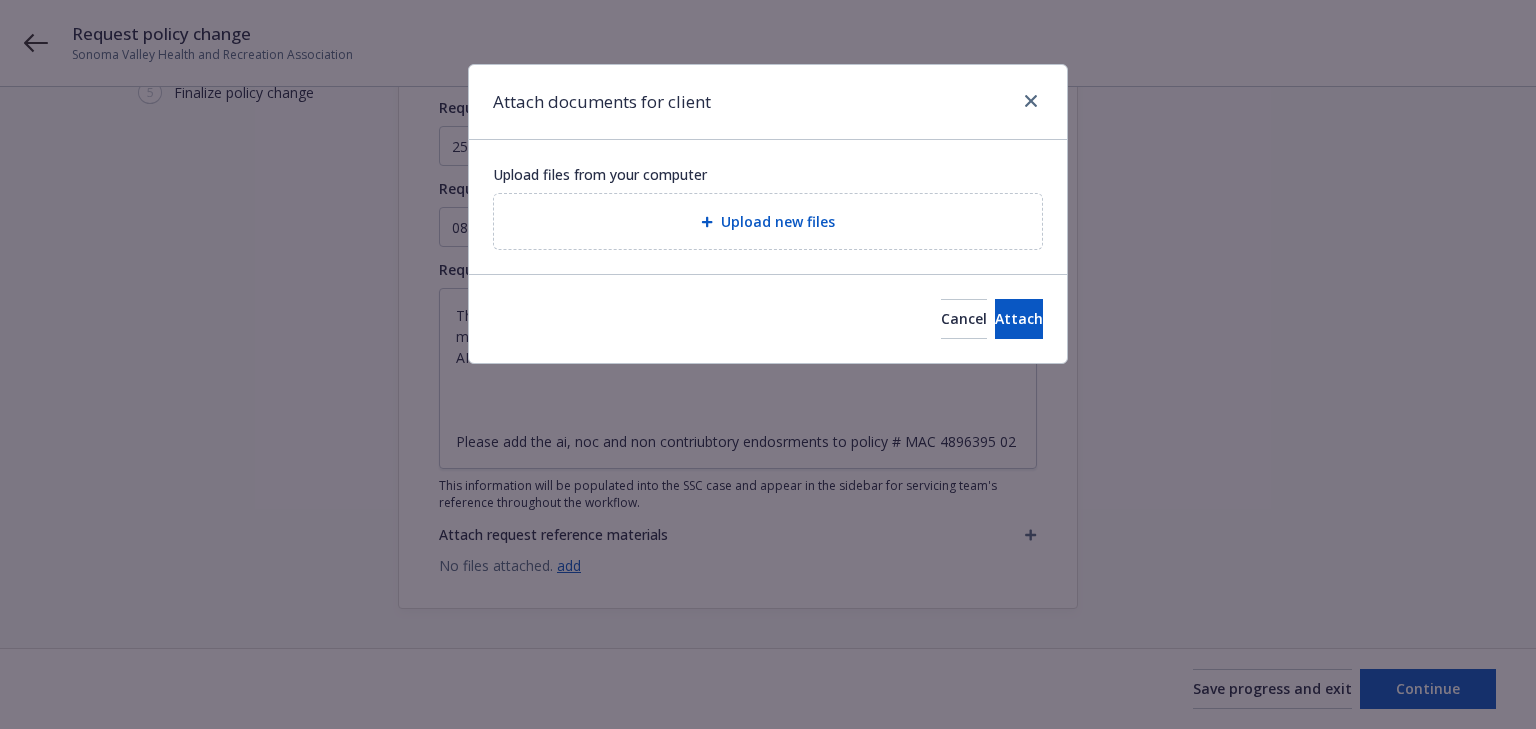 click on "Upload new files" at bounding box center [778, 221] 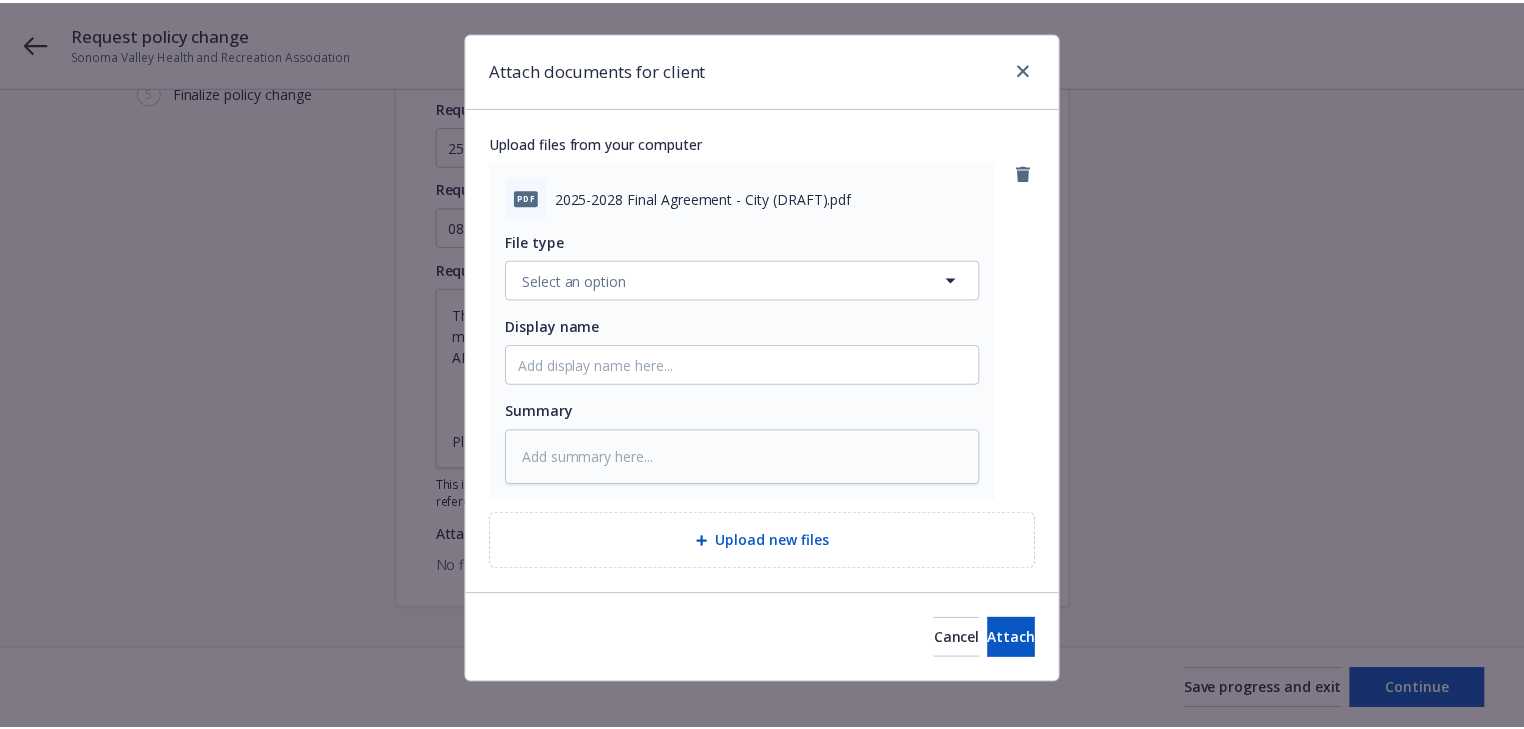 scroll, scrollTop: 50, scrollLeft: 0, axis: vertical 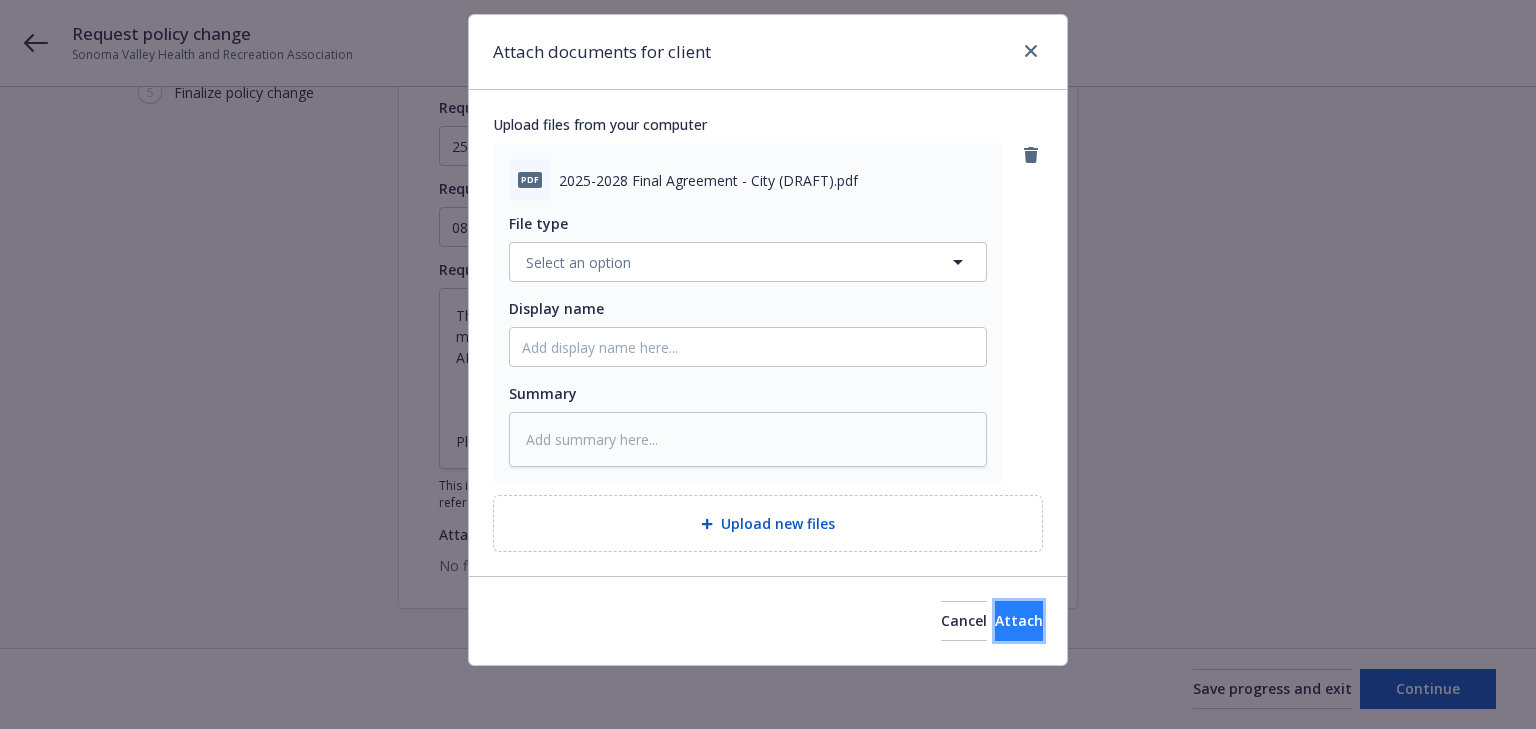 click on "Attach" at bounding box center (1019, 621) 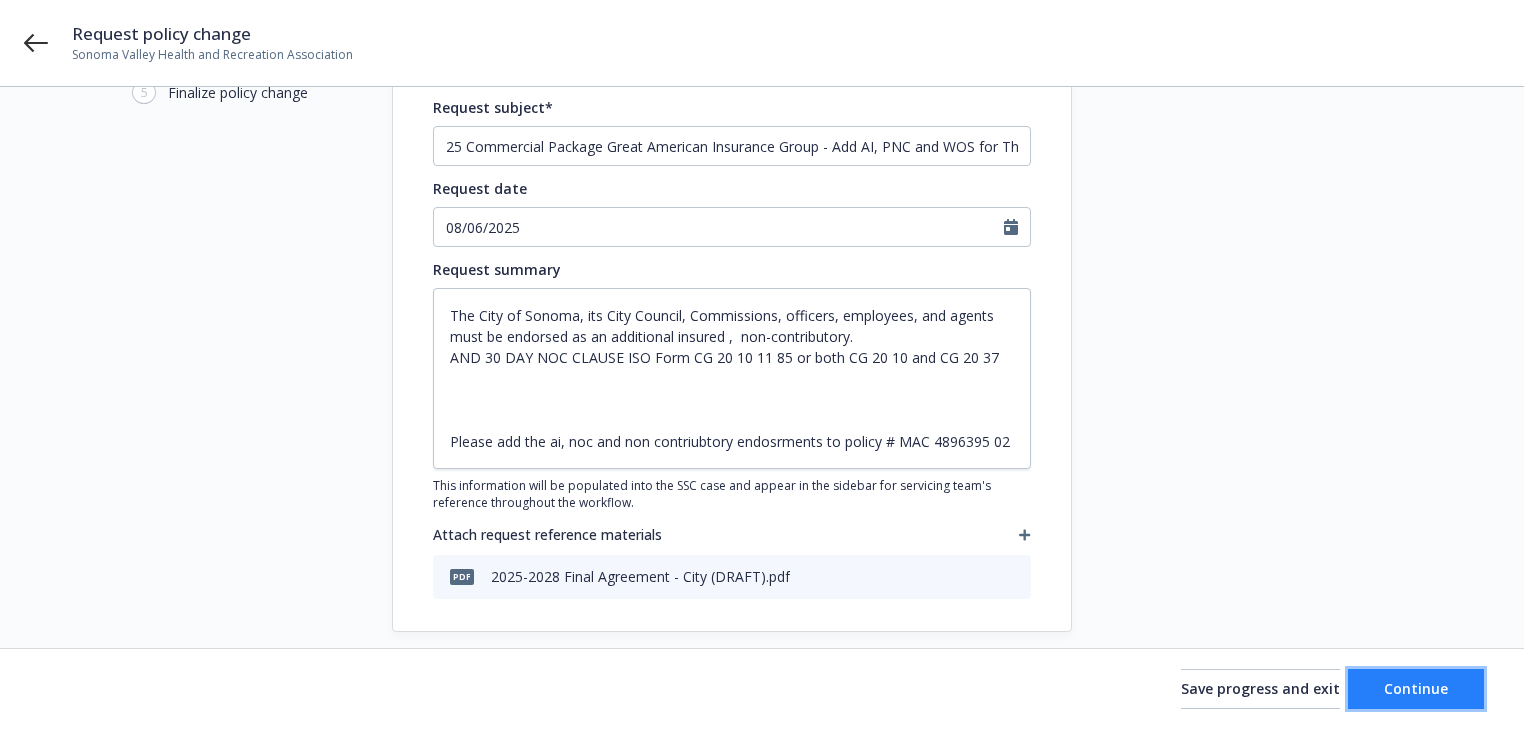 click on "Continue" at bounding box center (1416, 689) 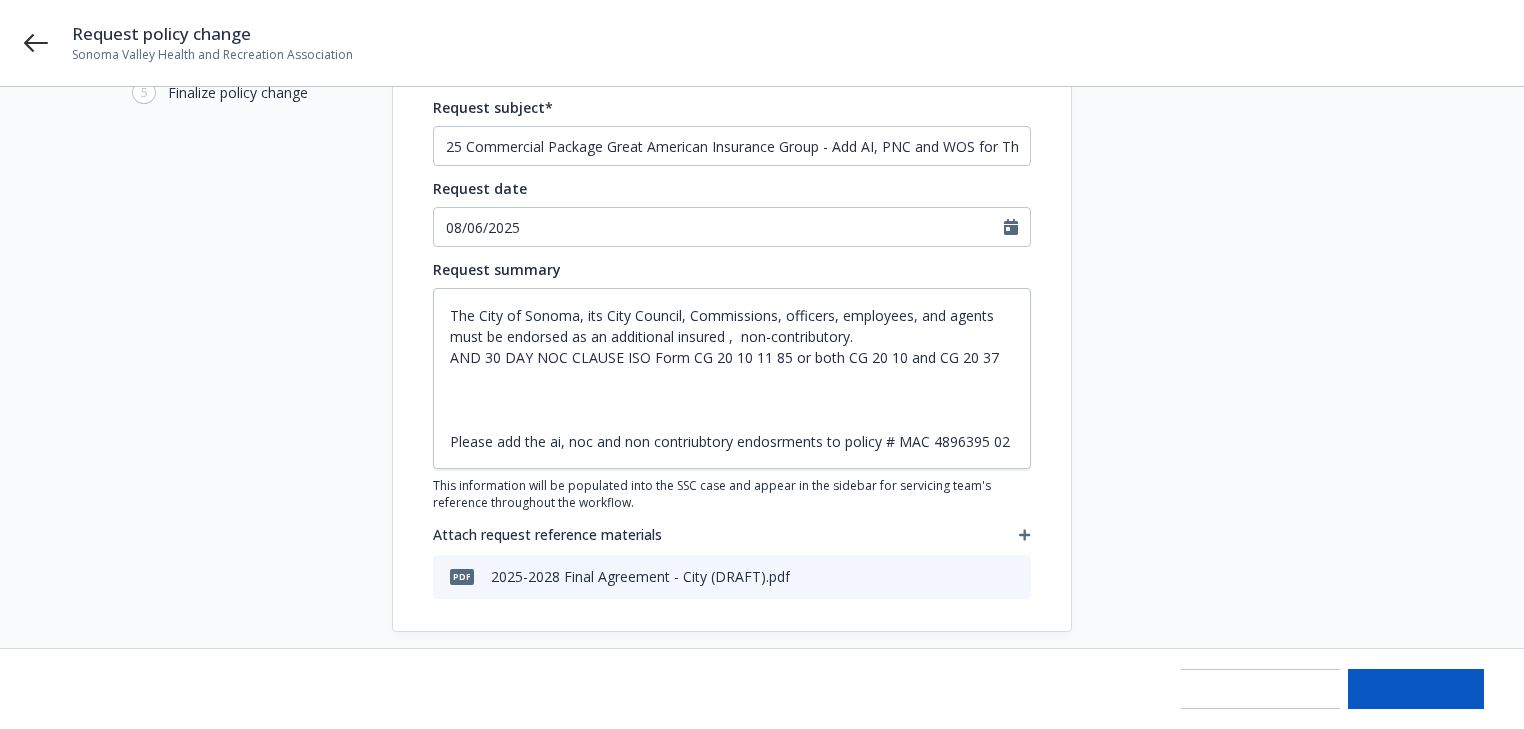 type on "x" 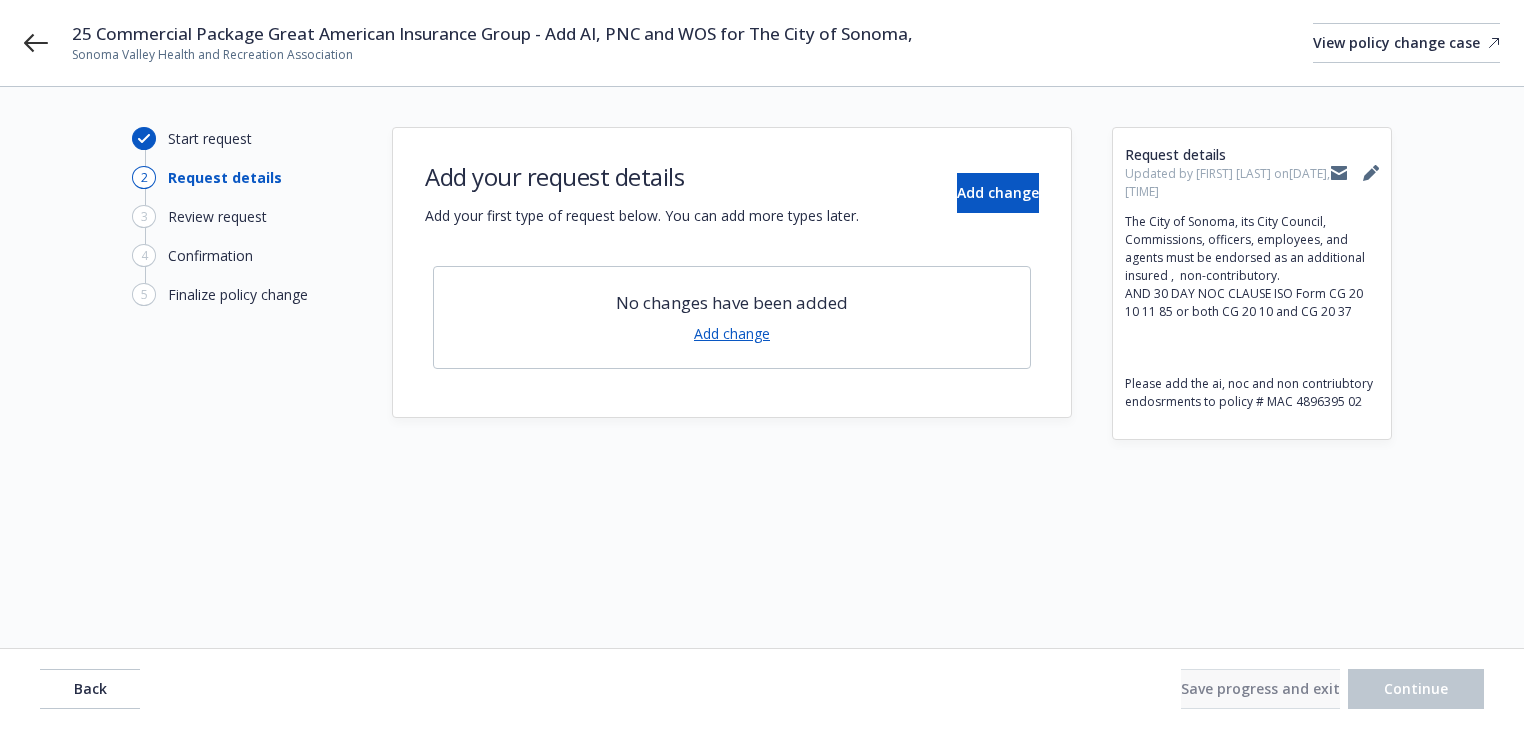 scroll, scrollTop: 0, scrollLeft: 0, axis: both 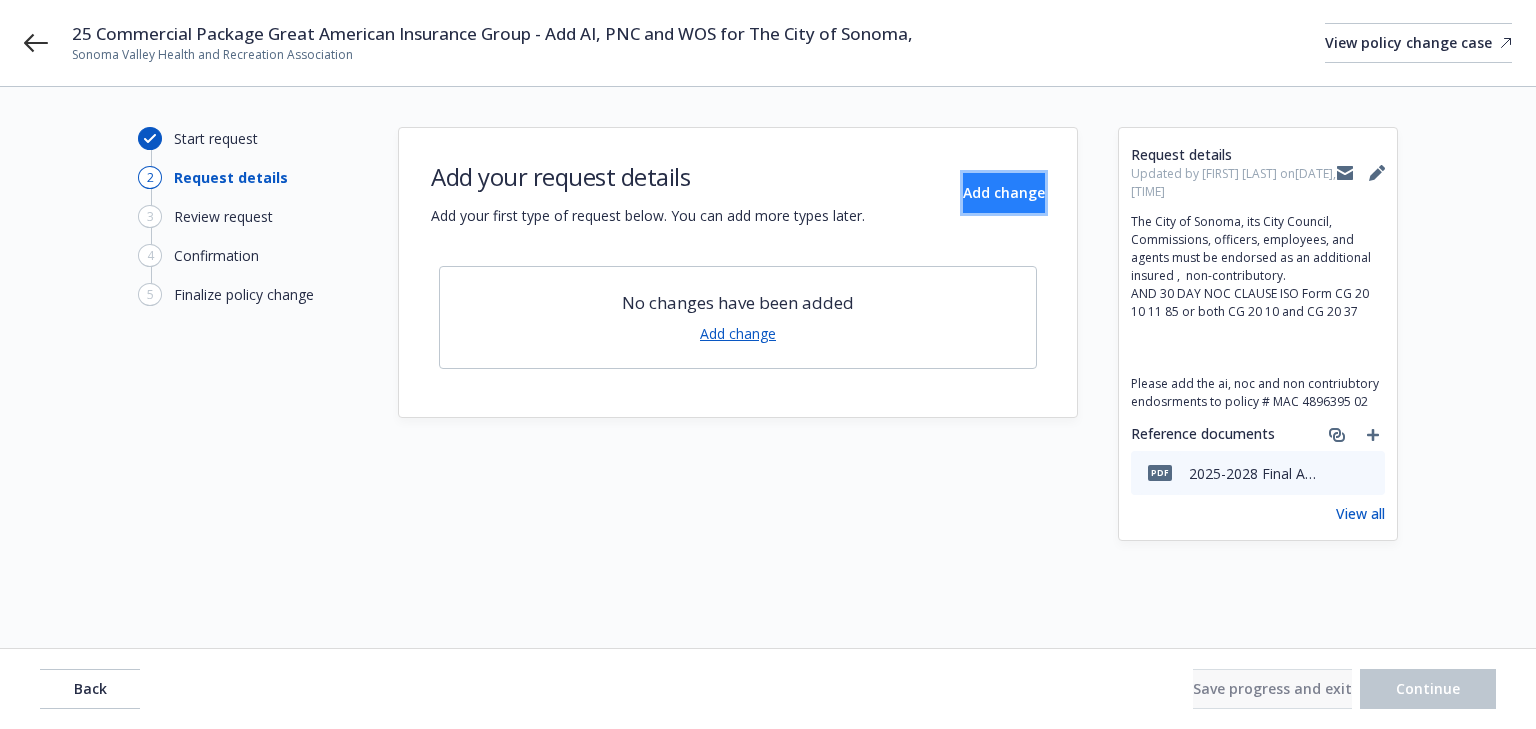 click on "Add change" at bounding box center (1004, 193) 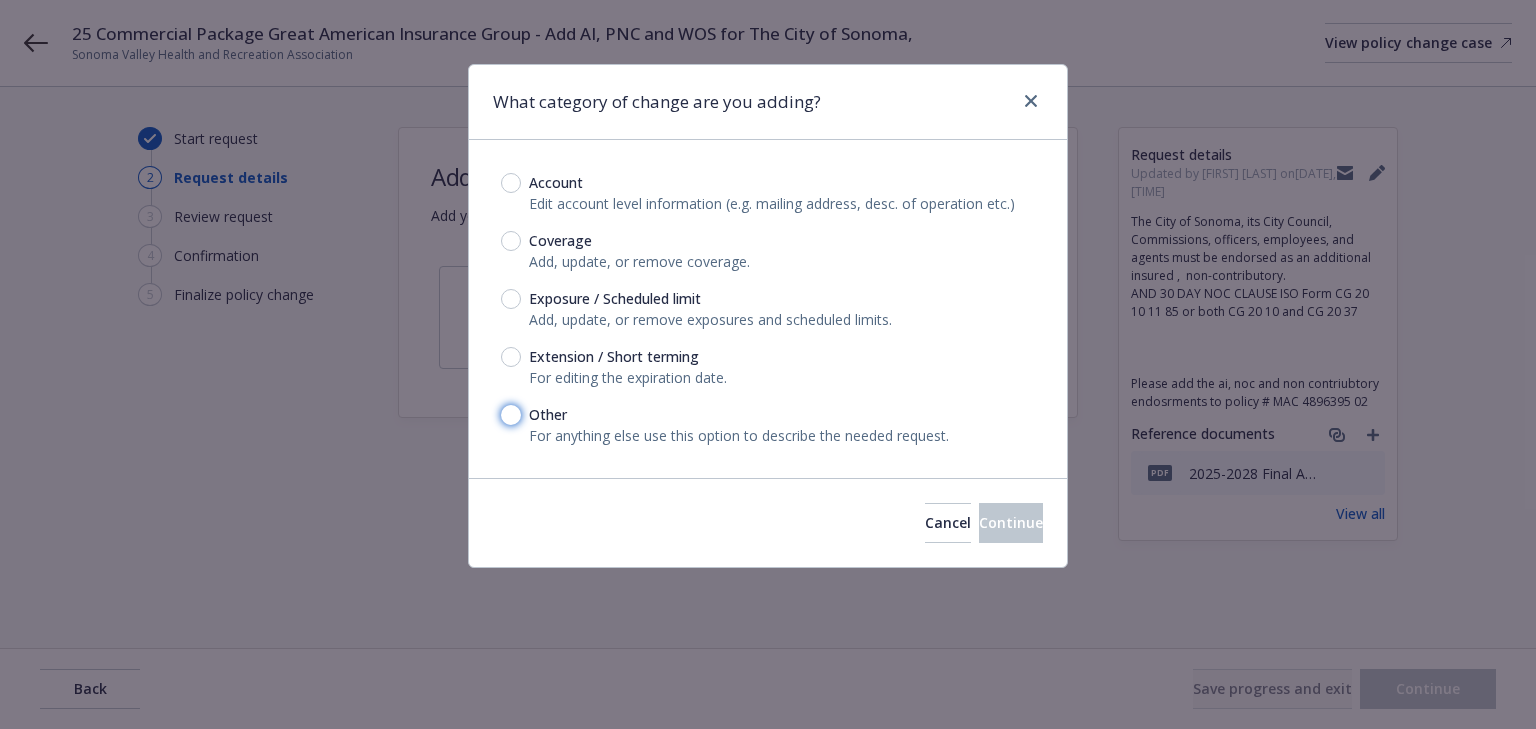 click on "Other" at bounding box center [511, 415] 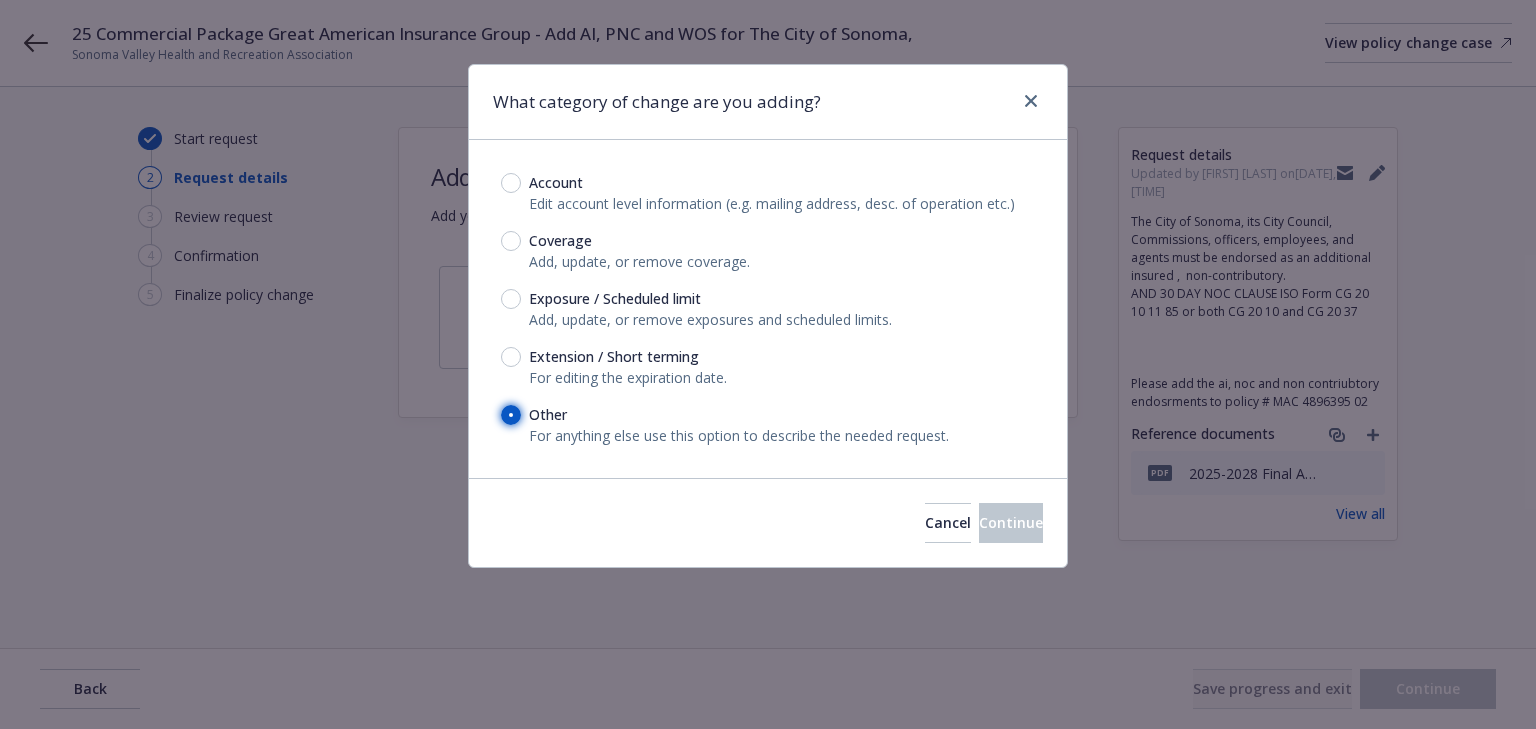 radio on "true" 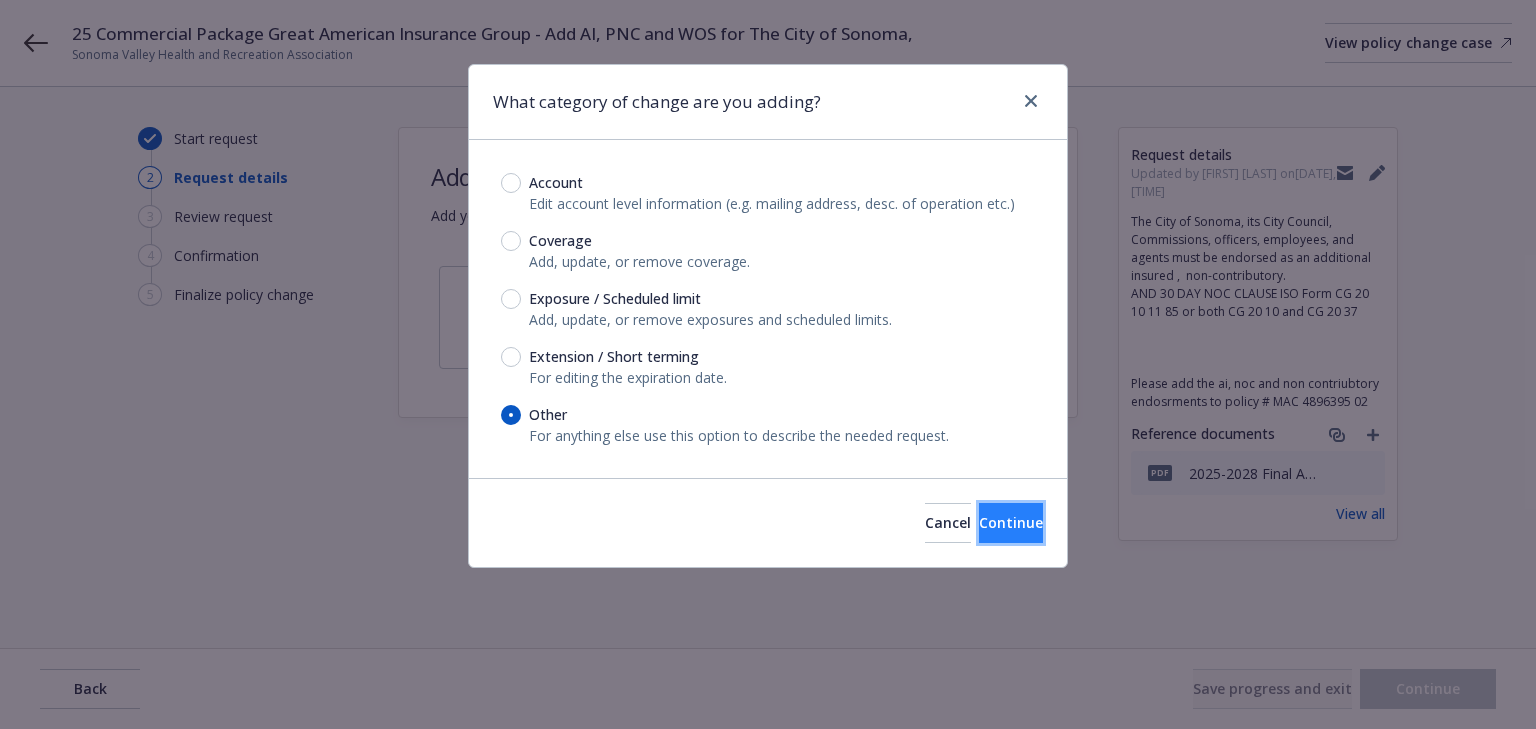 click on "Continue" at bounding box center (1011, 522) 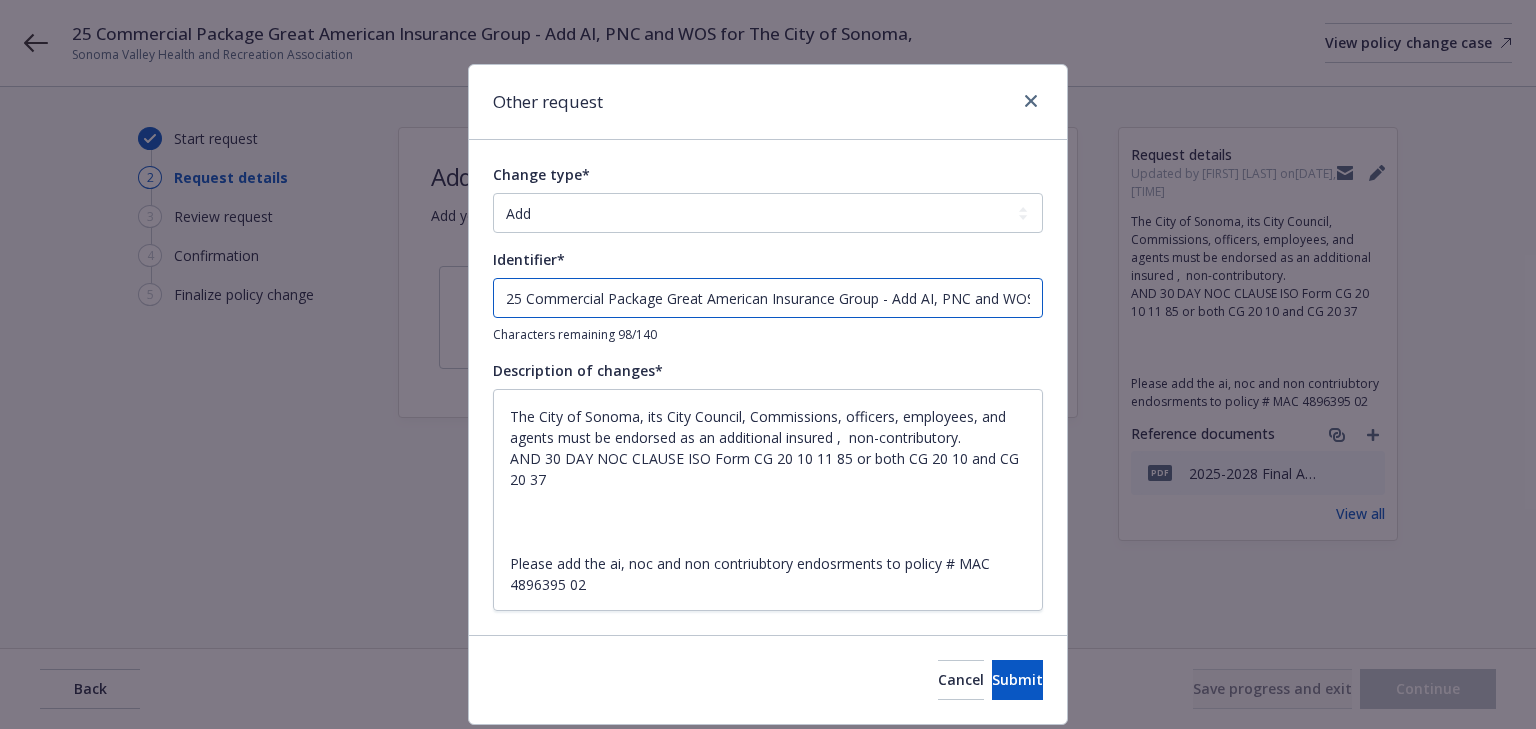 drag, startPoint x: 887, startPoint y: 297, endPoint x: -322, endPoint y: 274, distance: 1209.2188 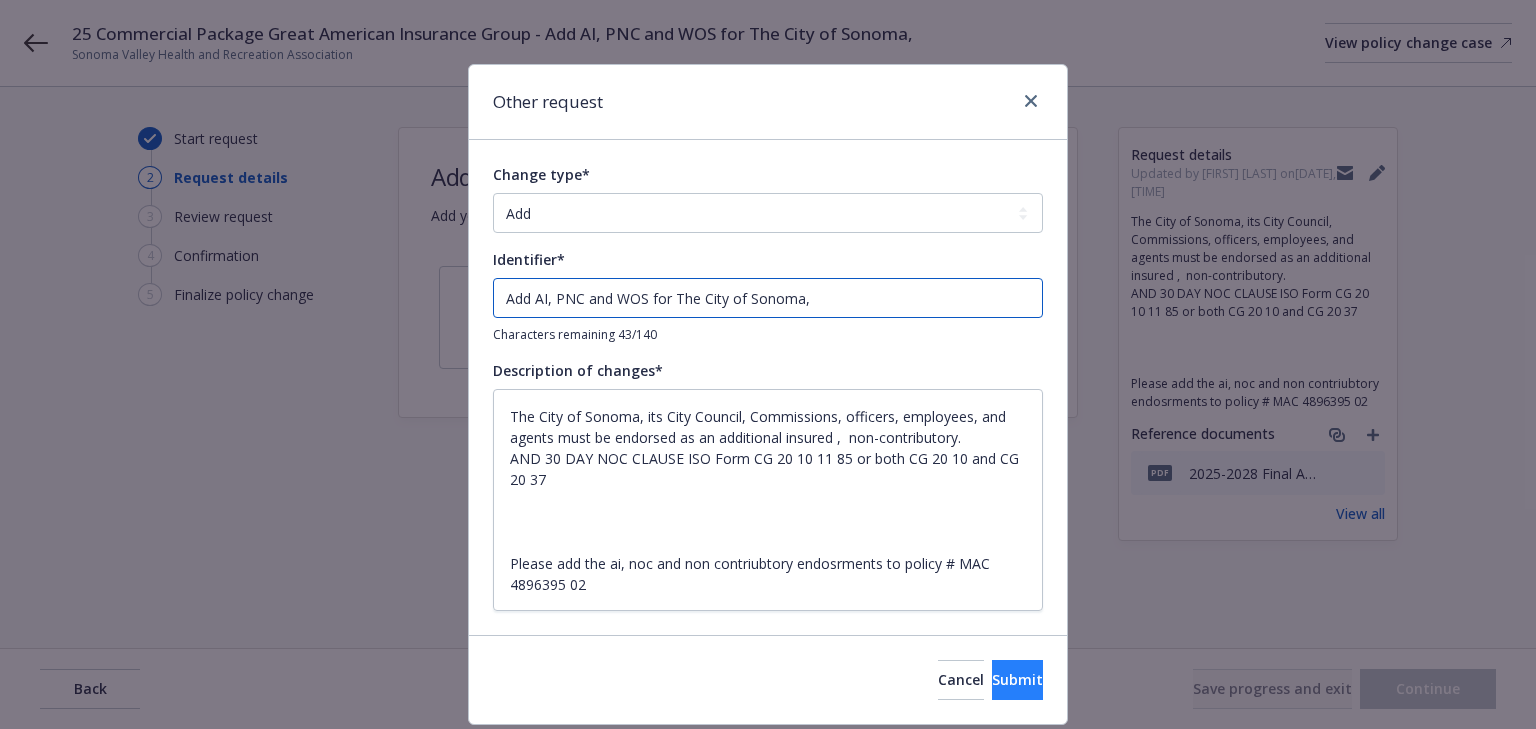 type on "Add AI, PNC and WOS for The City of Sonoma," 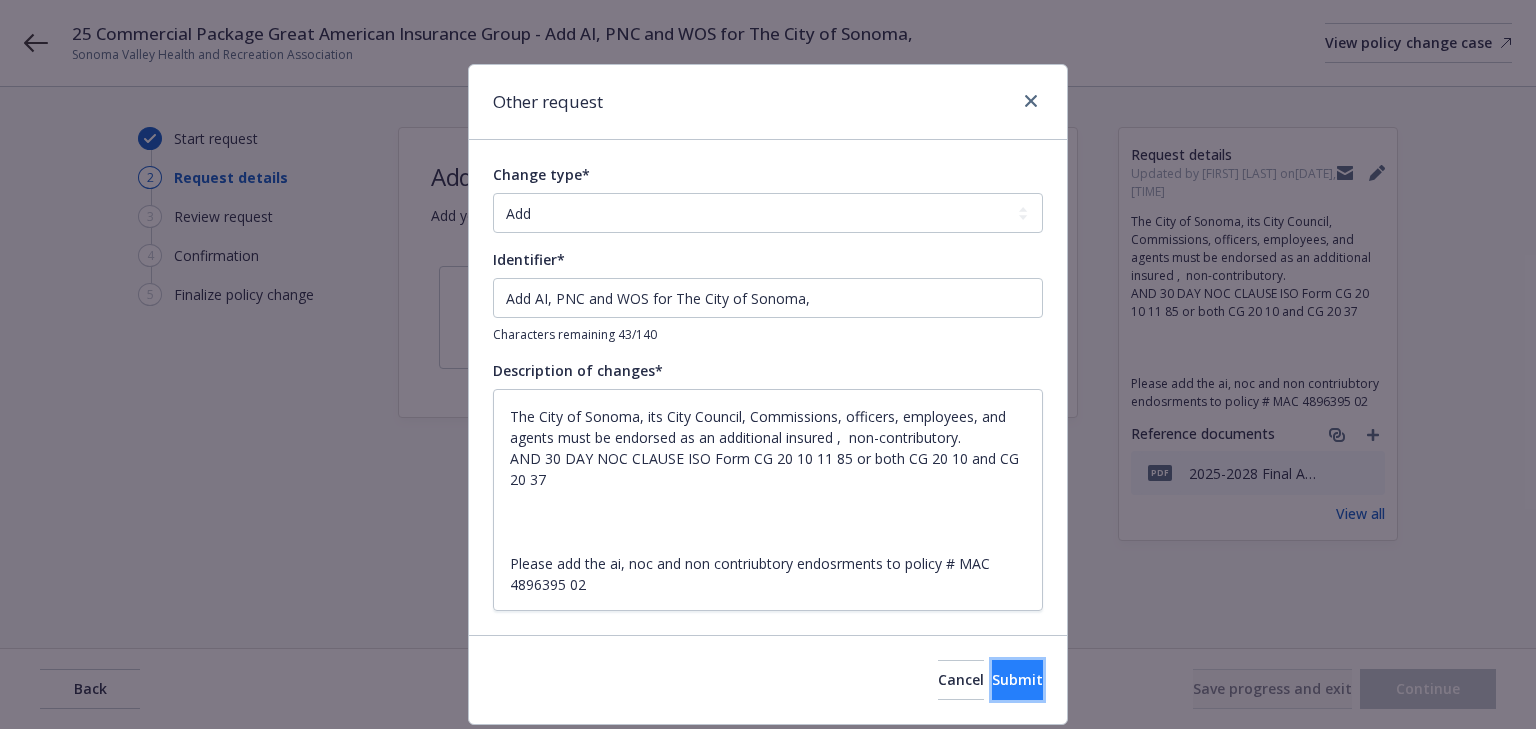 click on "Submit" at bounding box center [1017, 679] 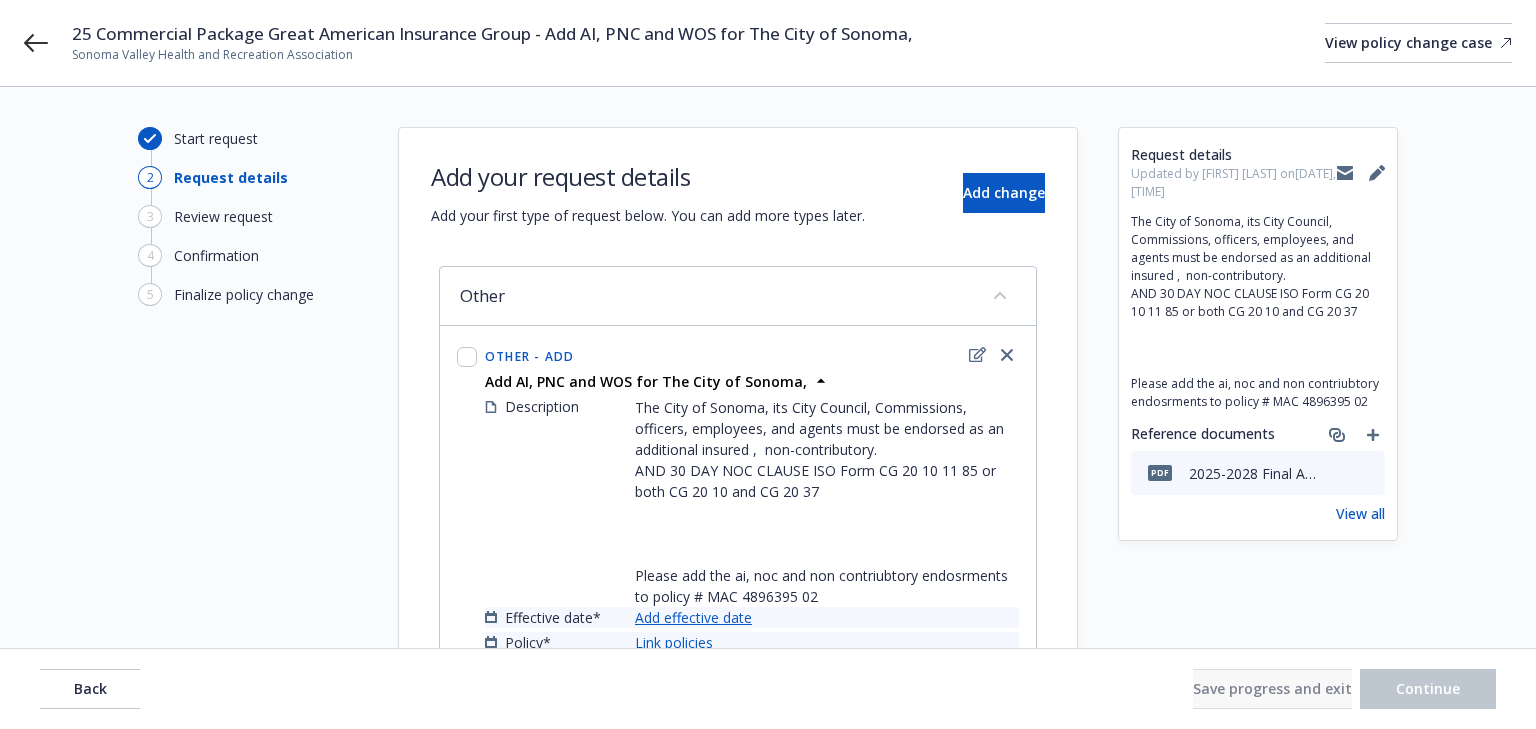 type on "x" 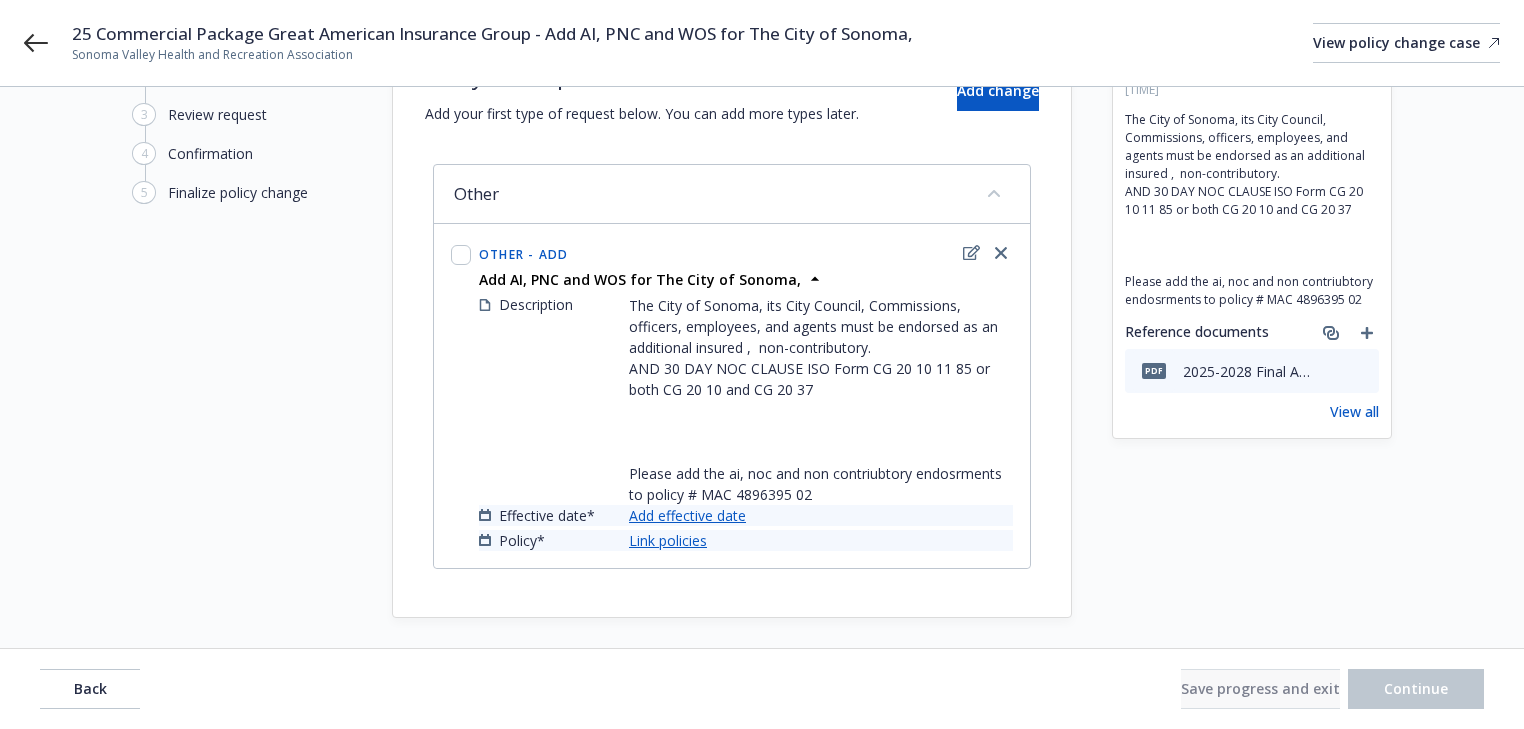 scroll, scrollTop: 109, scrollLeft: 0, axis: vertical 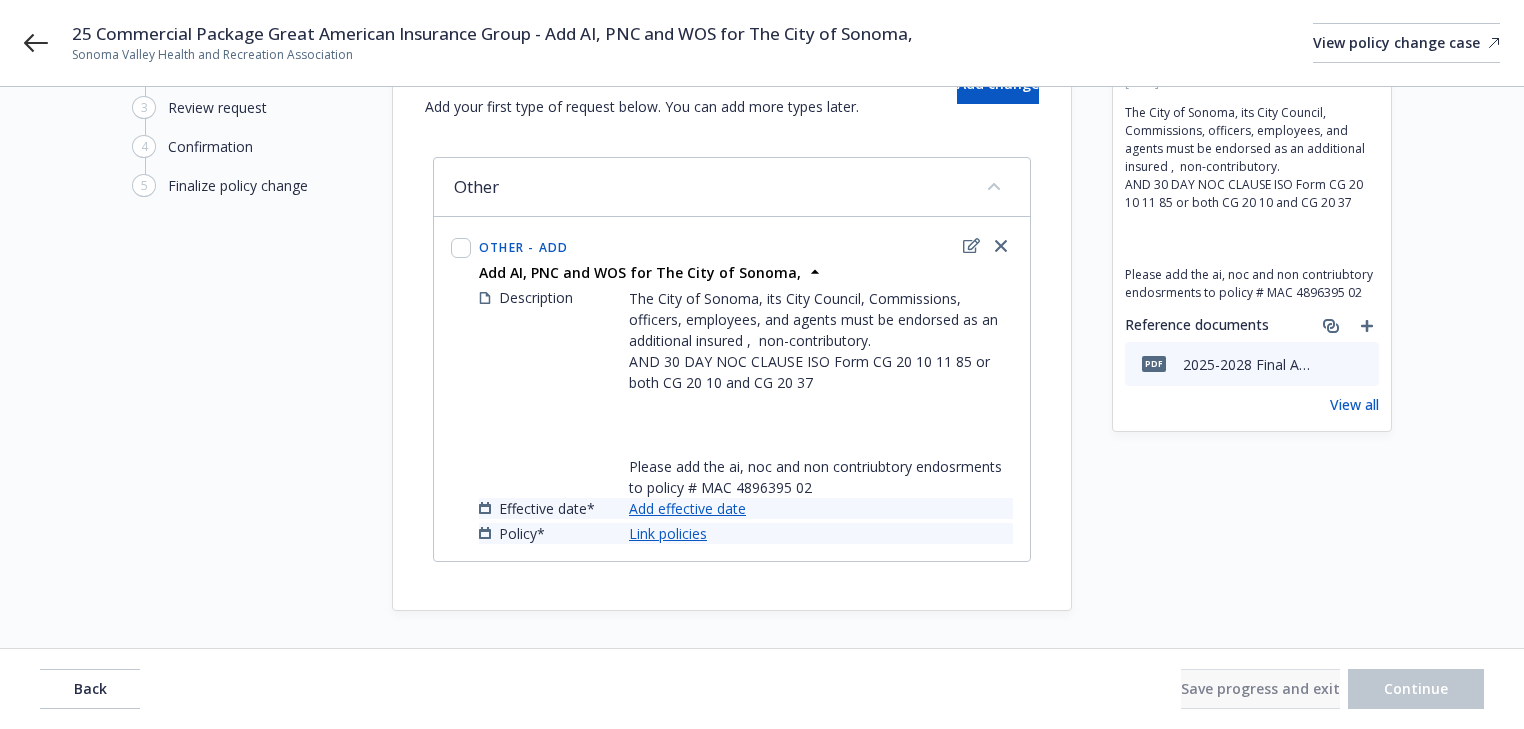 click on "Add effective date" at bounding box center [687, 508] 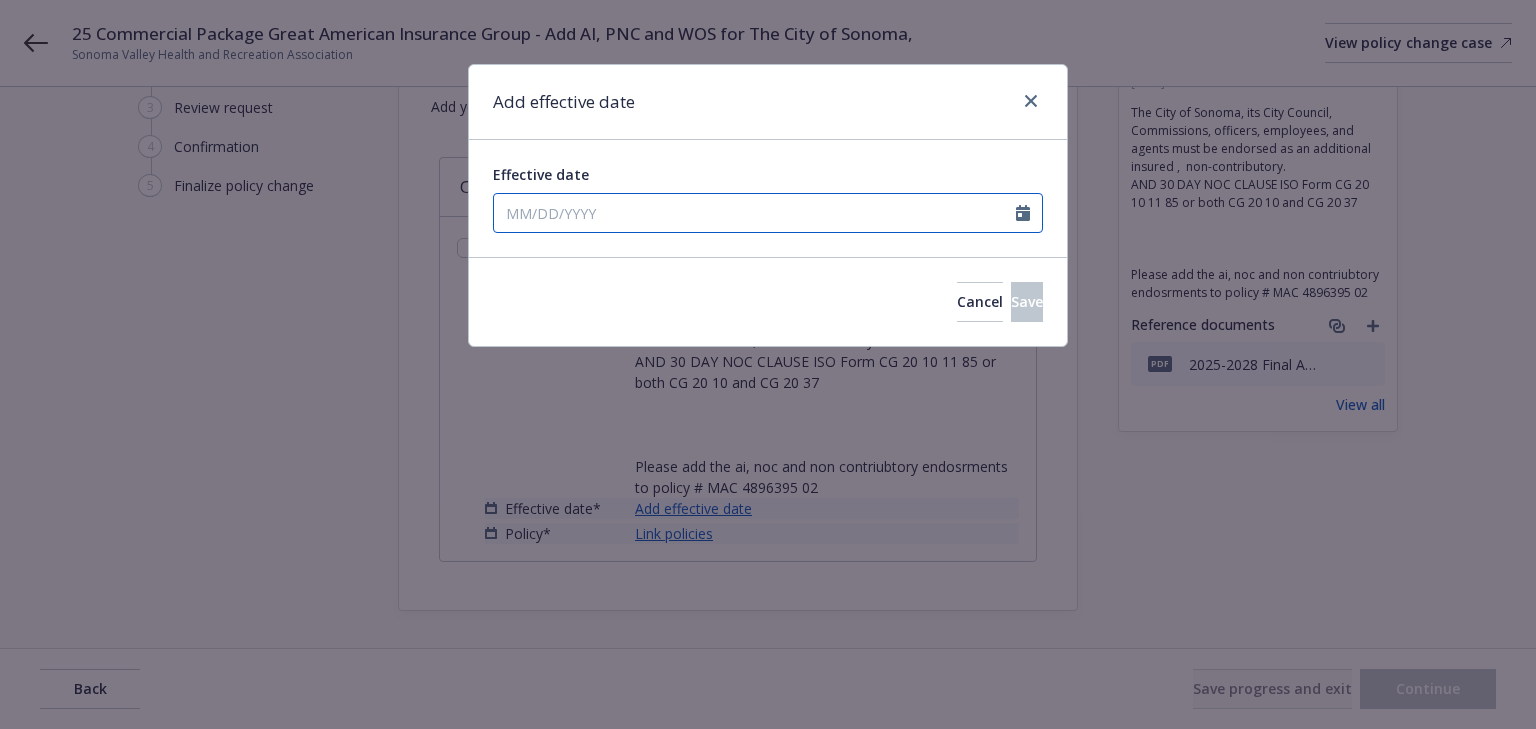 click on "Effective date" at bounding box center [755, 213] 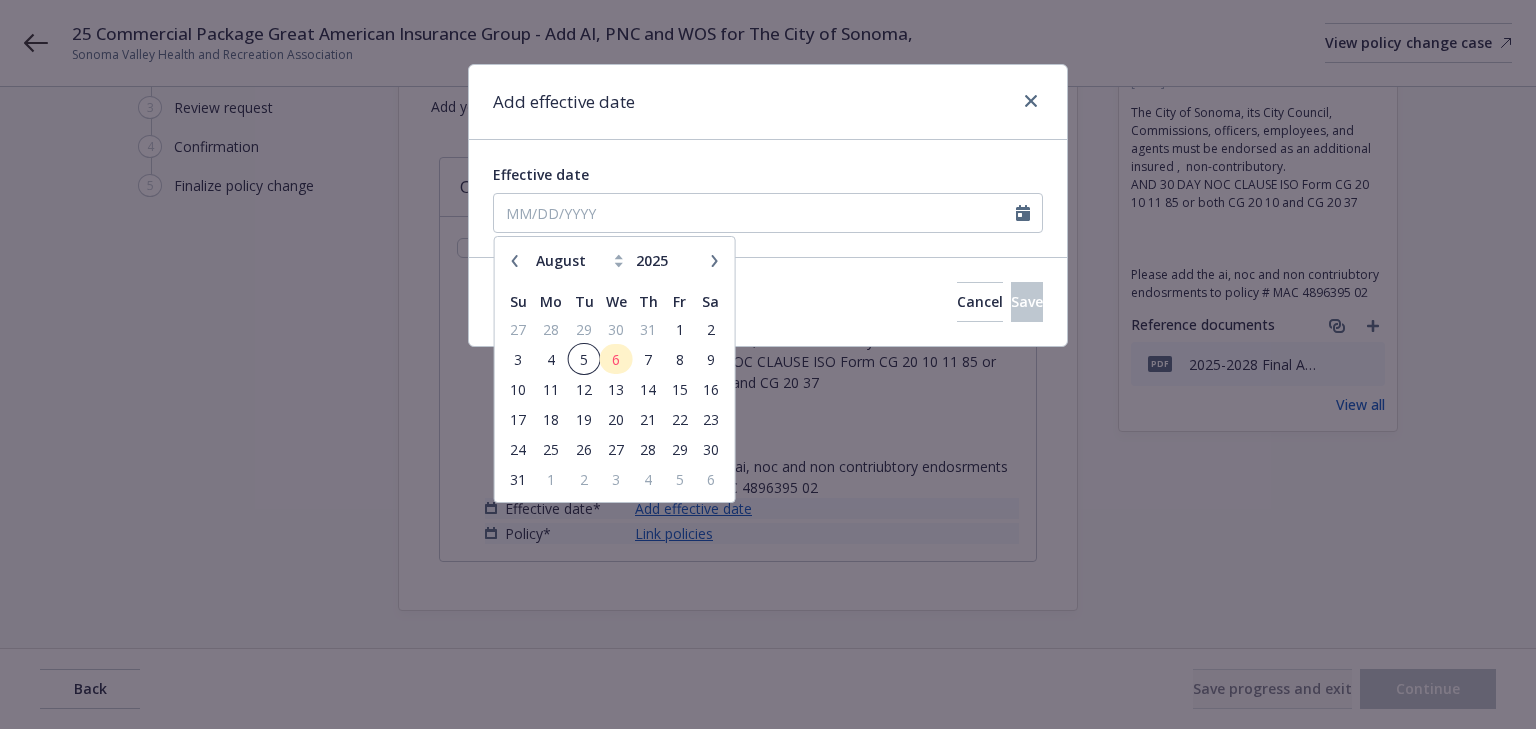 click on "5" at bounding box center [583, 359] 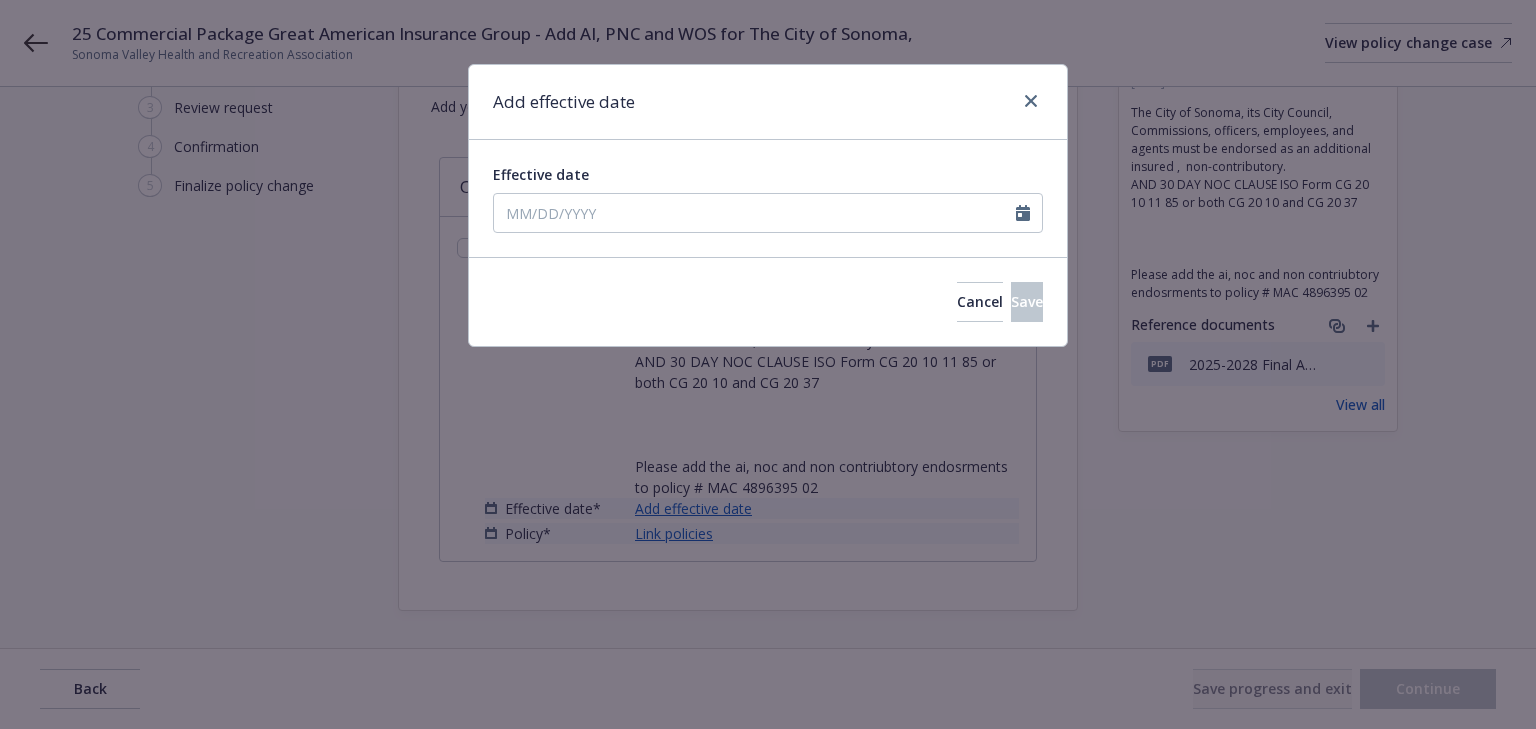 type on "08/05/2025" 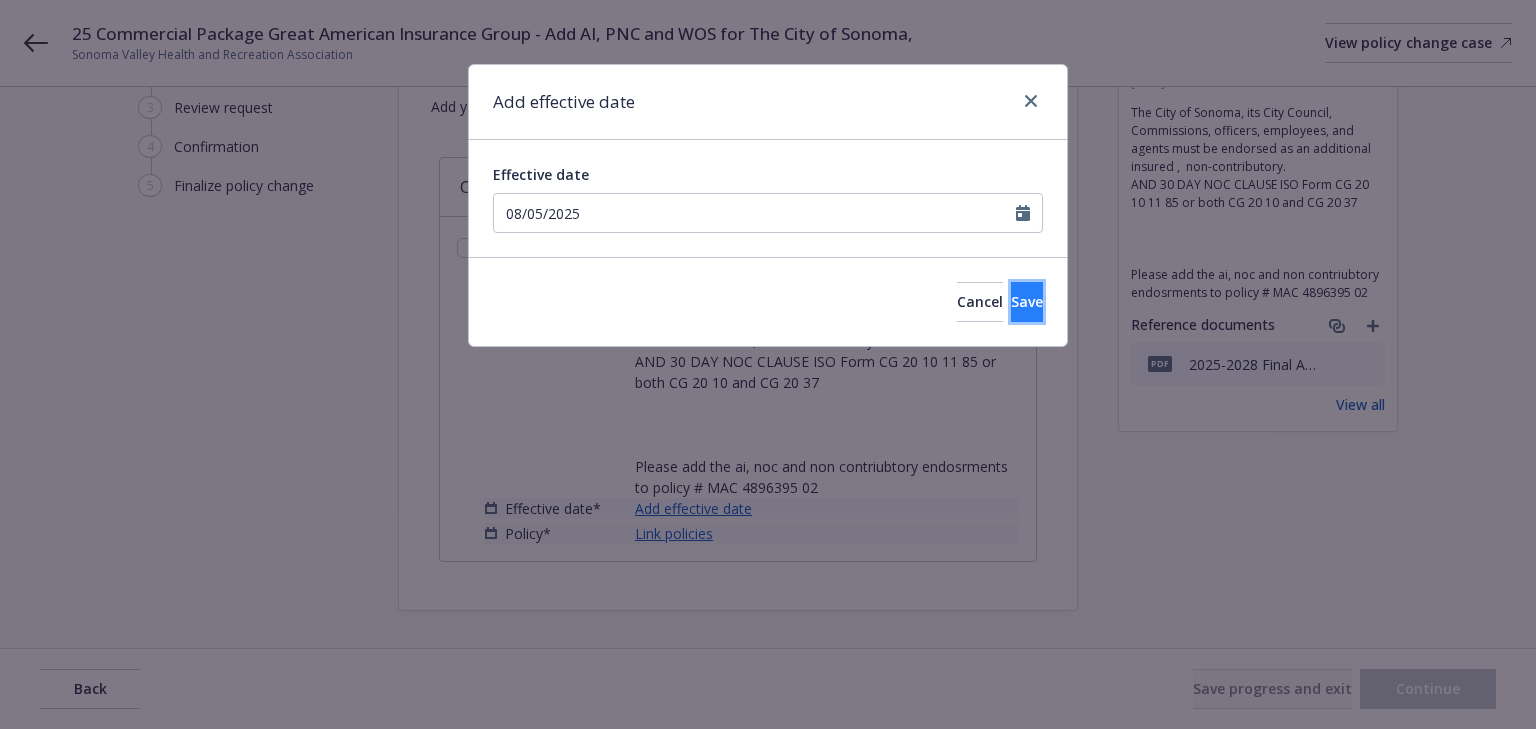 click on "Save" at bounding box center (1027, 302) 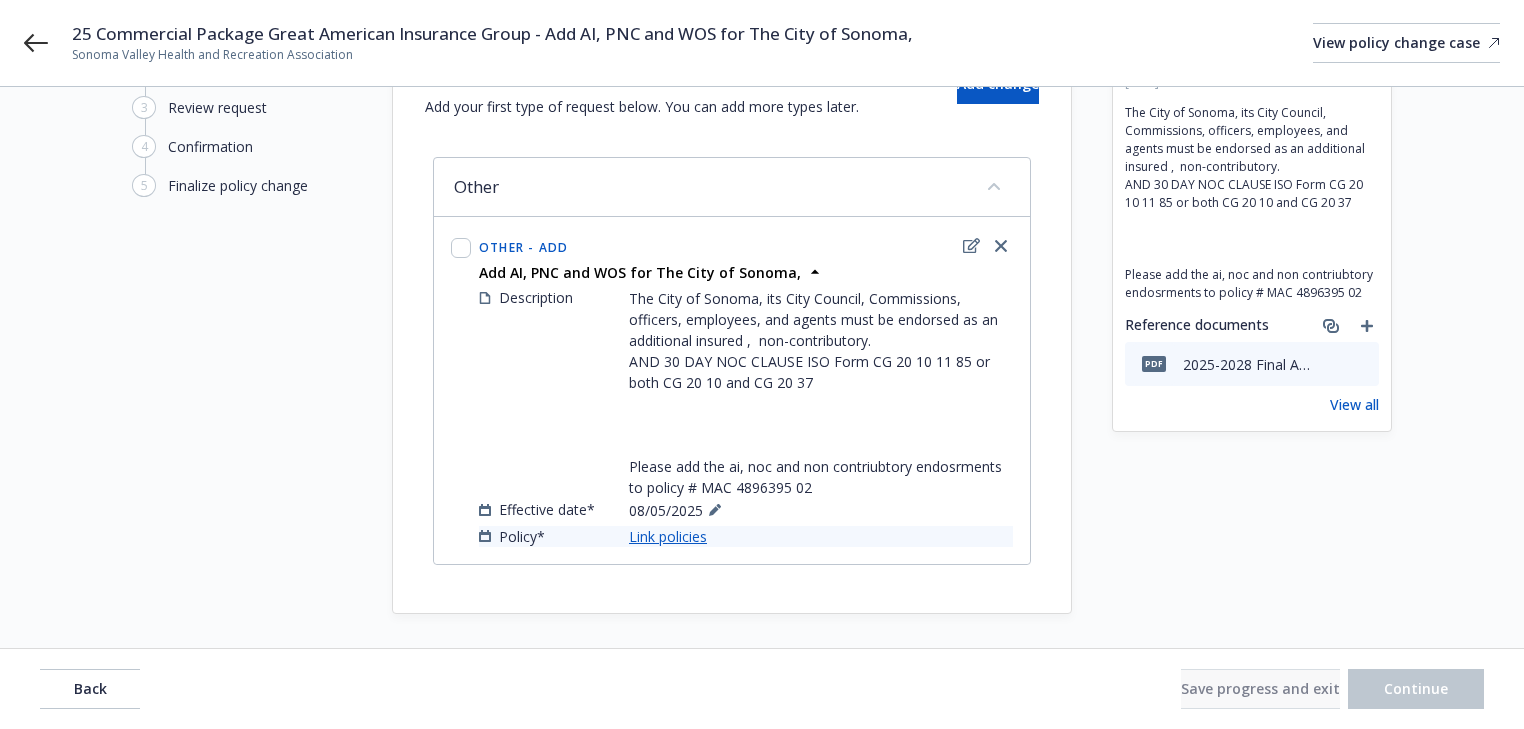 click on "Link policies" at bounding box center (668, 536) 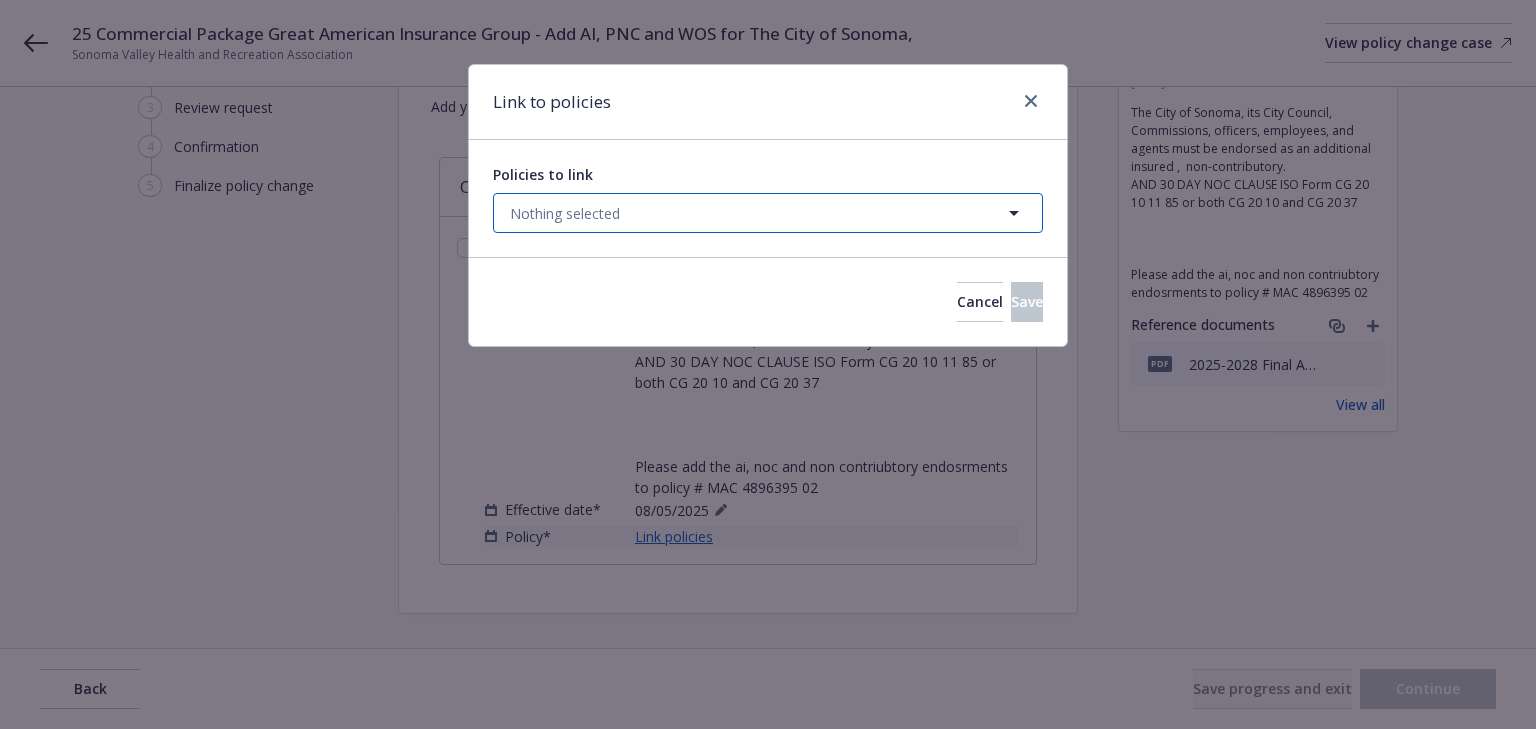 click on "Nothing selected" at bounding box center [565, 213] 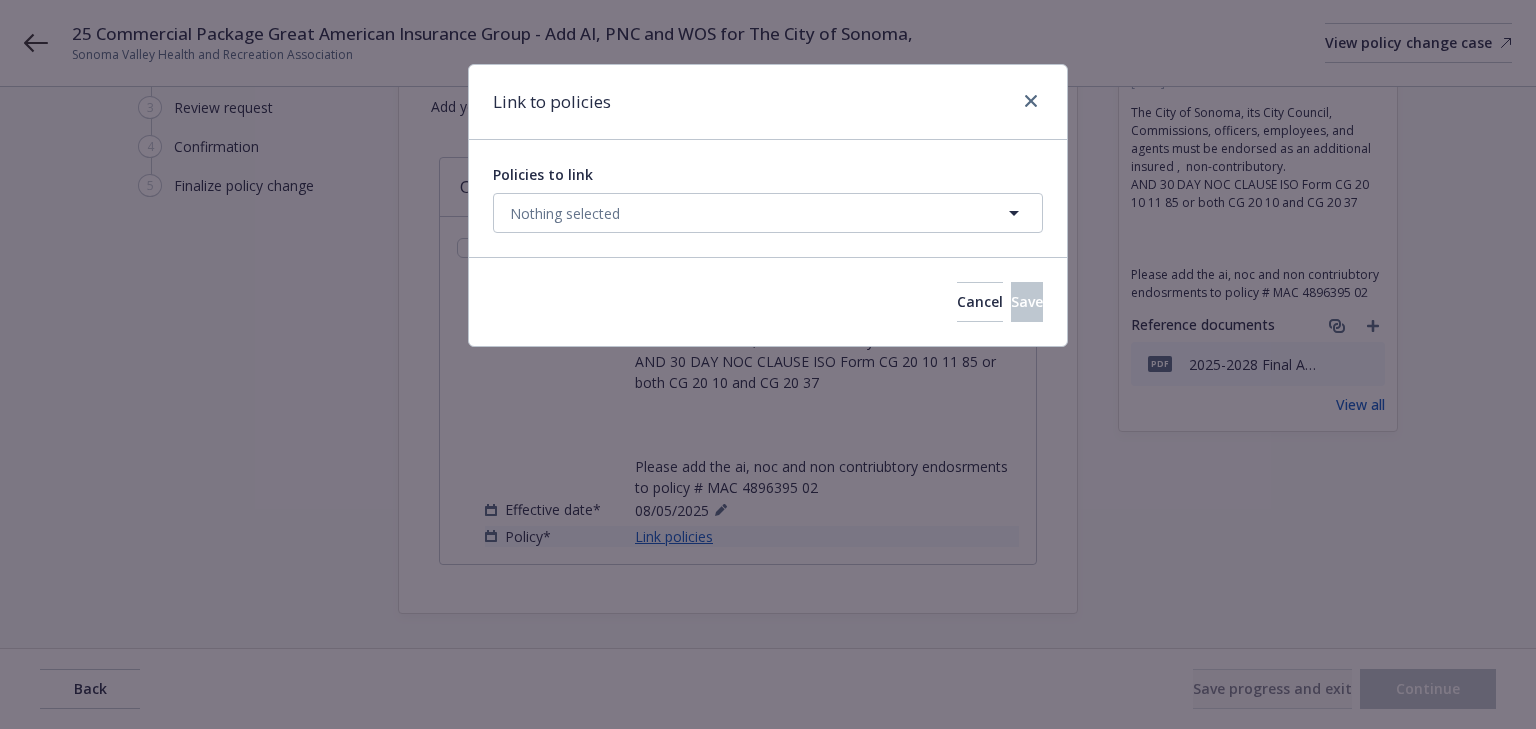 select on "ACTIVE" 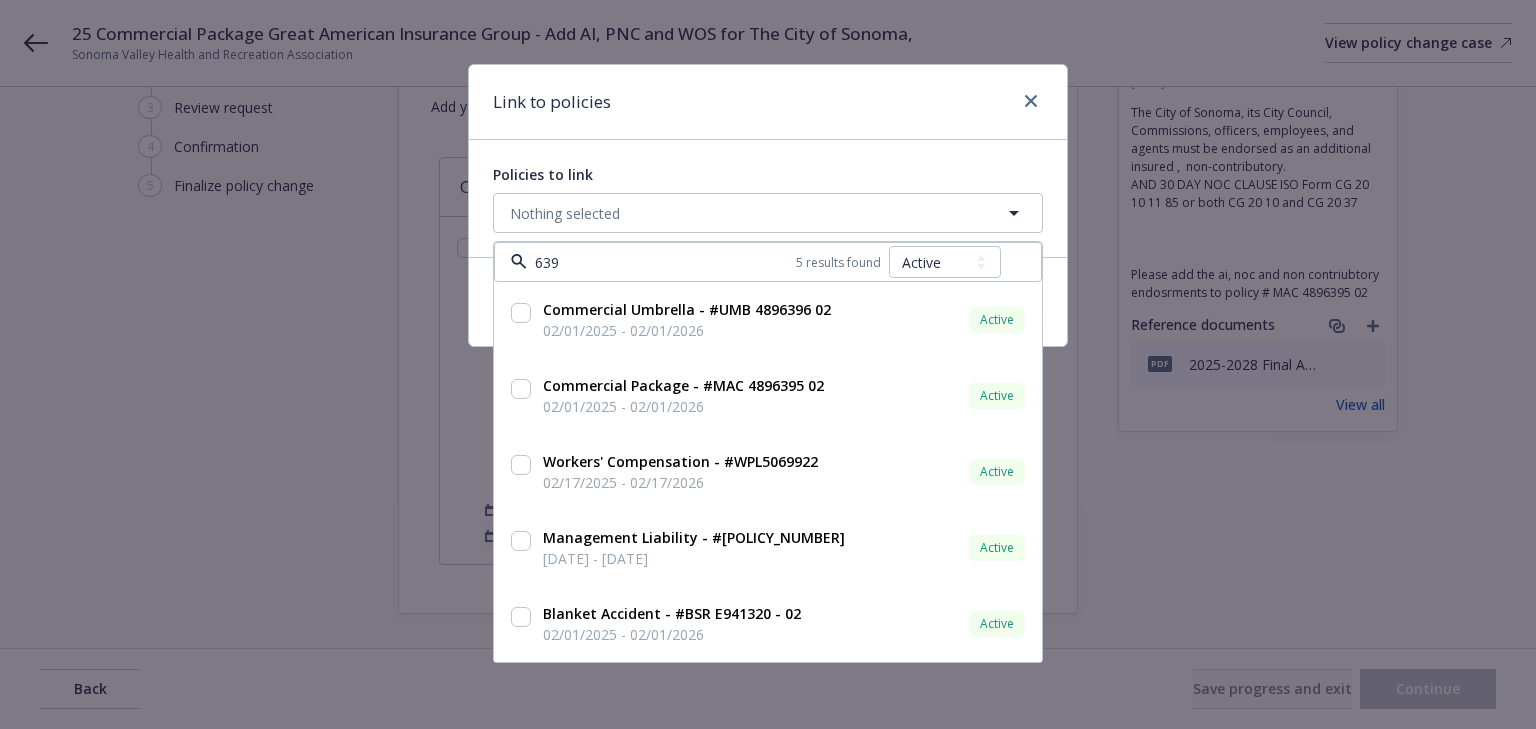 type on "6395" 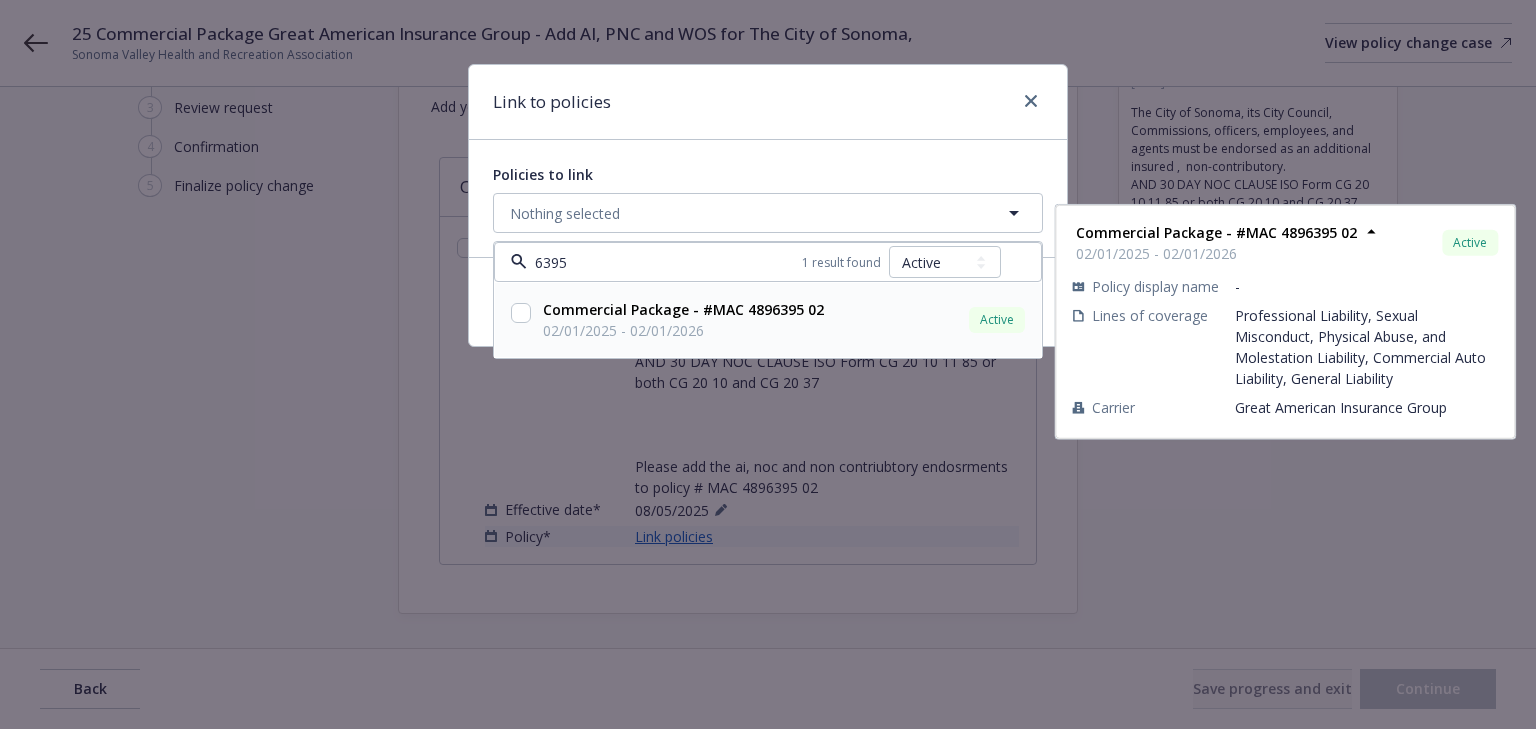 click at bounding box center [521, 313] 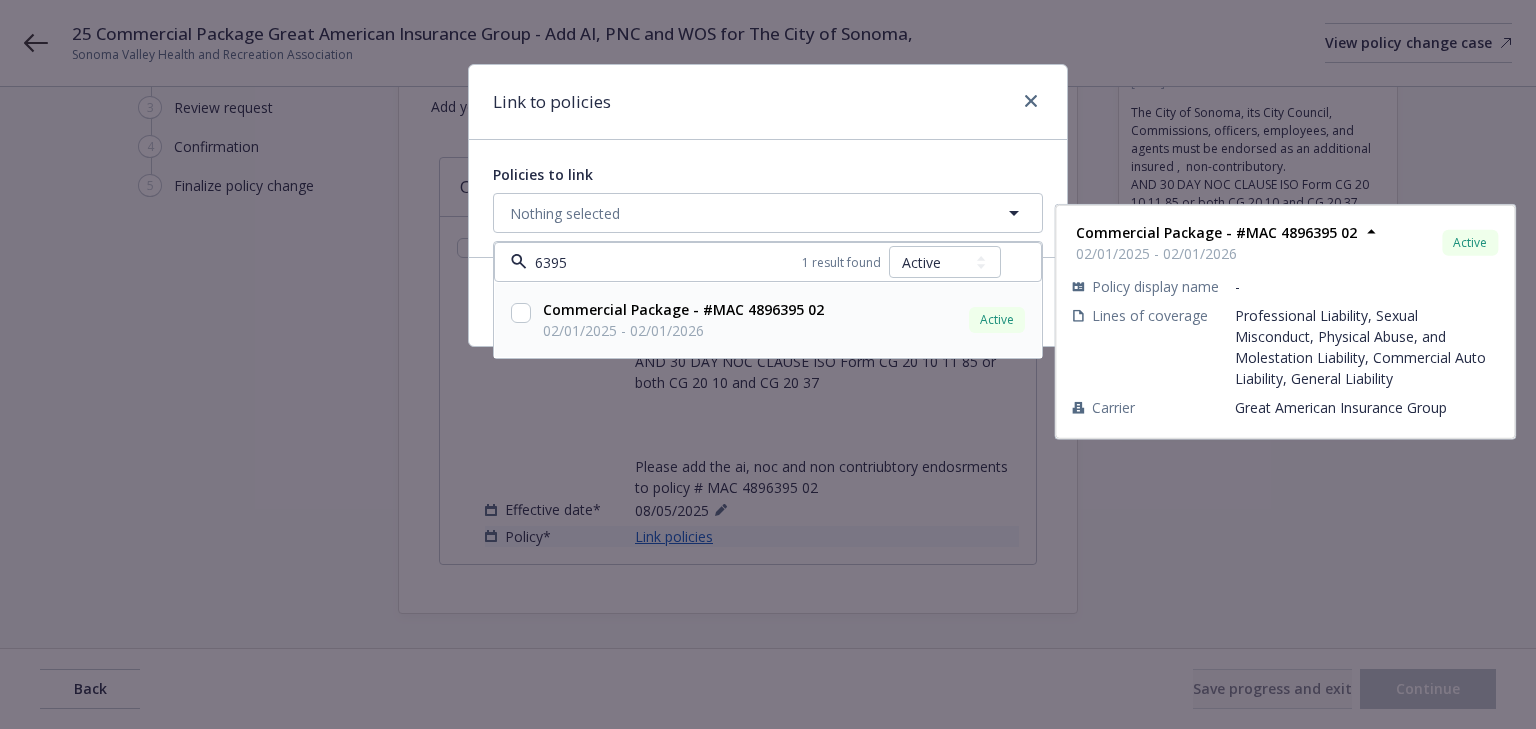 checkbox on "true" 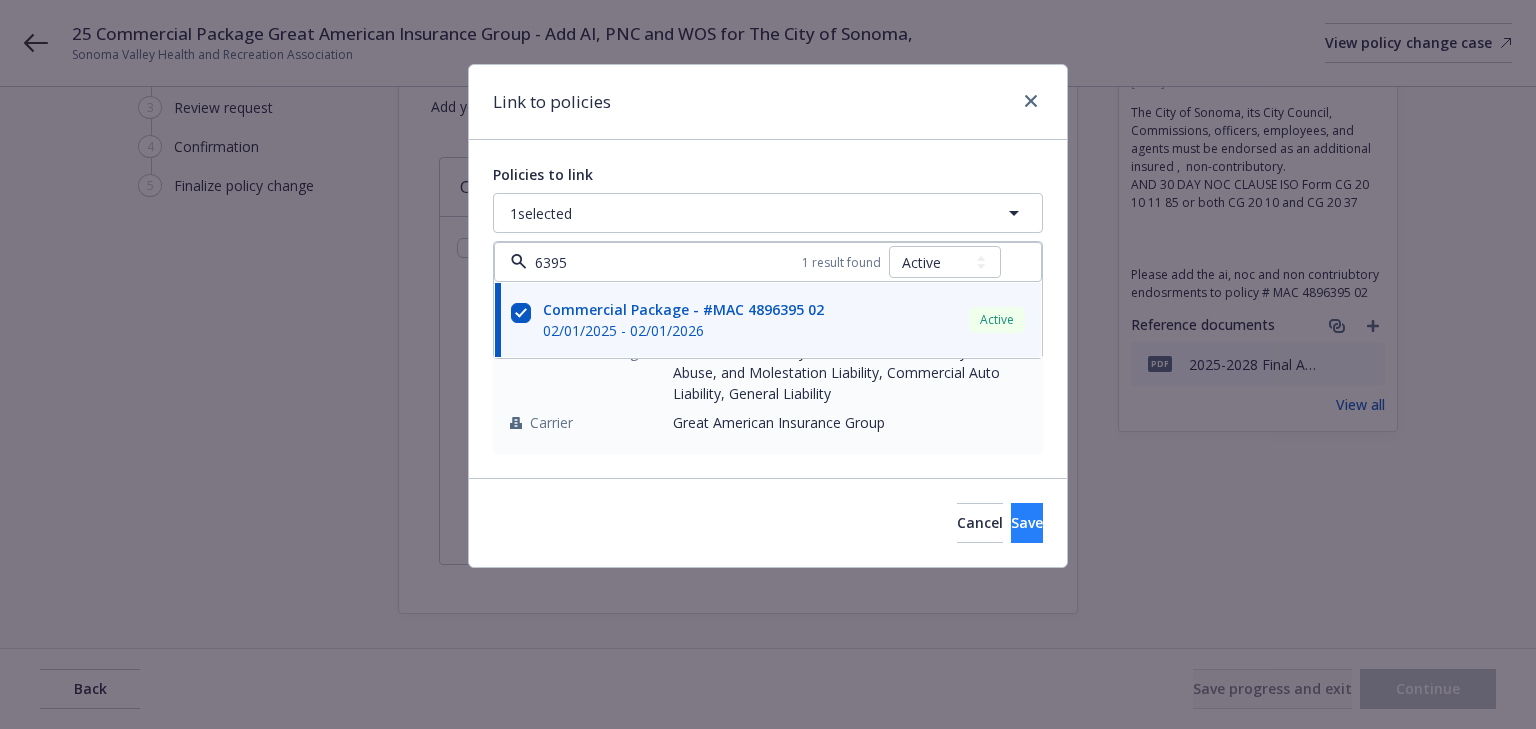 type on "6395" 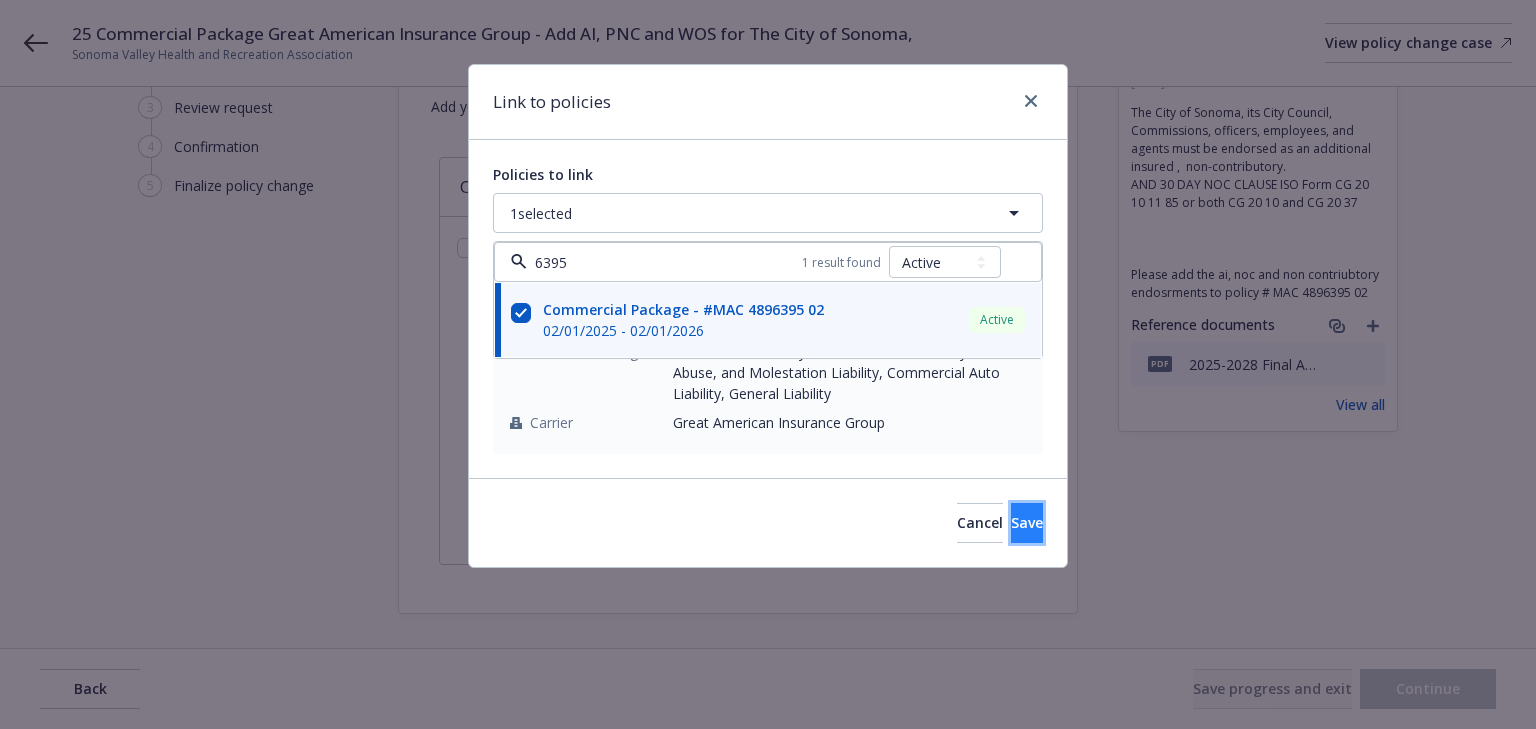 click on "Save" at bounding box center [1027, 523] 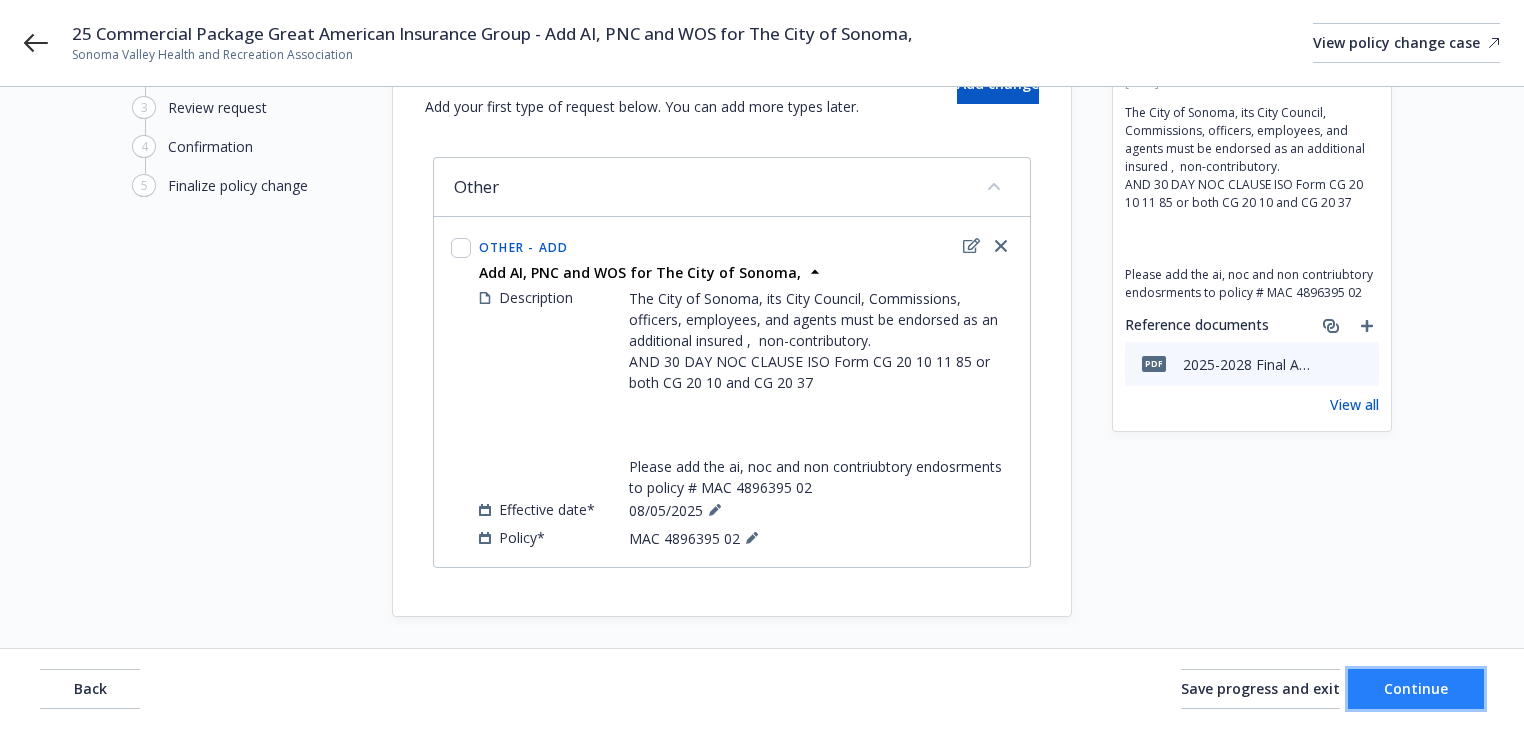 click on "Continue" at bounding box center (1416, 688) 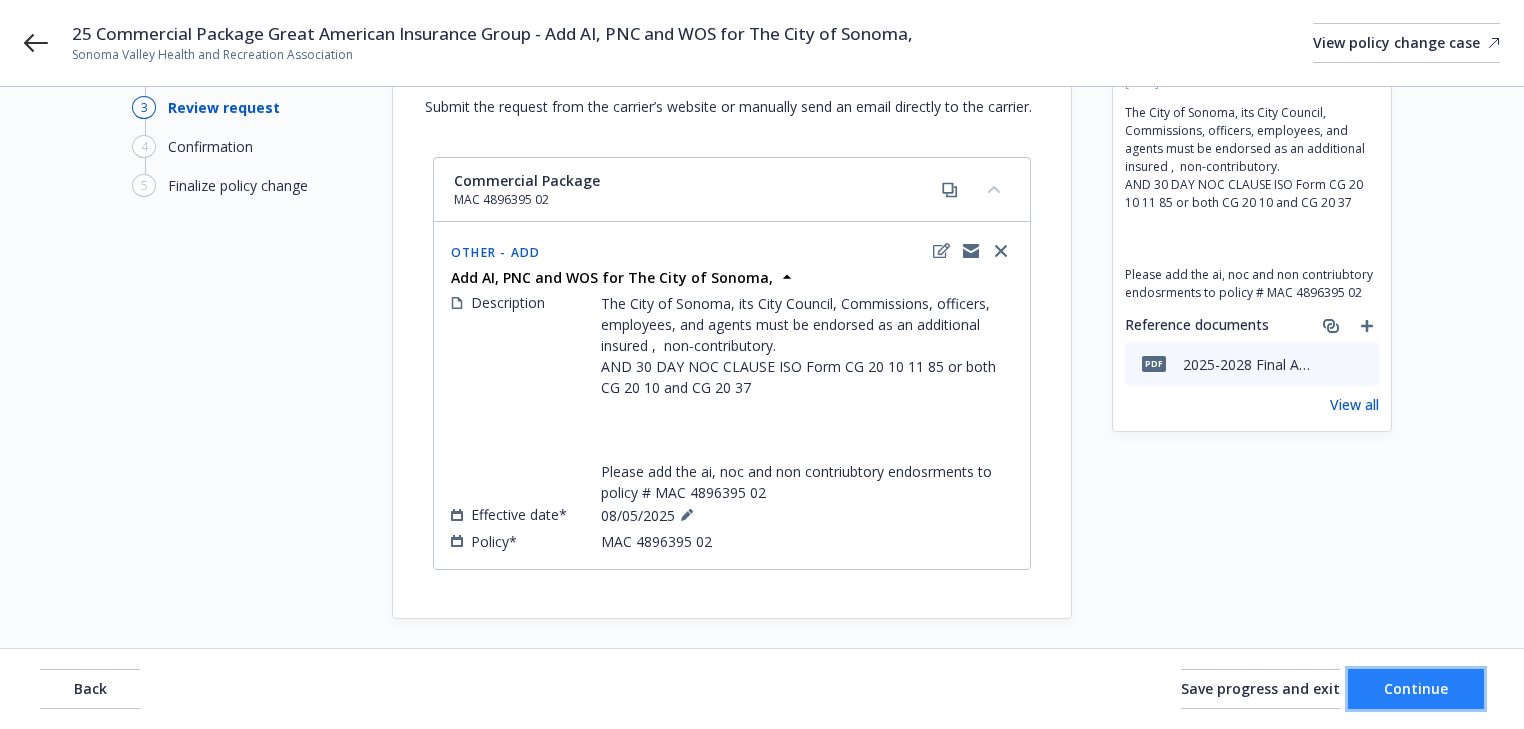 click on "Continue" at bounding box center [1416, 688] 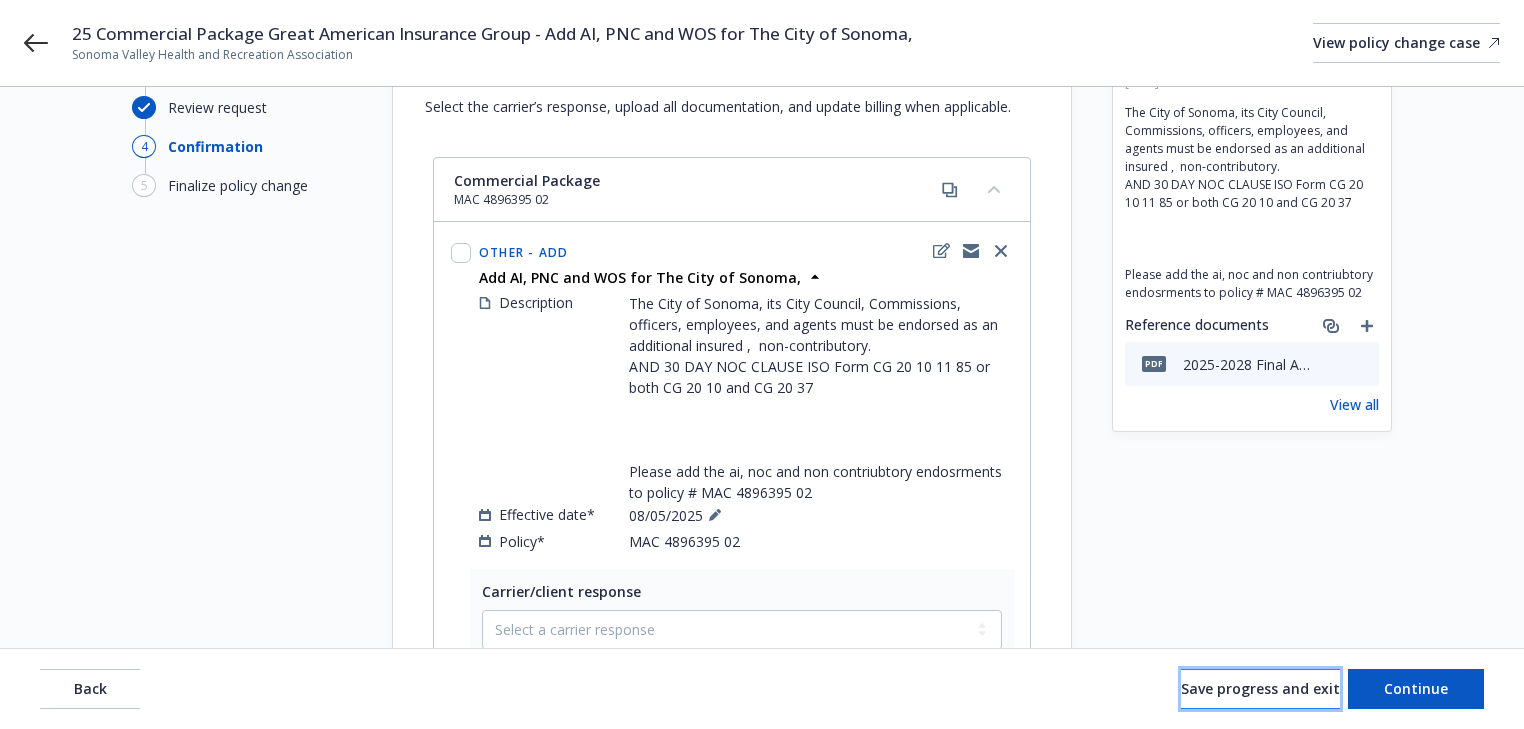 click on "Save progress and exit" at bounding box center (1260, 689) 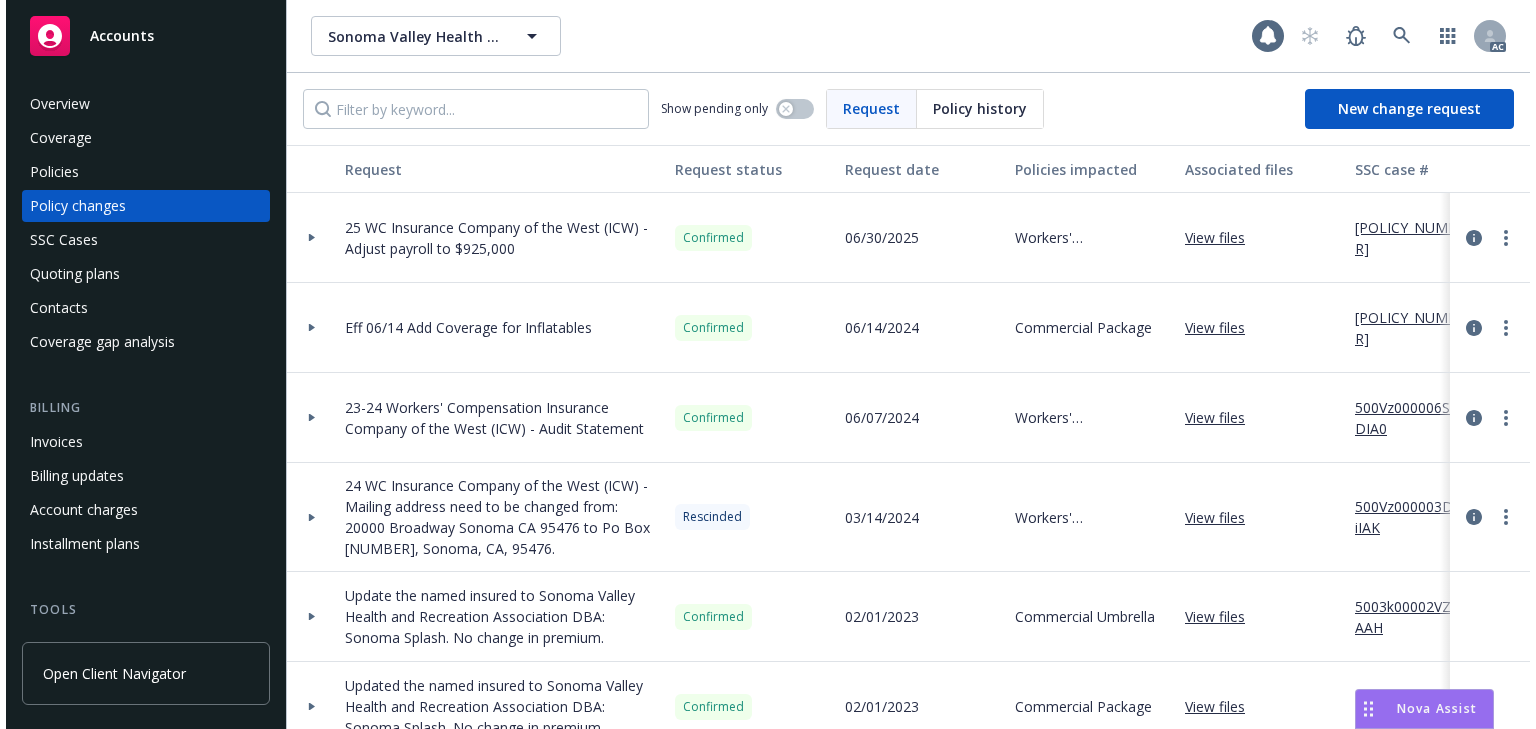 scroll, scrollTop: 0, scrollLeft: 0, axis: both 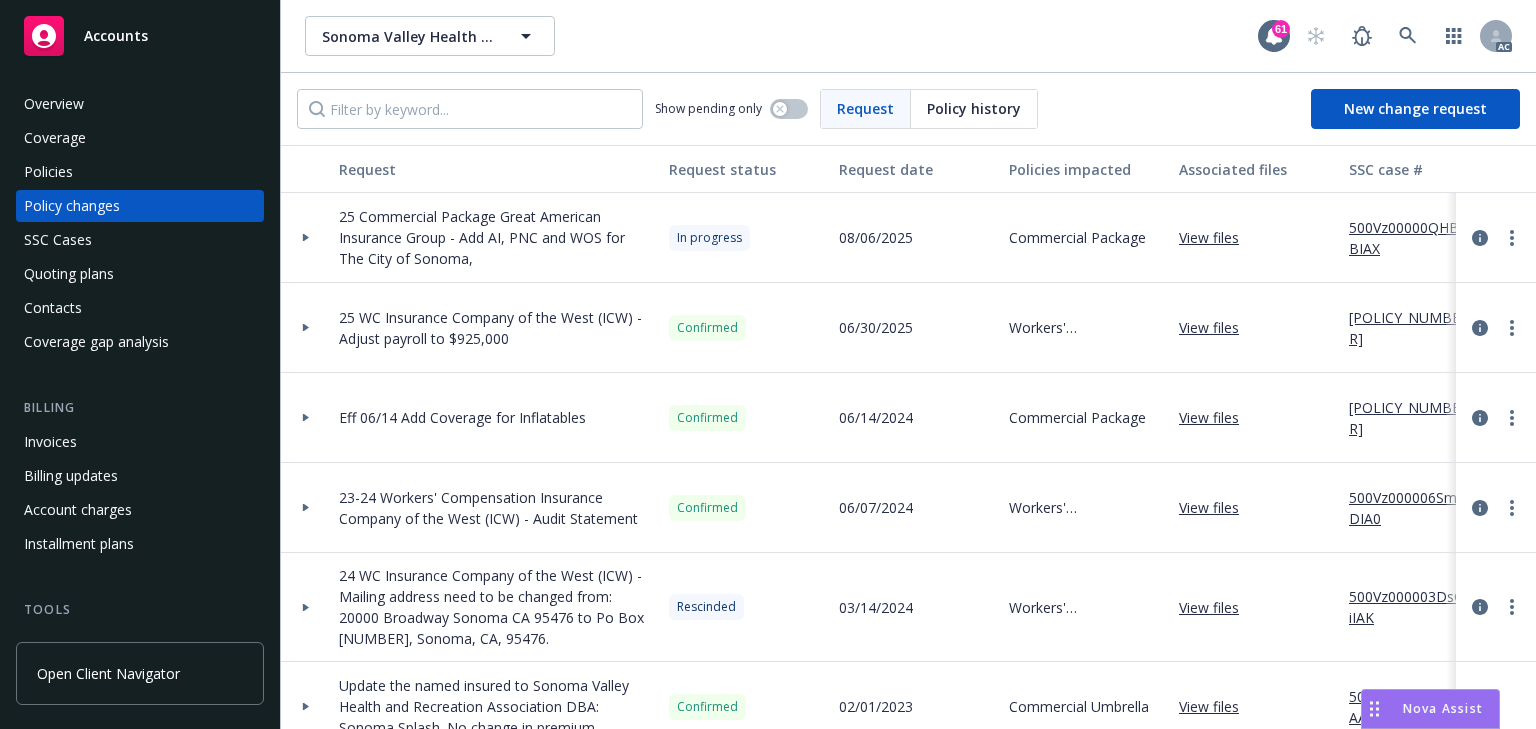 click on "500Vz00000QHB8BIAX" at bounding box center (1416, 238) 